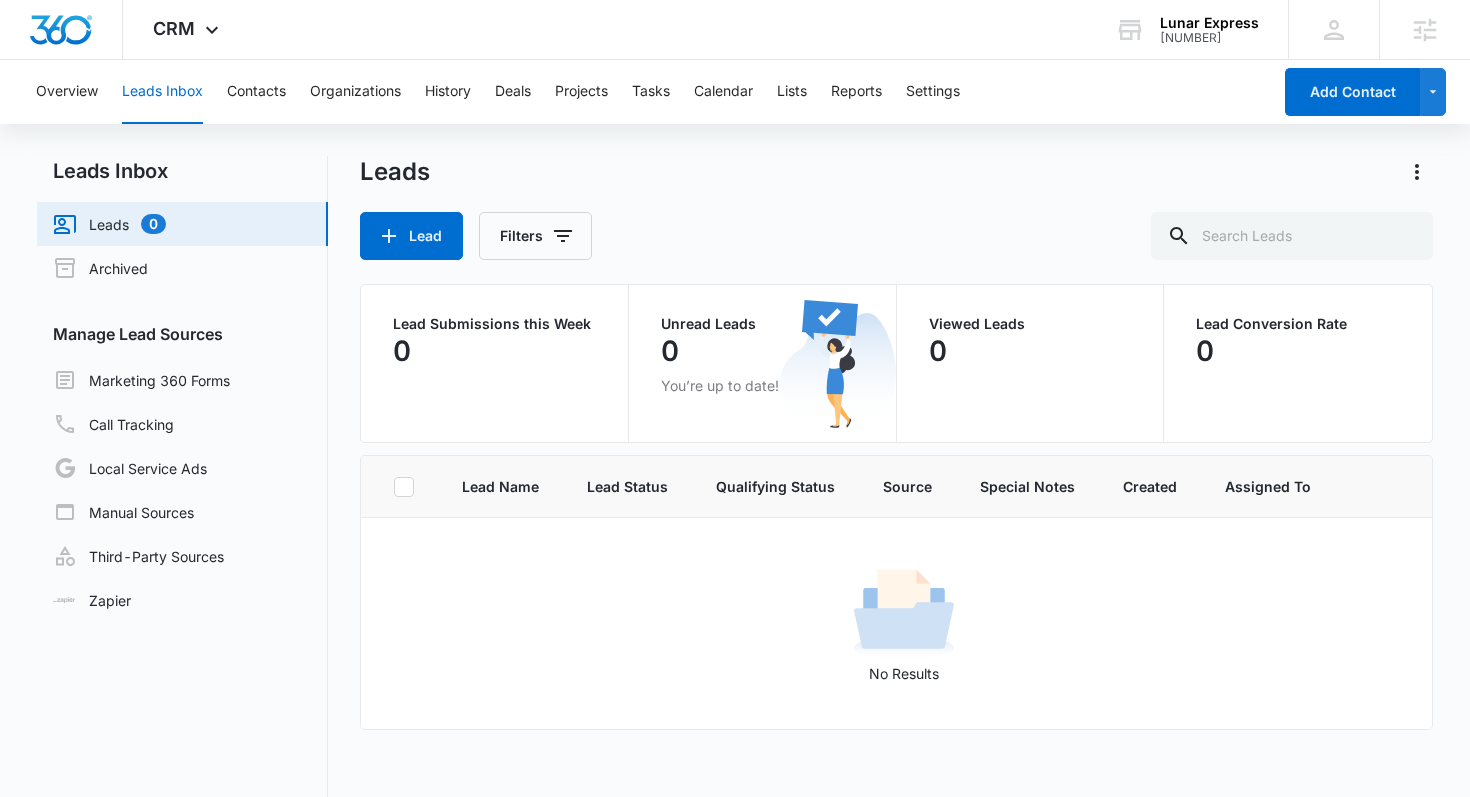 scroll, scrollTop: 0, scrollLeft: 0, axis: both 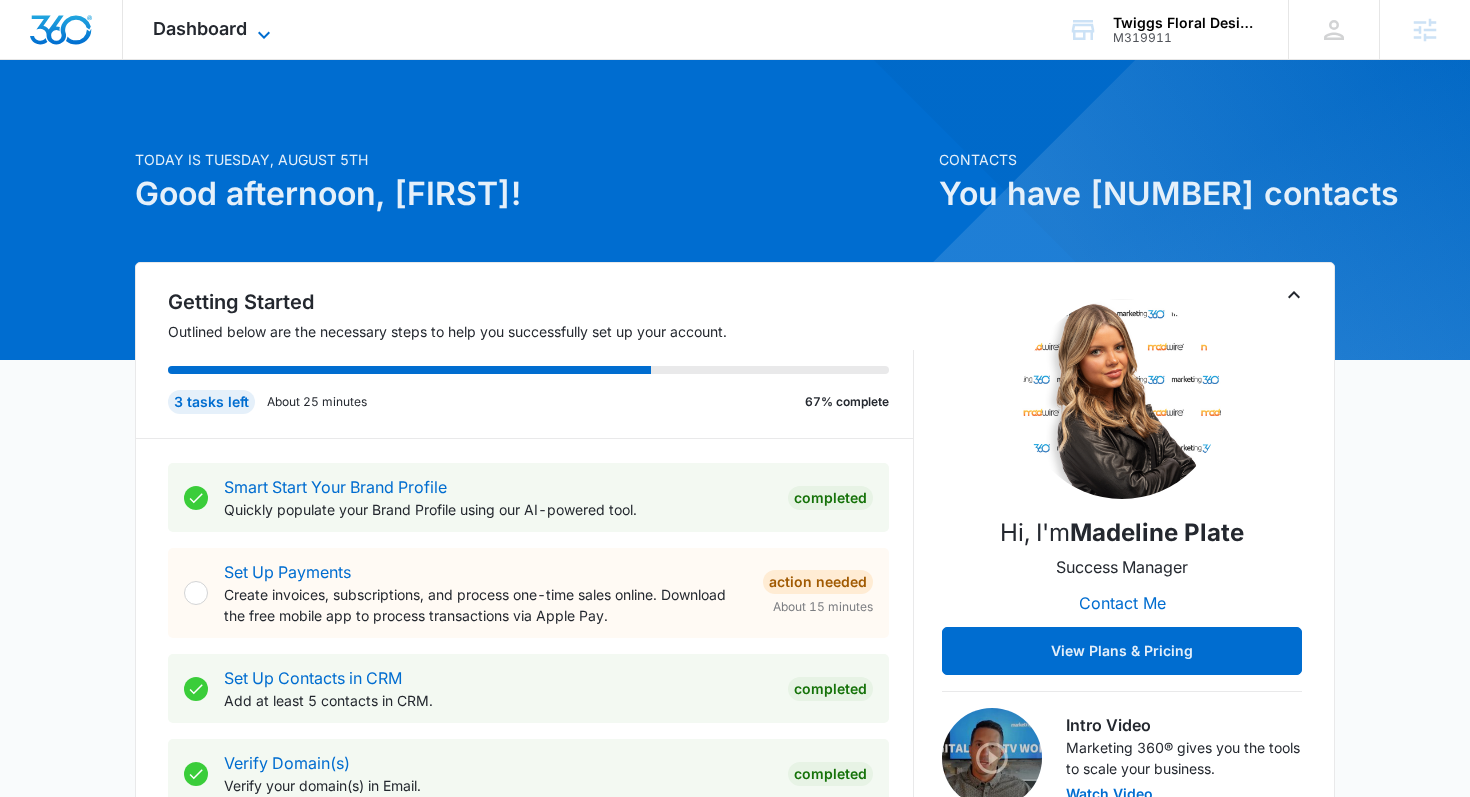 click on "Dashboard" at bounding box center [200, 28] 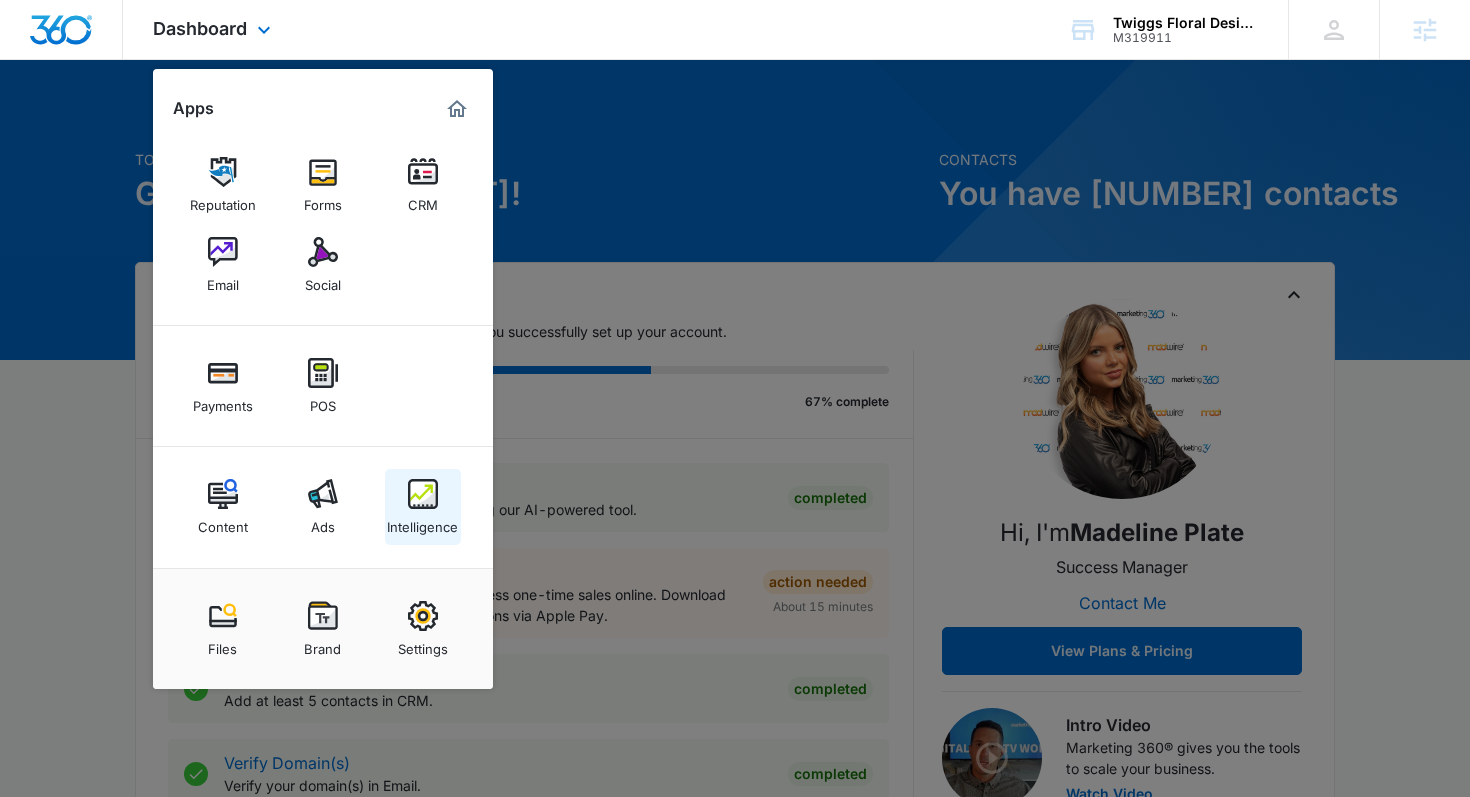 click on "Intelligence" at bounding box center (422, 522) 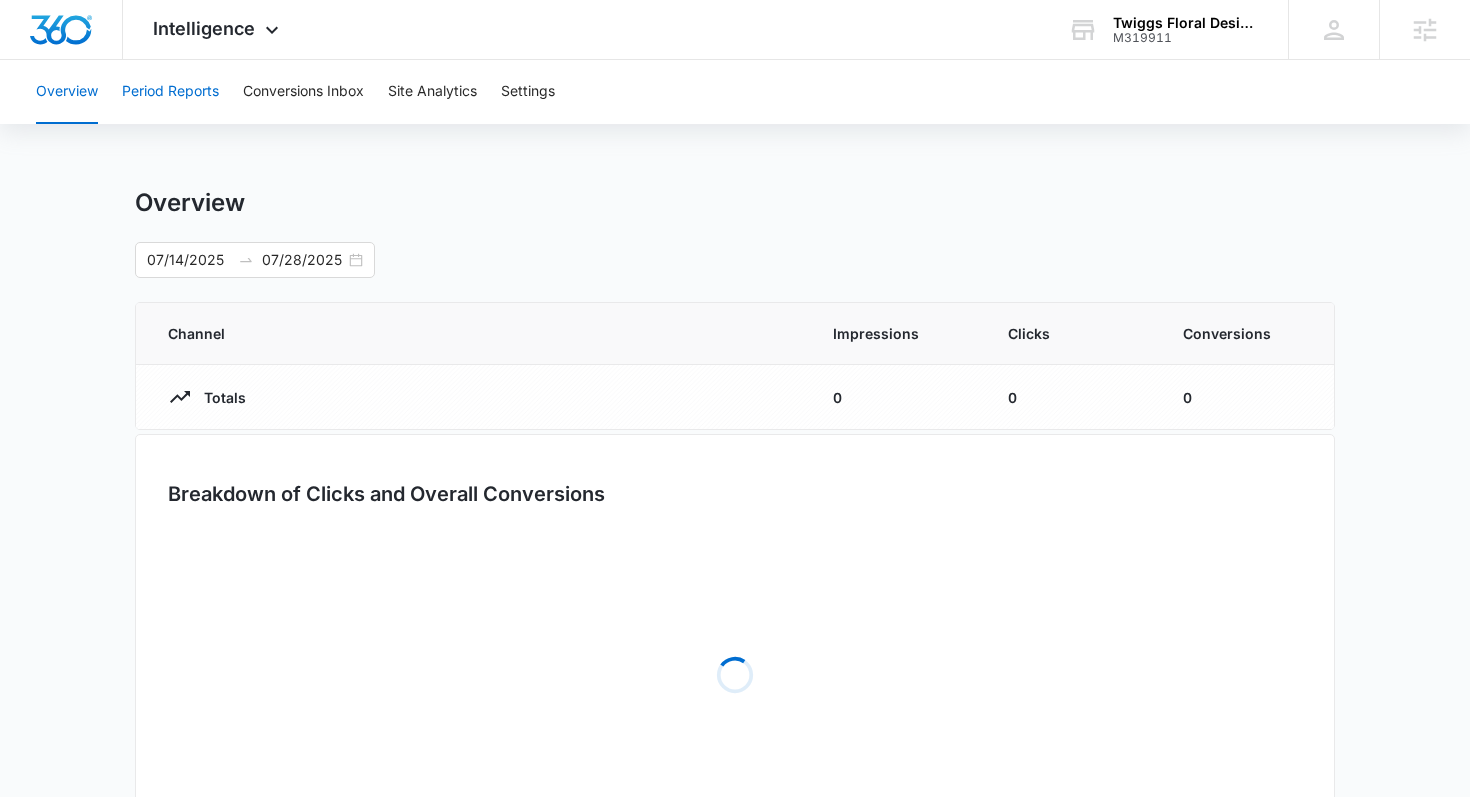 click on "Period Reports" at bounding box center [170, 92] 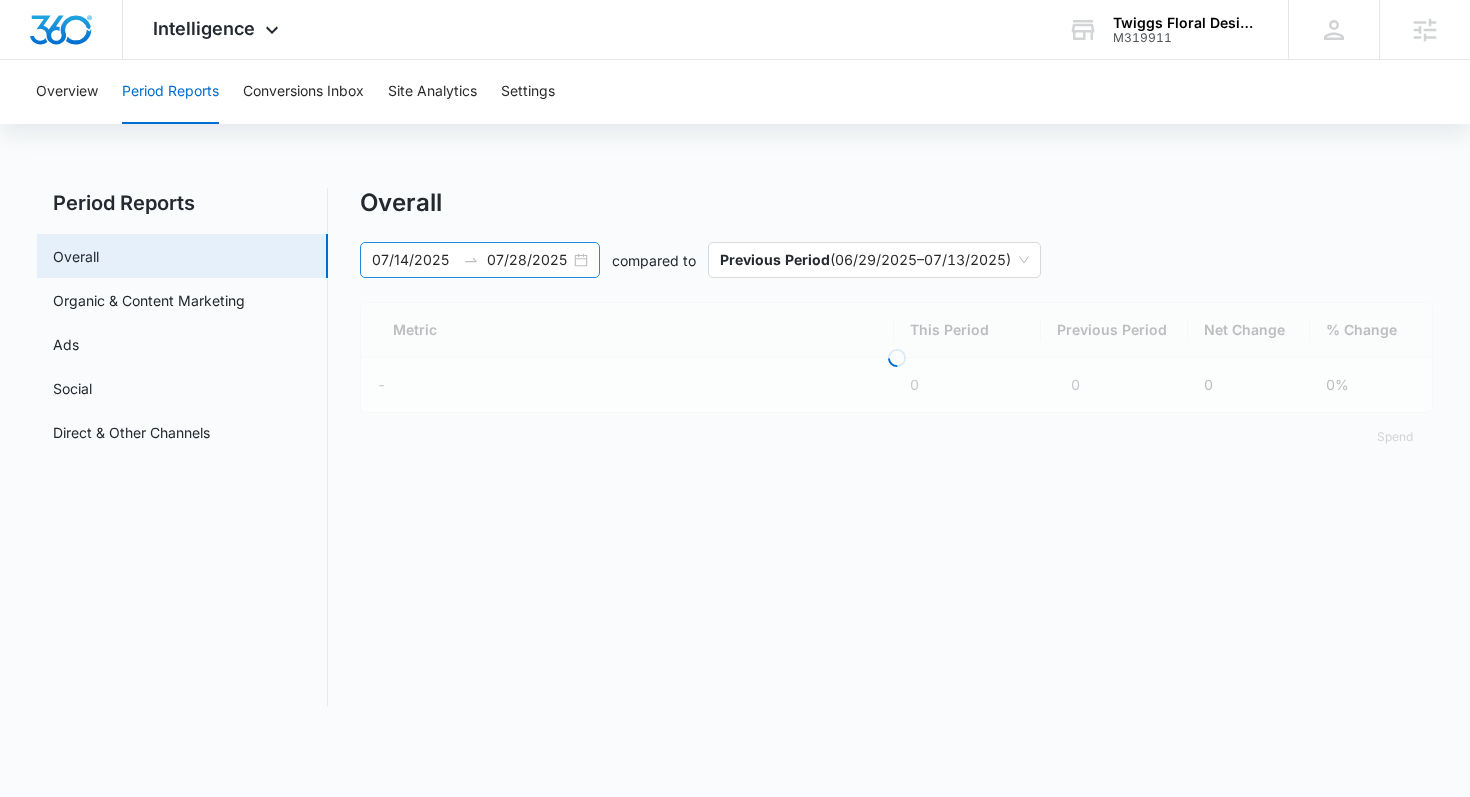 click on "07/28/2025" at bounding box center [528, 260] 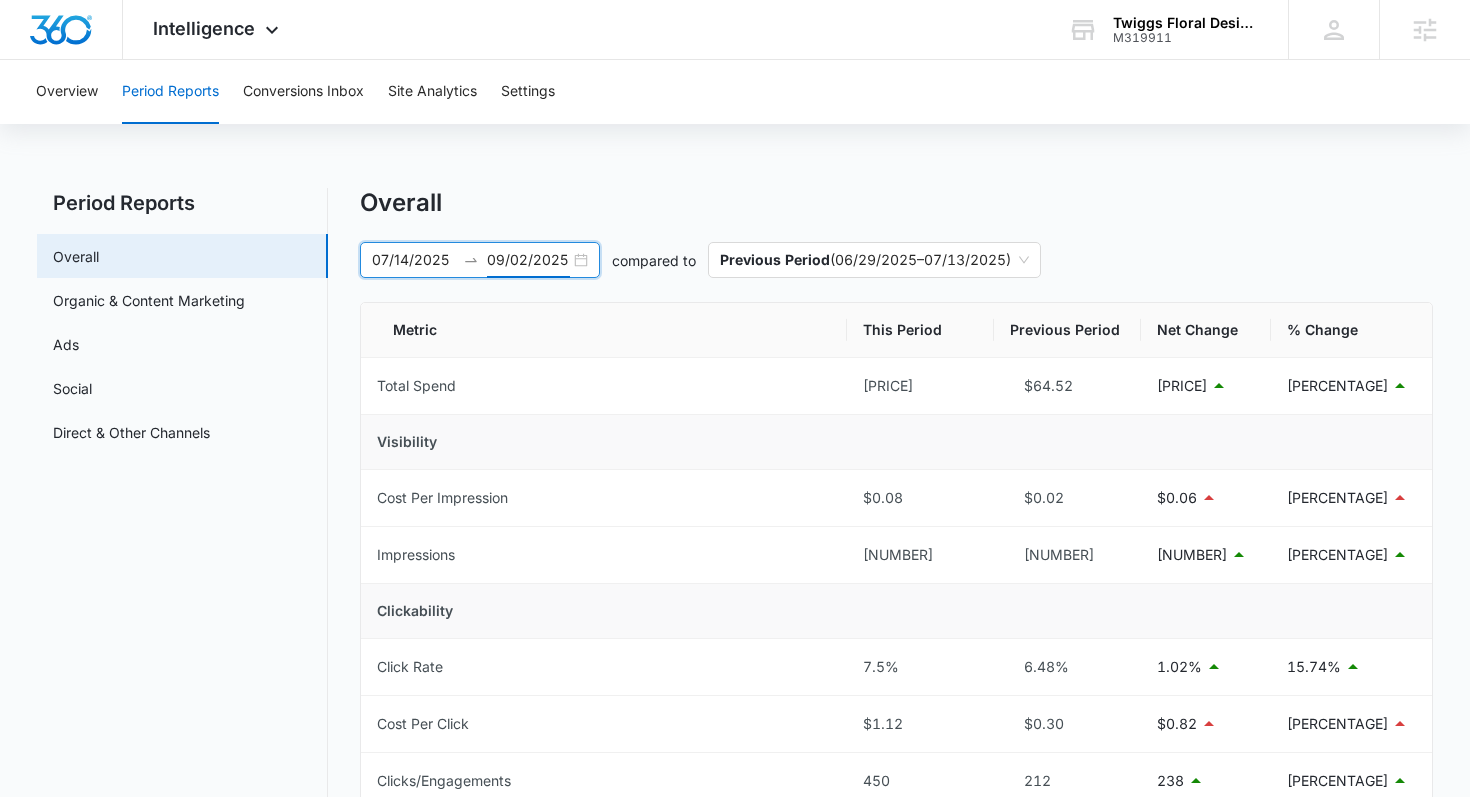 type on "07/28/2025" 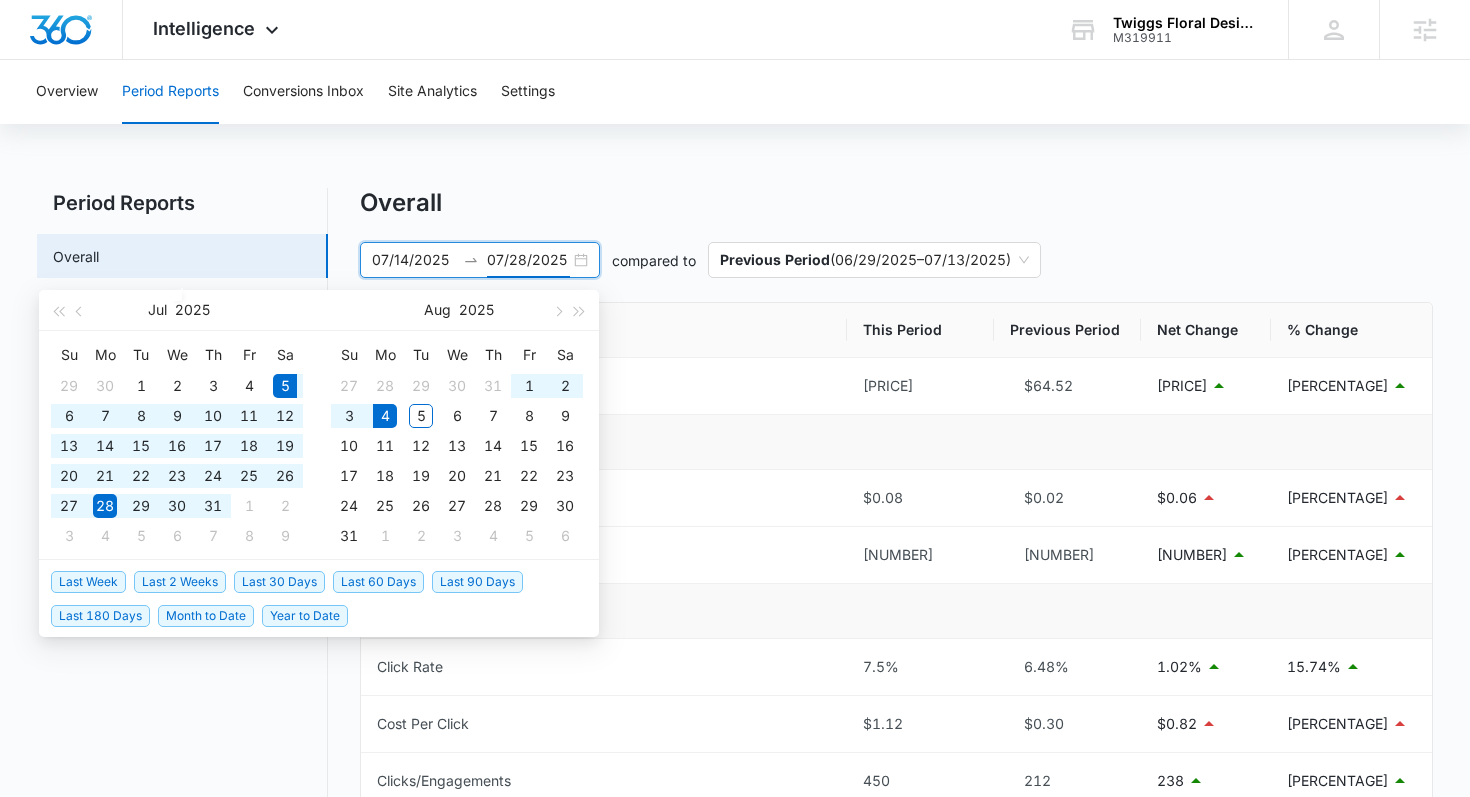 click on "Last 30 Days" at bounding box center [279, 582] 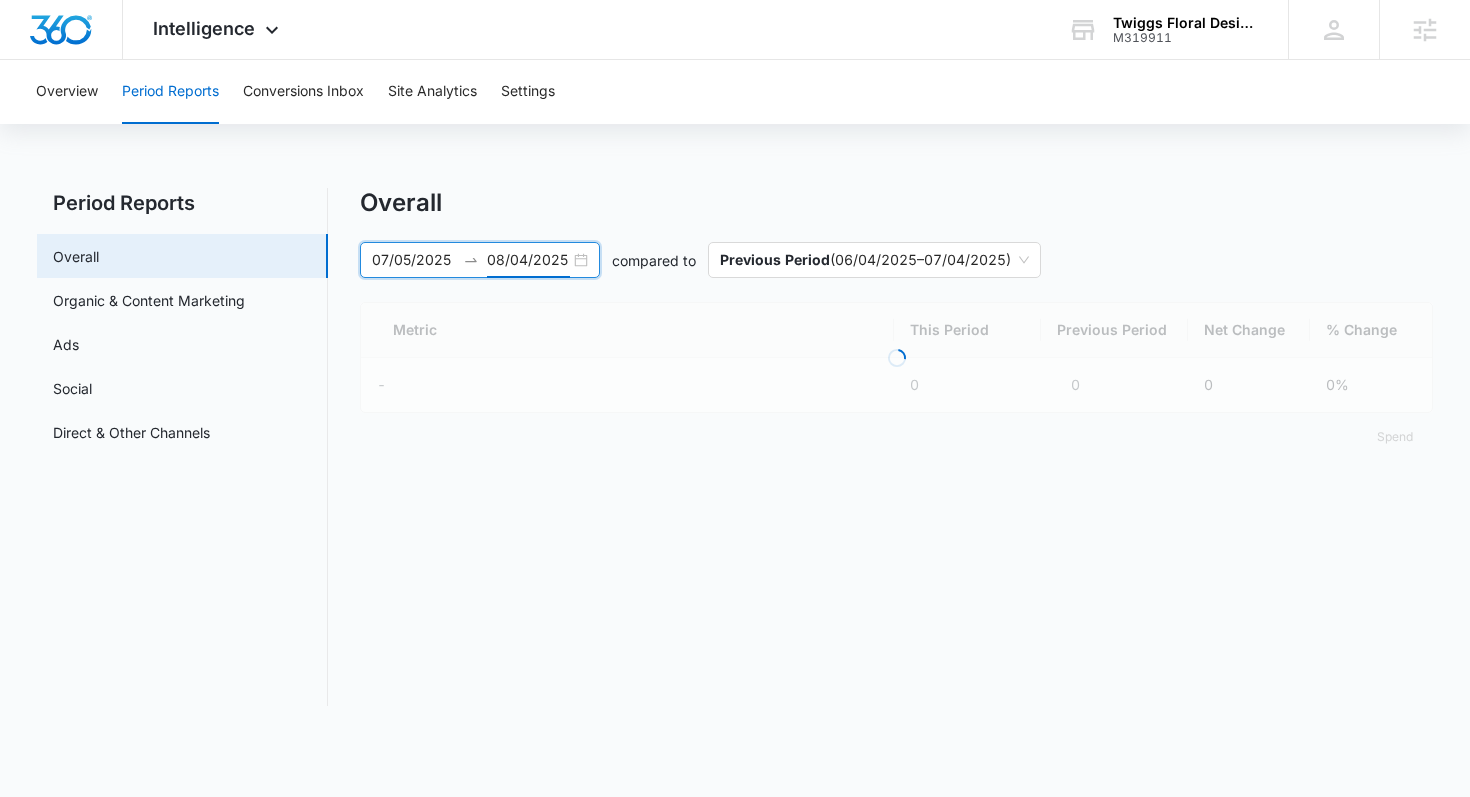 click on "Overall" at bounding box center [897, 203] 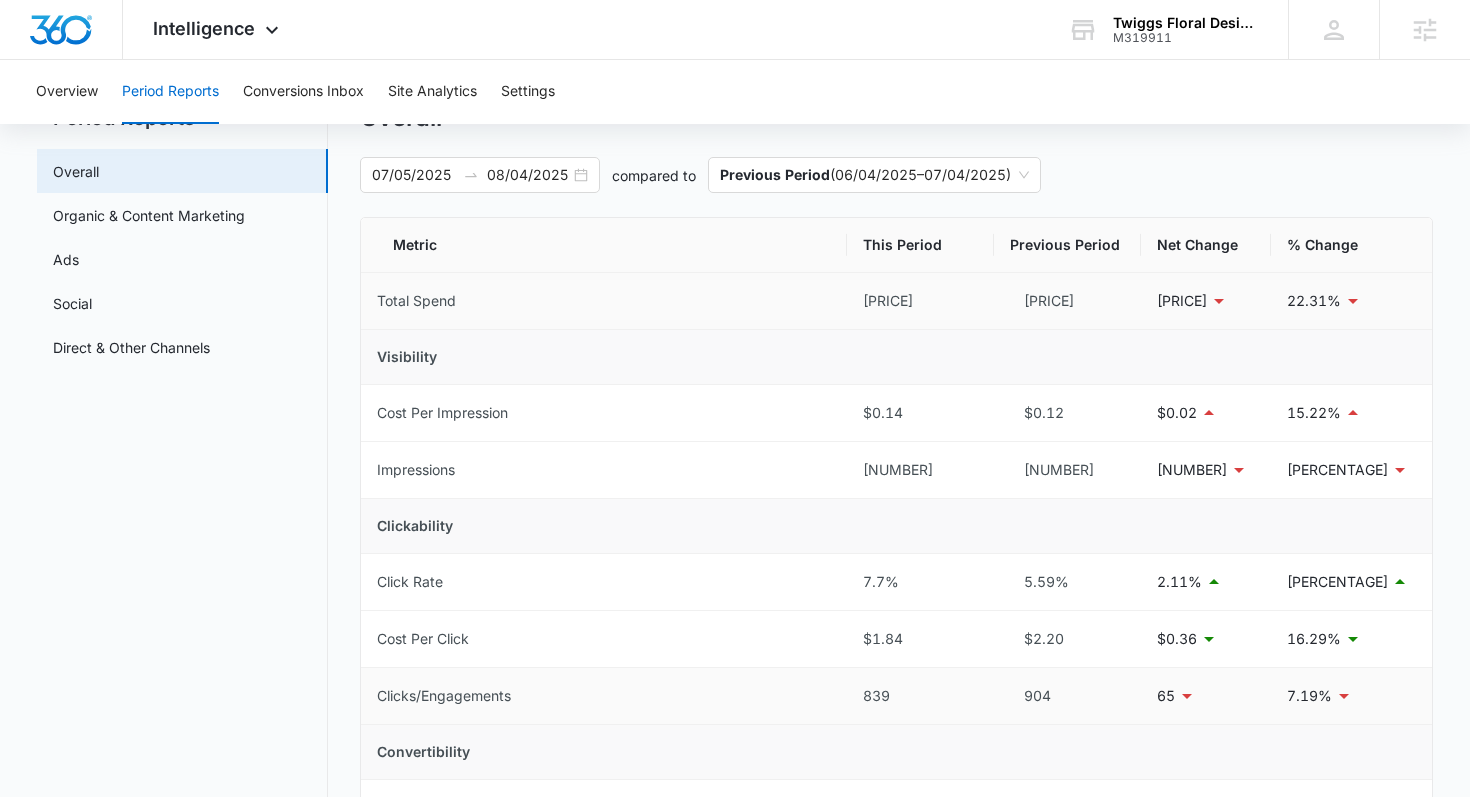 scroll, scrollTop: 0, scrollLeft: 0, axis: both 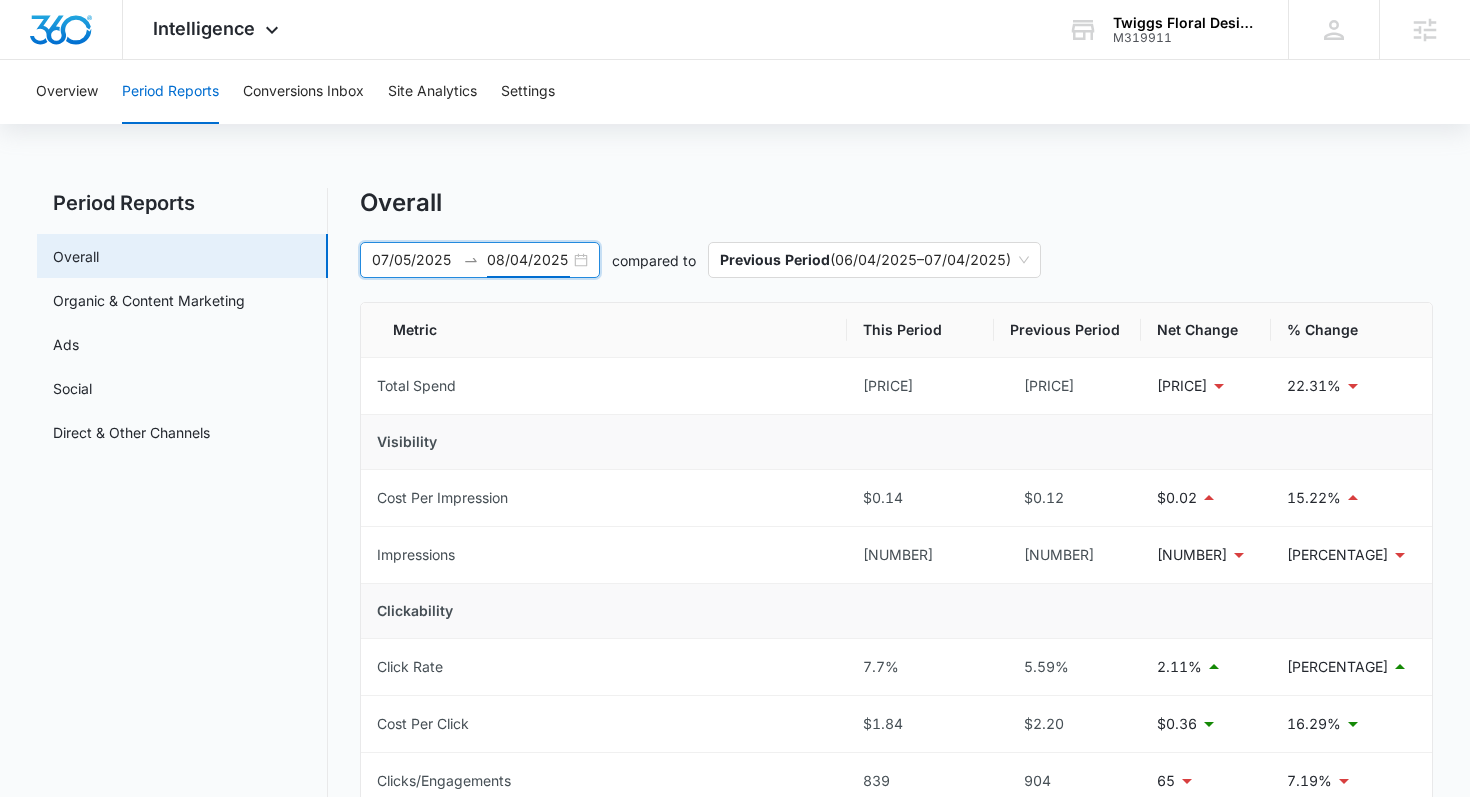 click on "08/04/2025" at bounding box center [528, 260] 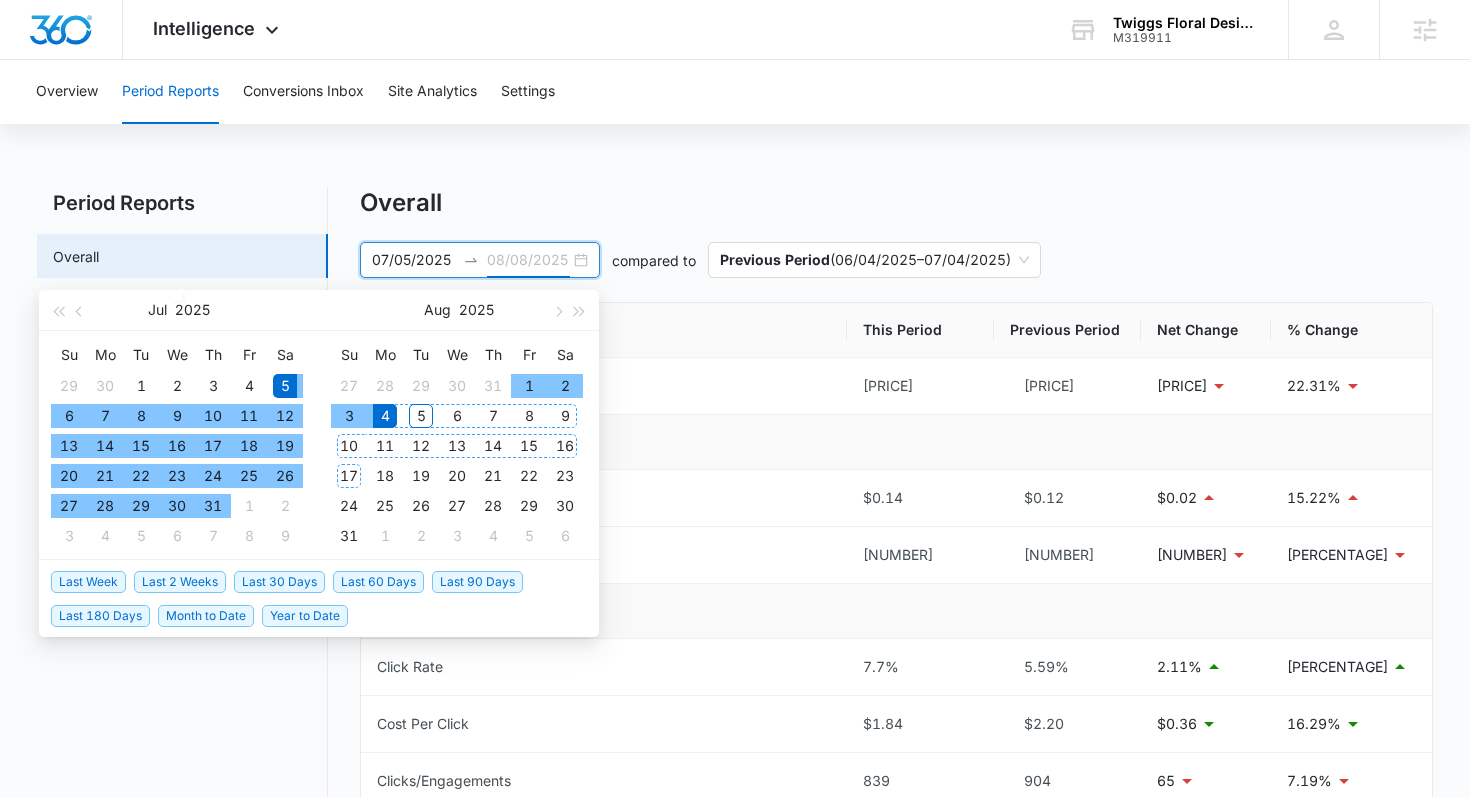 type on "08/04/2025" 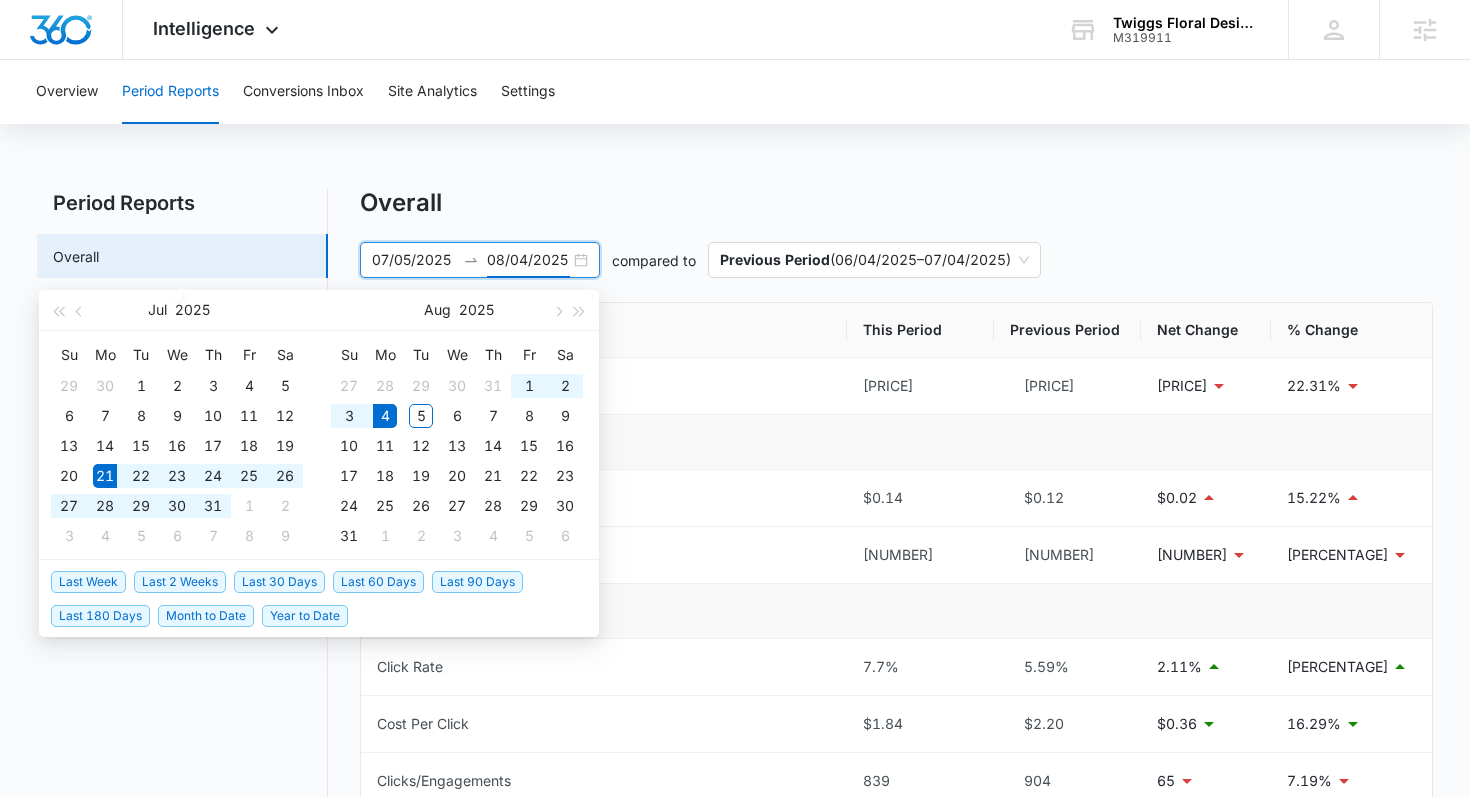 click on "Last 2 Weeks" at bounding box center (180, 582) 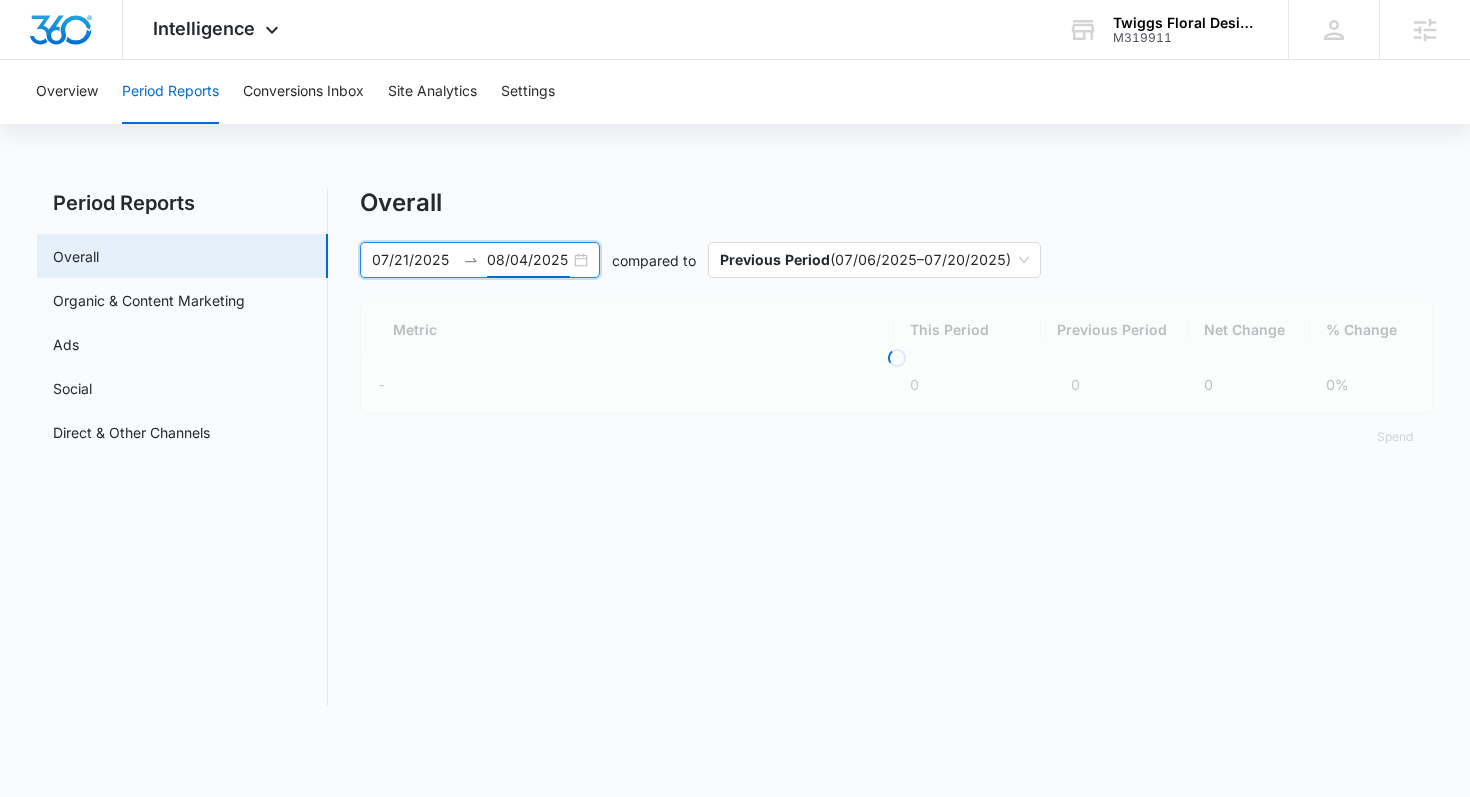 click on "Overall" at bounding box center [897, 203] 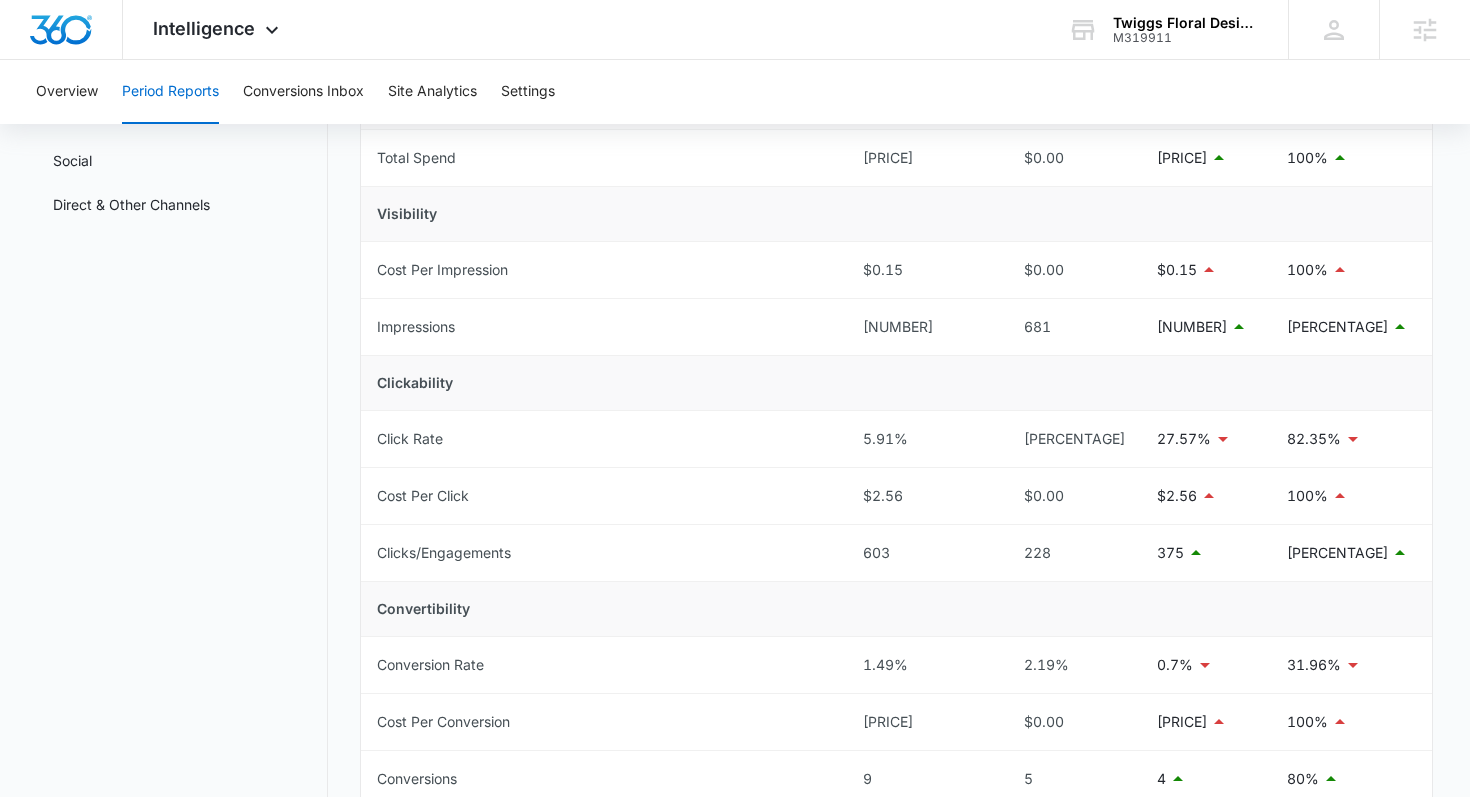 scroll, scrollTop: 0, scrollLeft: 0, axis: both 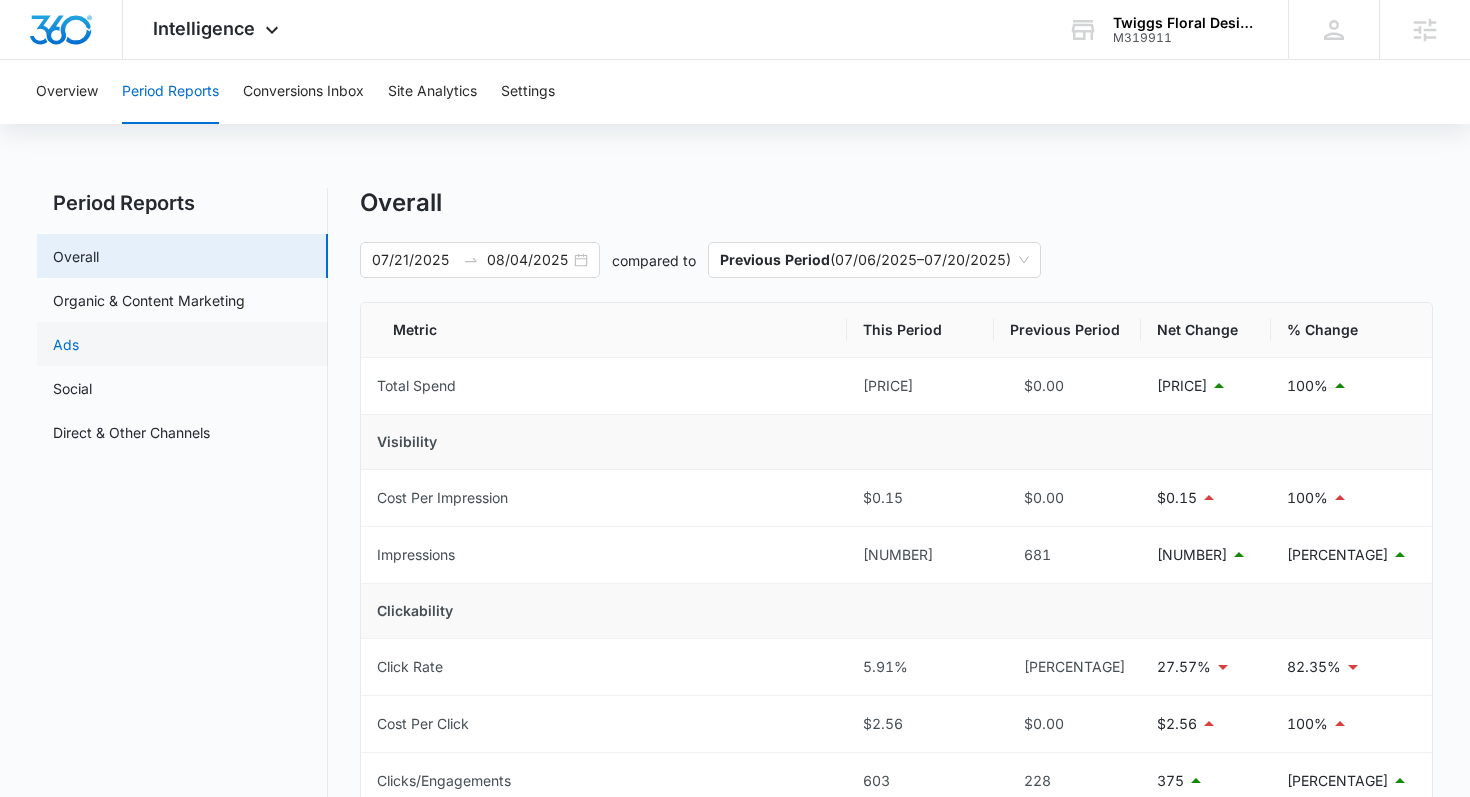 click on "Ads" at bounding box center [66, 344] 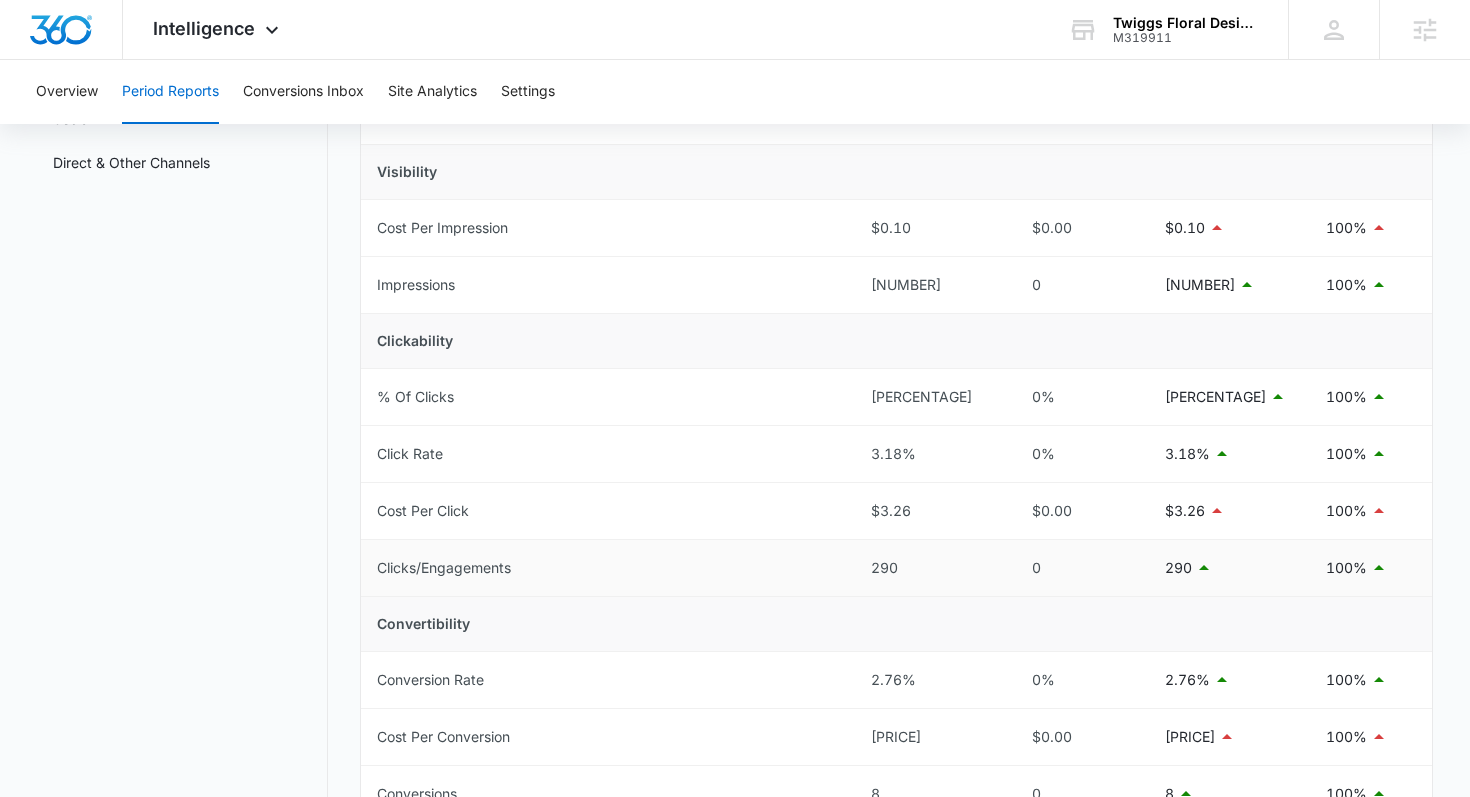 scroll, scrollTop: 0, scrollLeft: 0, axis: both 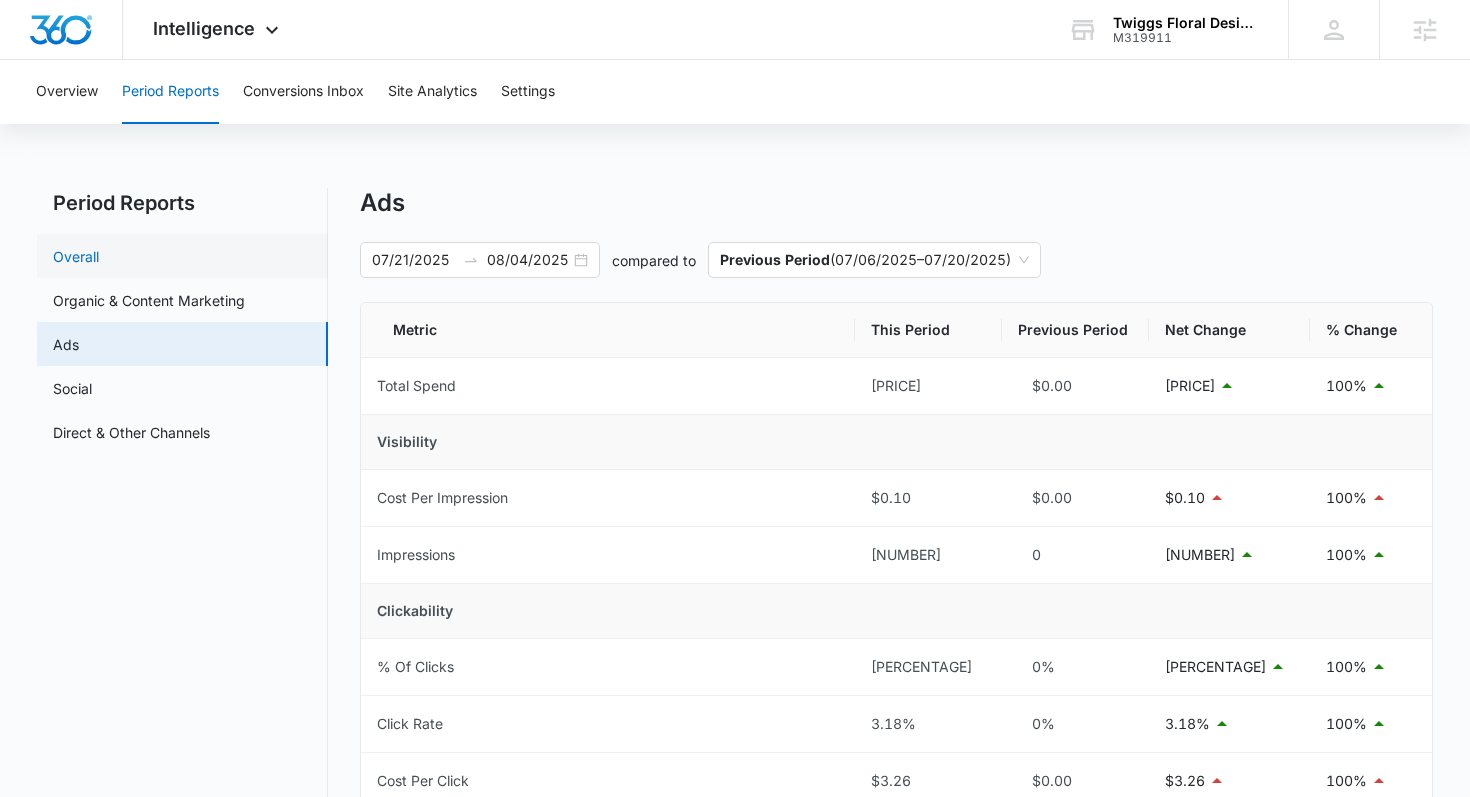 click on "Overall" at bounding box center (76, 256) 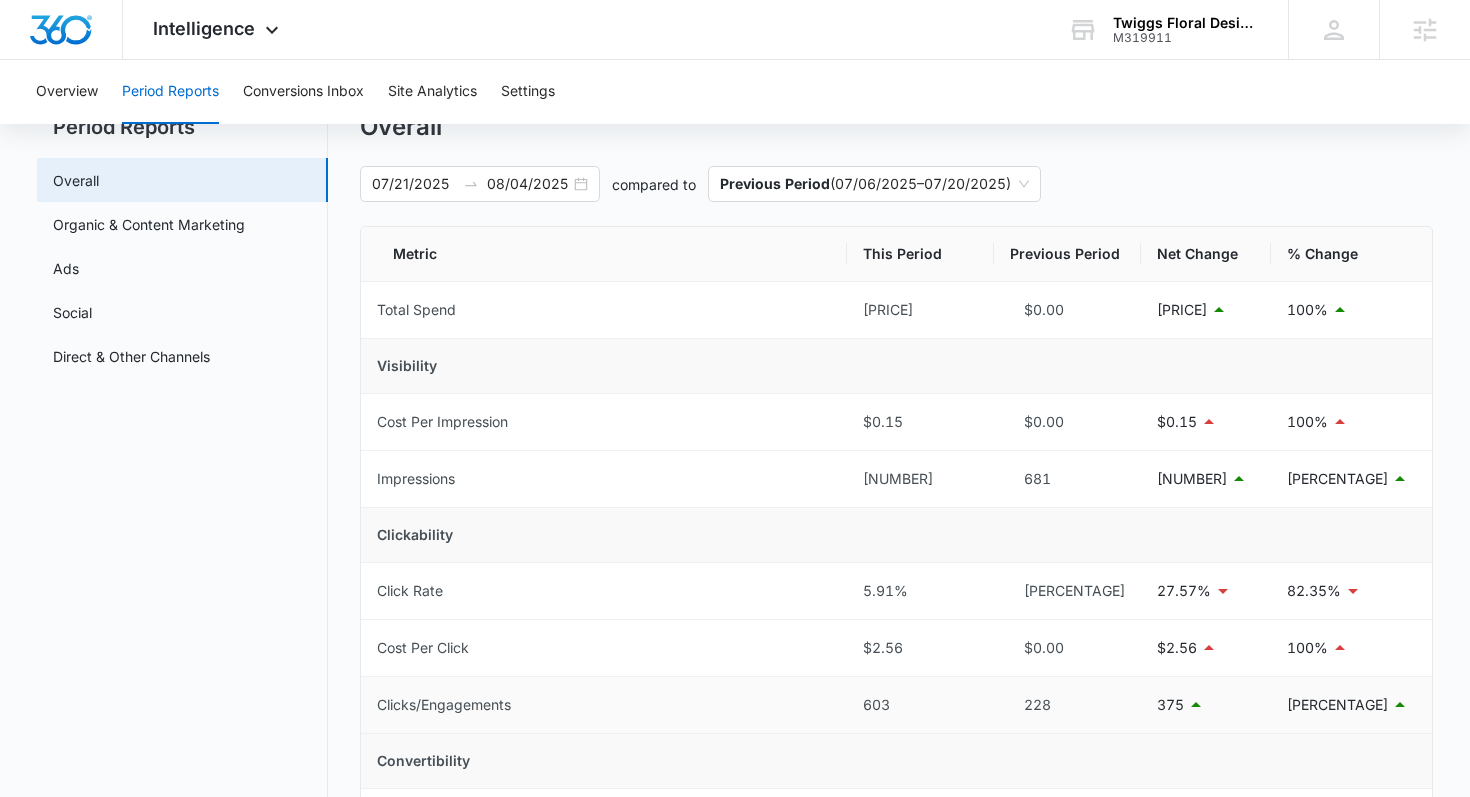 scroll, scrollTop: 0, scrollLeft: 0, axis: both 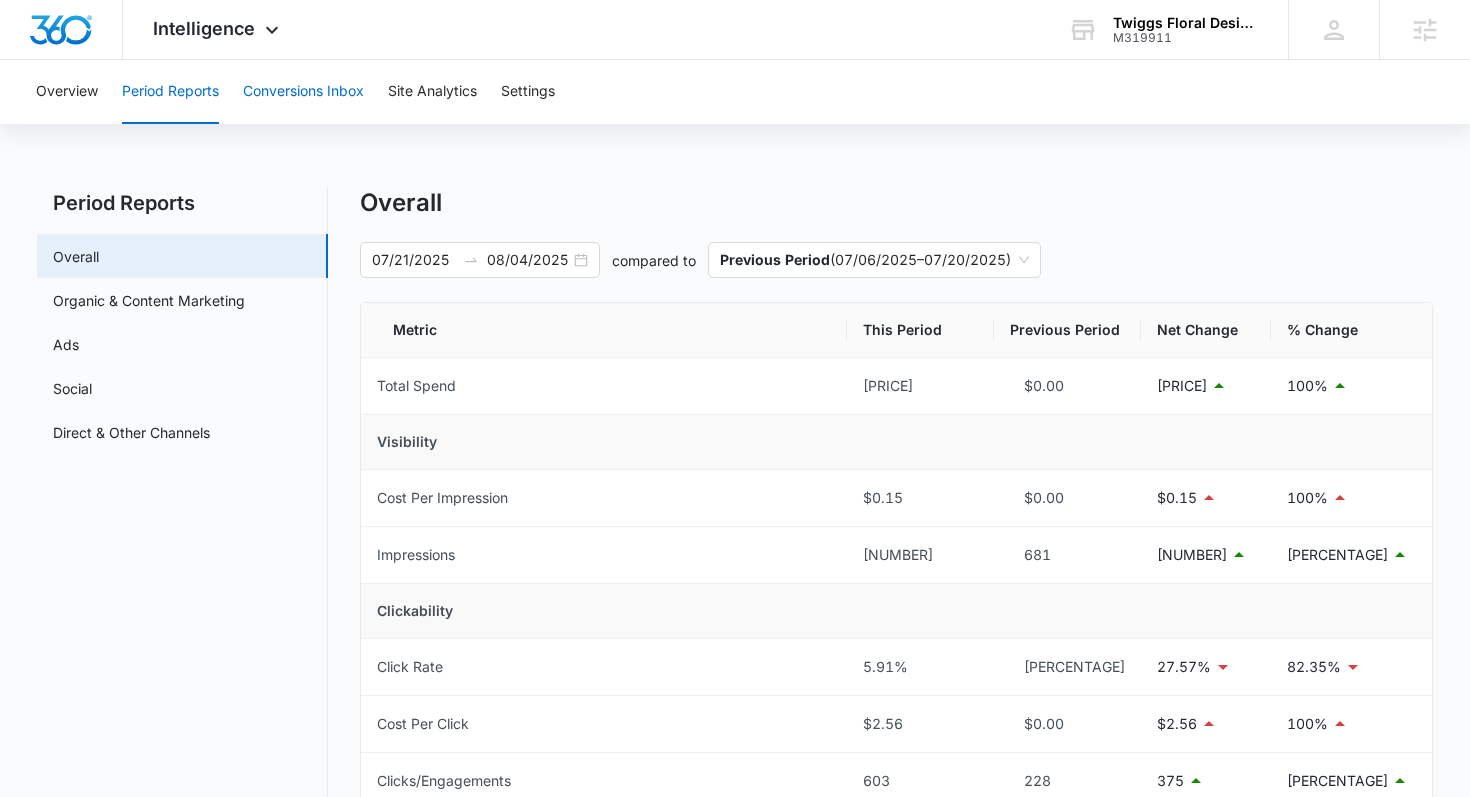 click on "Conversions Inbox" at bounding box center [303, 92] 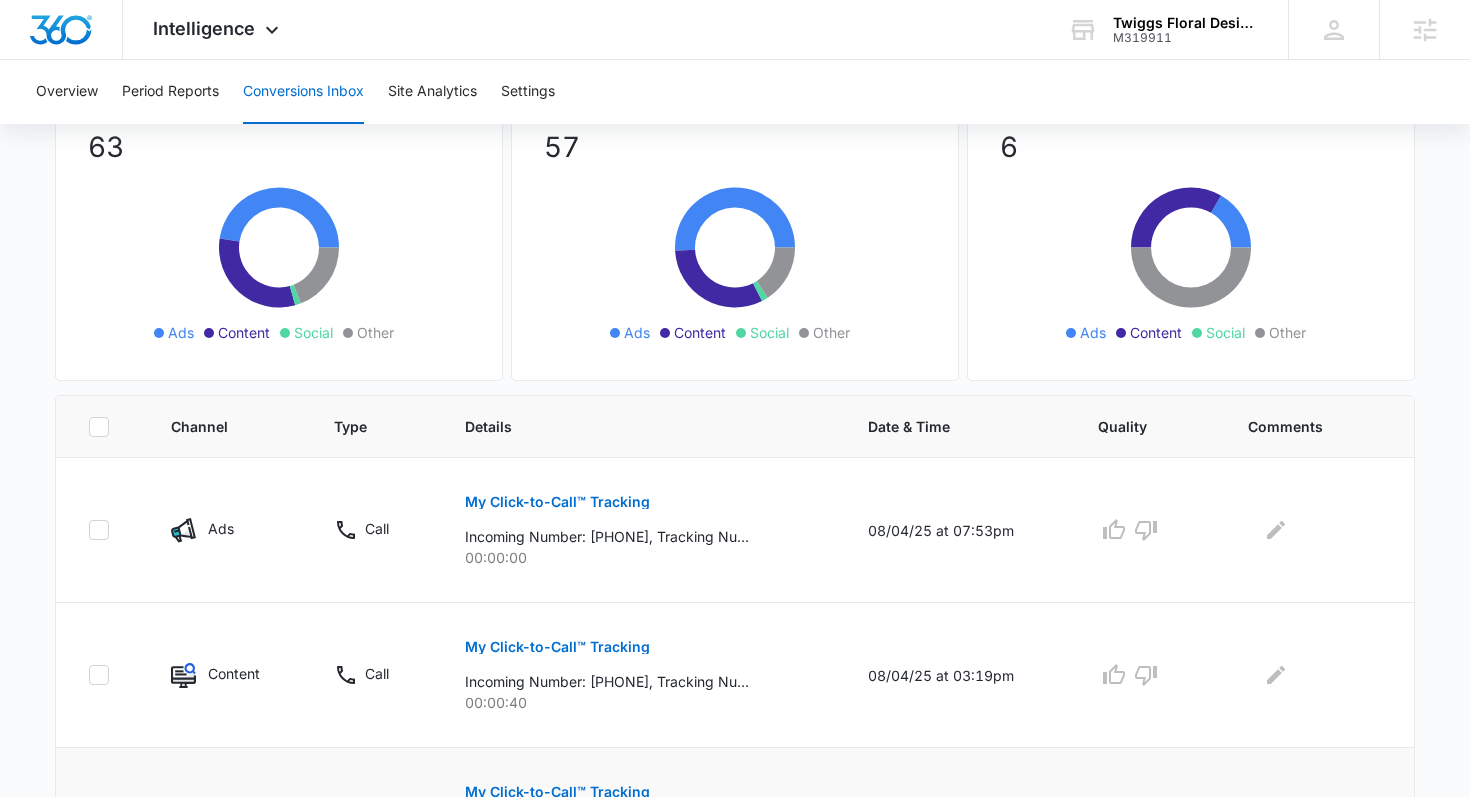 scroll, scrollTop: 0, scrollLeft: 0, axis: both 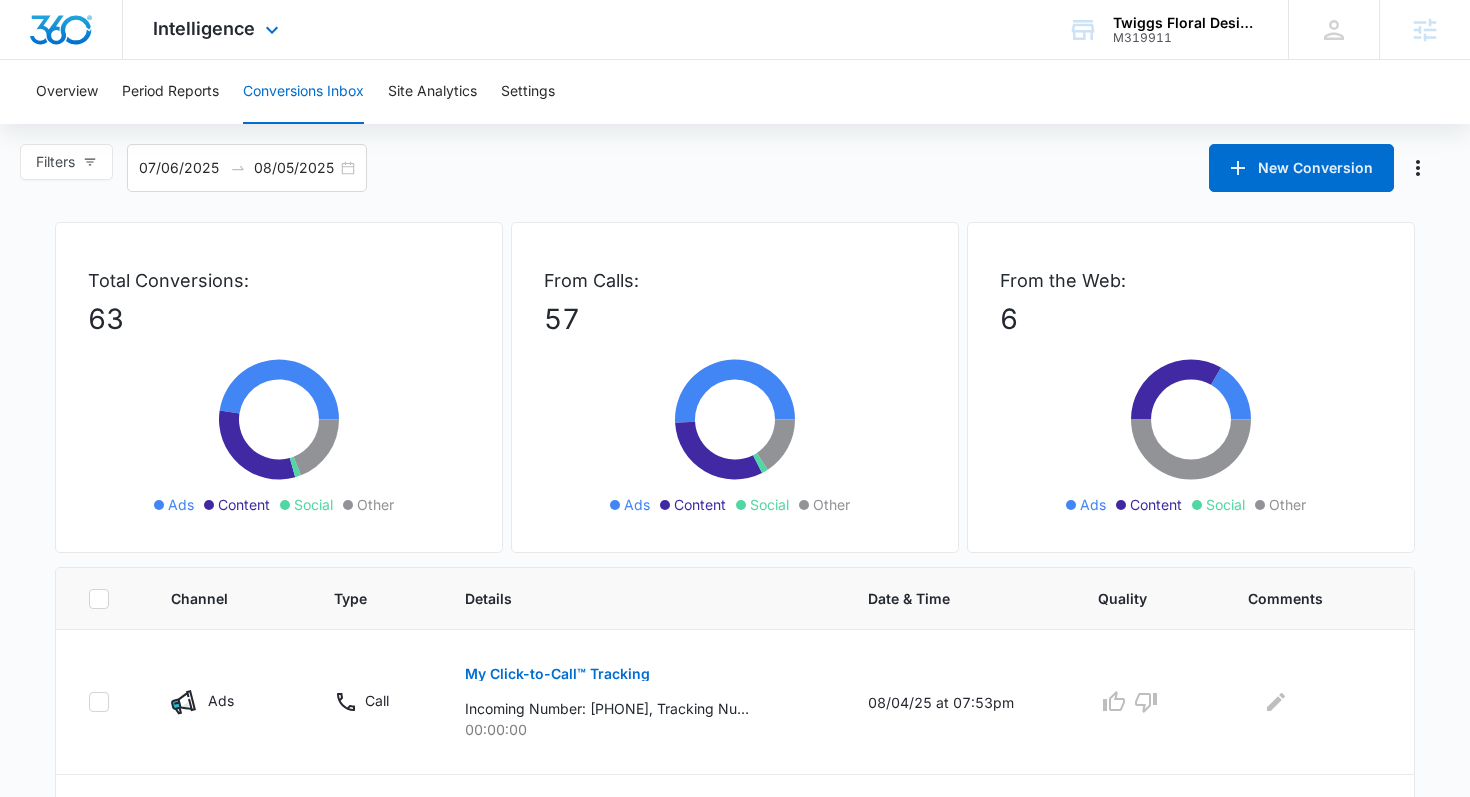 click on "Intelligence Apps Reputation Forms CRM Email Social Payments POS Content Ads Intelligence Files Brand Settings" at bounding box center (218, 29) 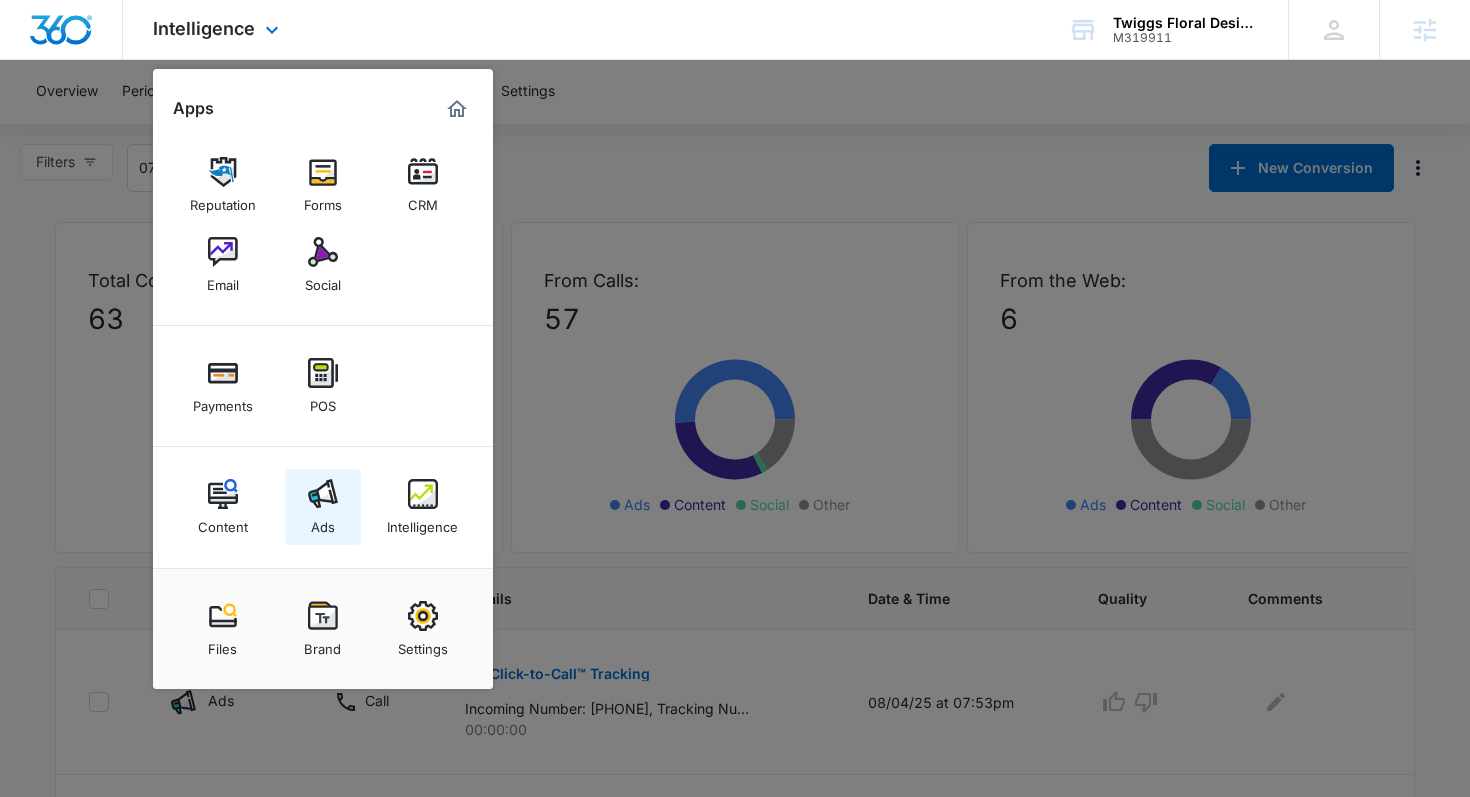 click on "Ads" at bounding box center (323, 522) 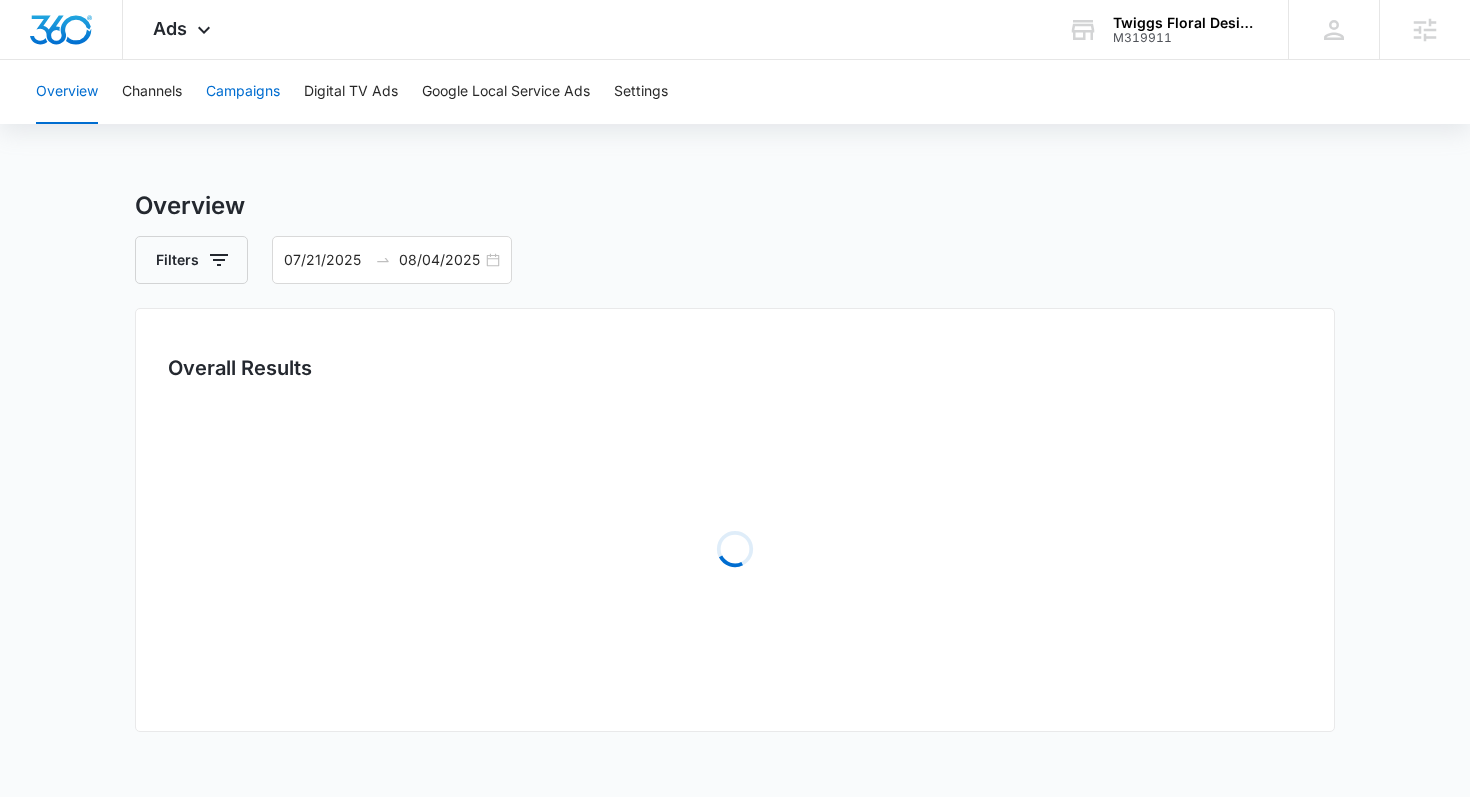click on "Campaigns" at bounding box center [243, 92] 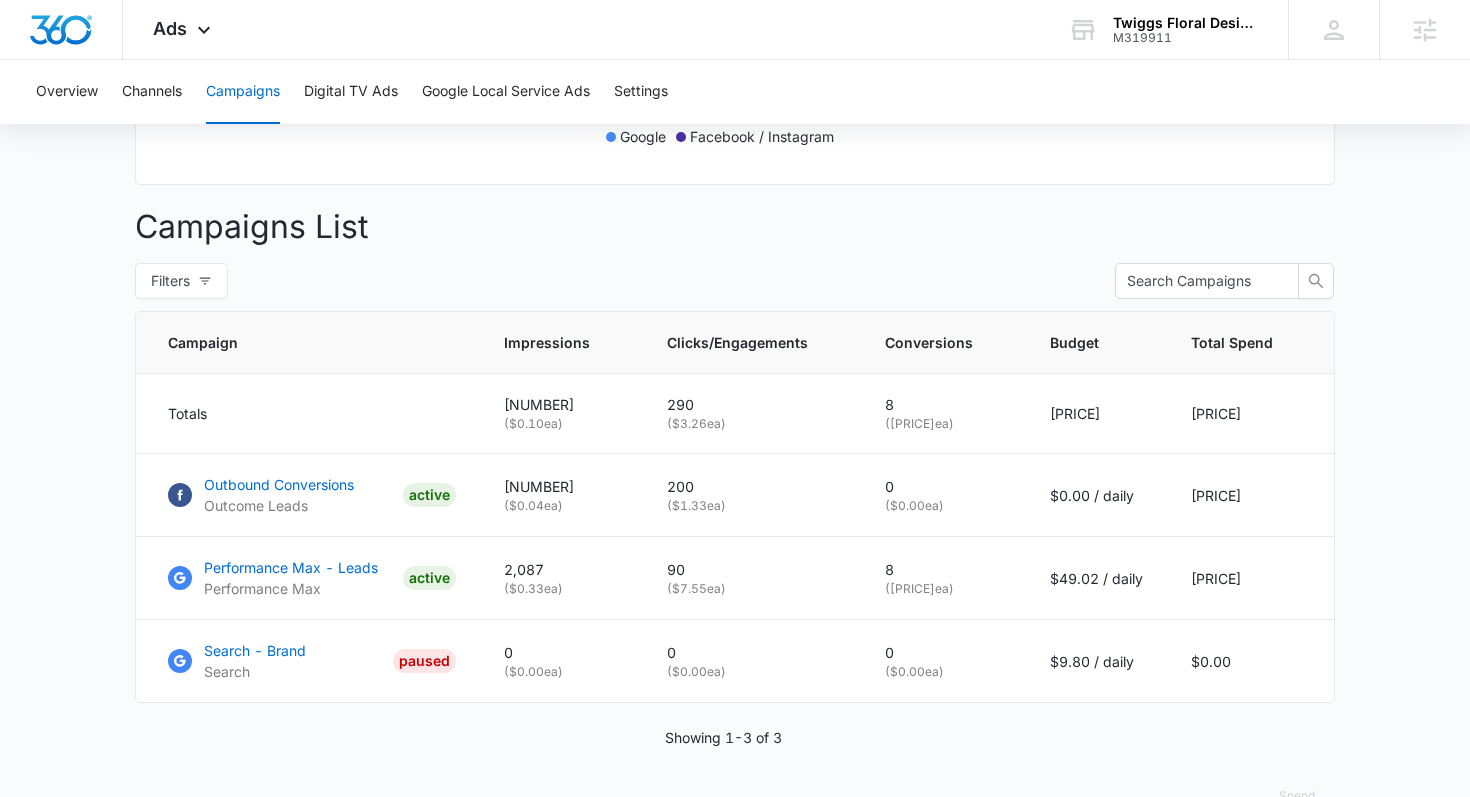 scroll, scrollTop: 666, scrollLeft: 0, axis: vertical 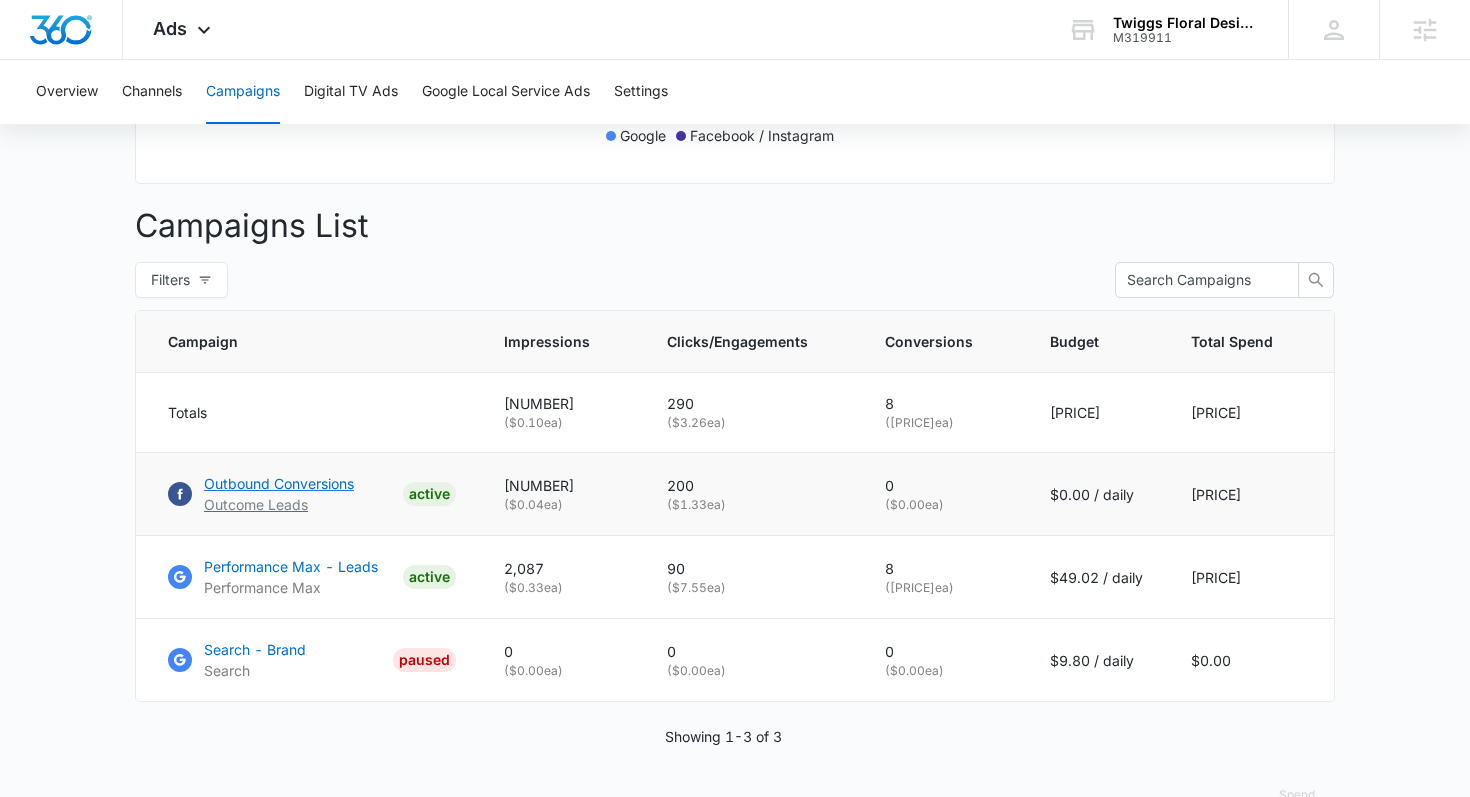 click on "Outbound Conversions" at bounding box center (279, 483) 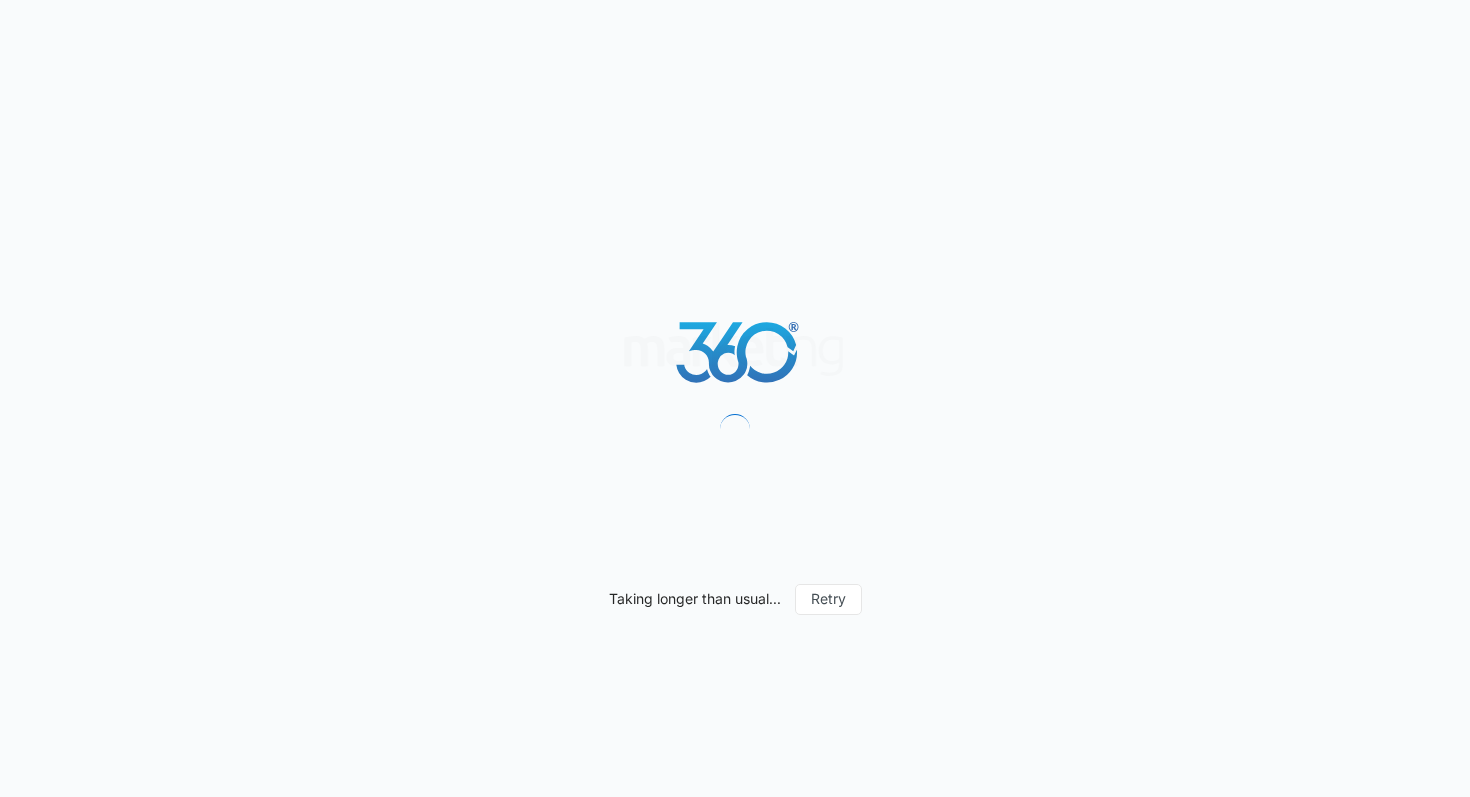 scroll, scrollTop: 0, scrollLeft: 0, axis: both 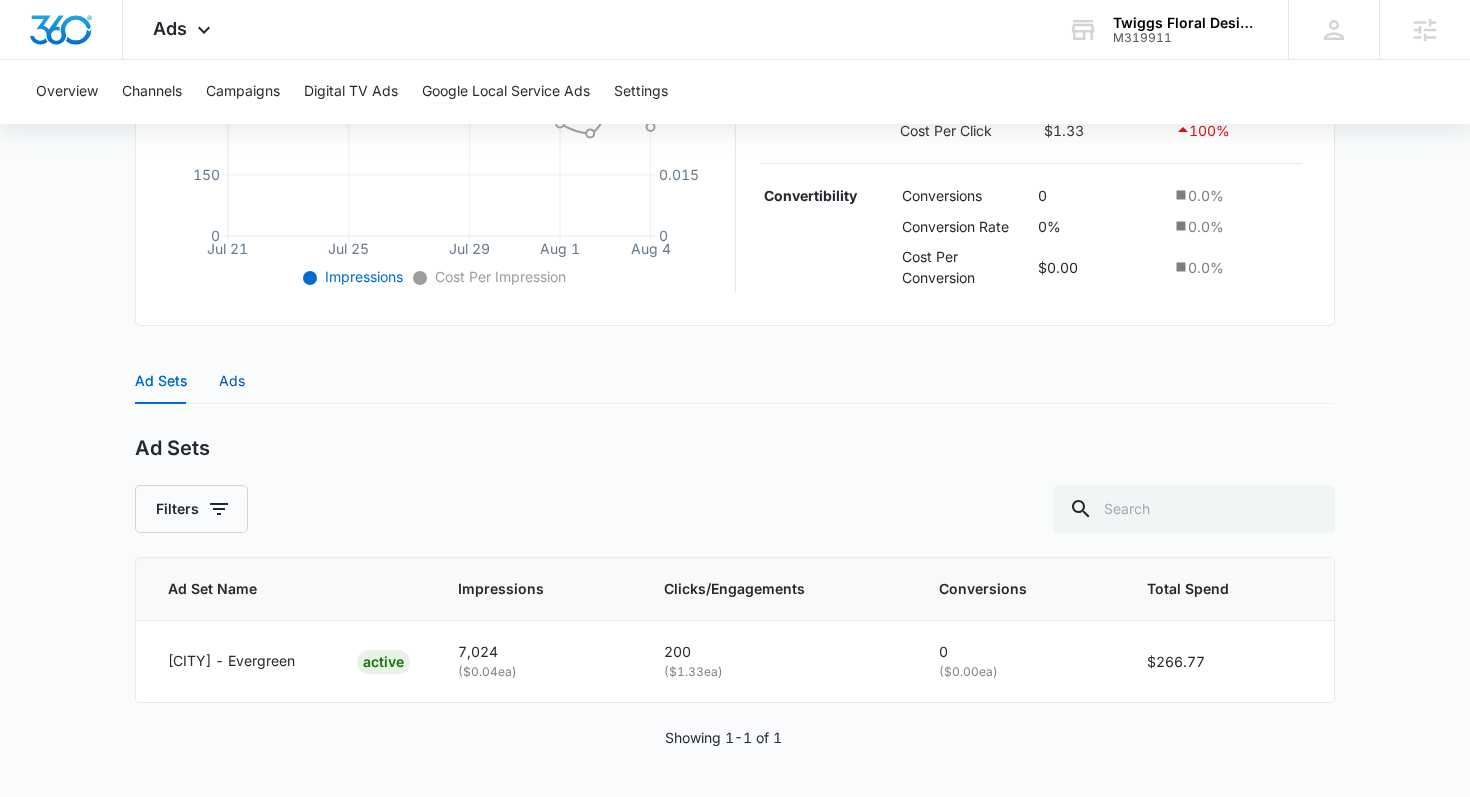 click on "Ads" at bounding box center [232, 381] 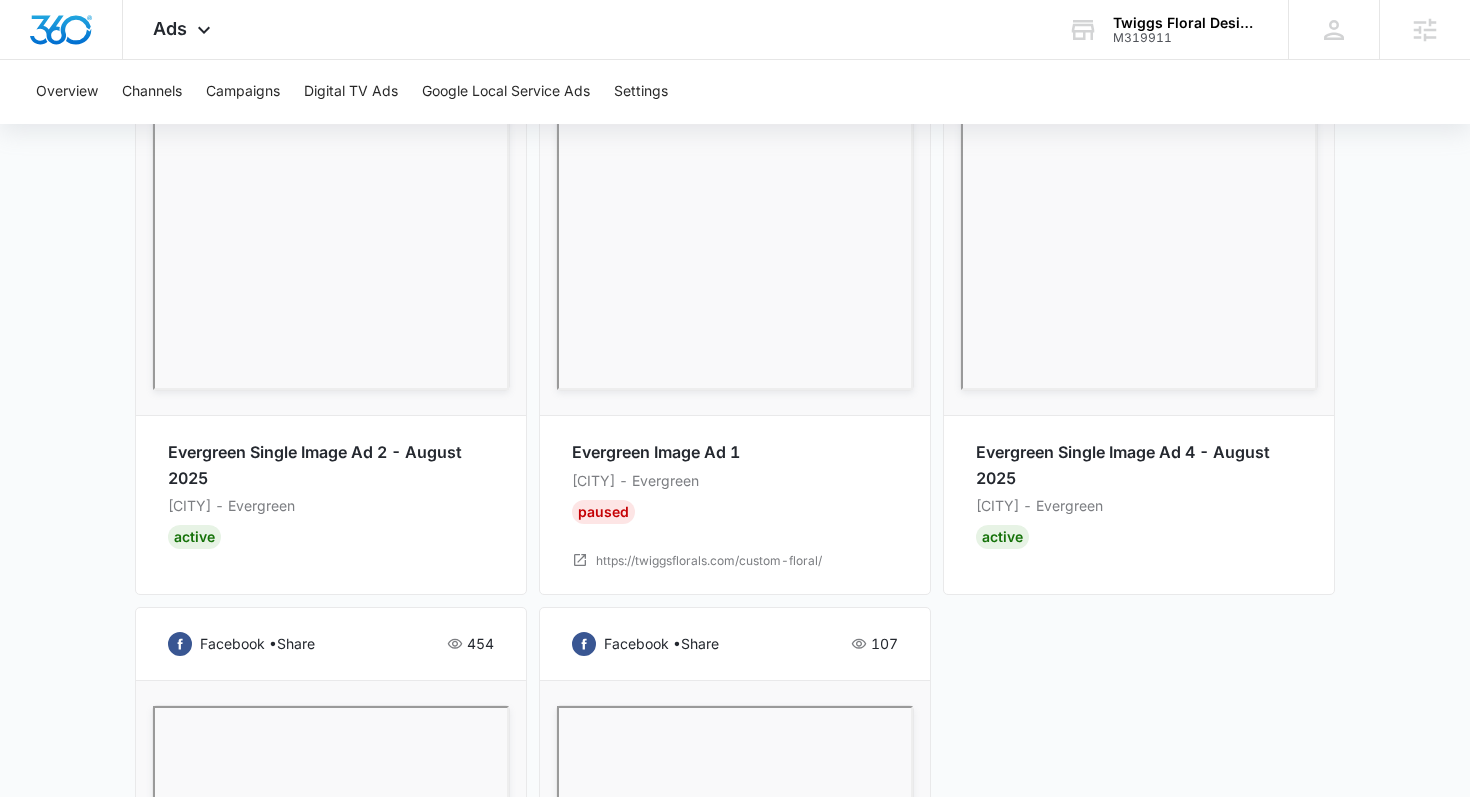 scroll, scrollTop: 1711, scrollLeft: 0, axis: vertical 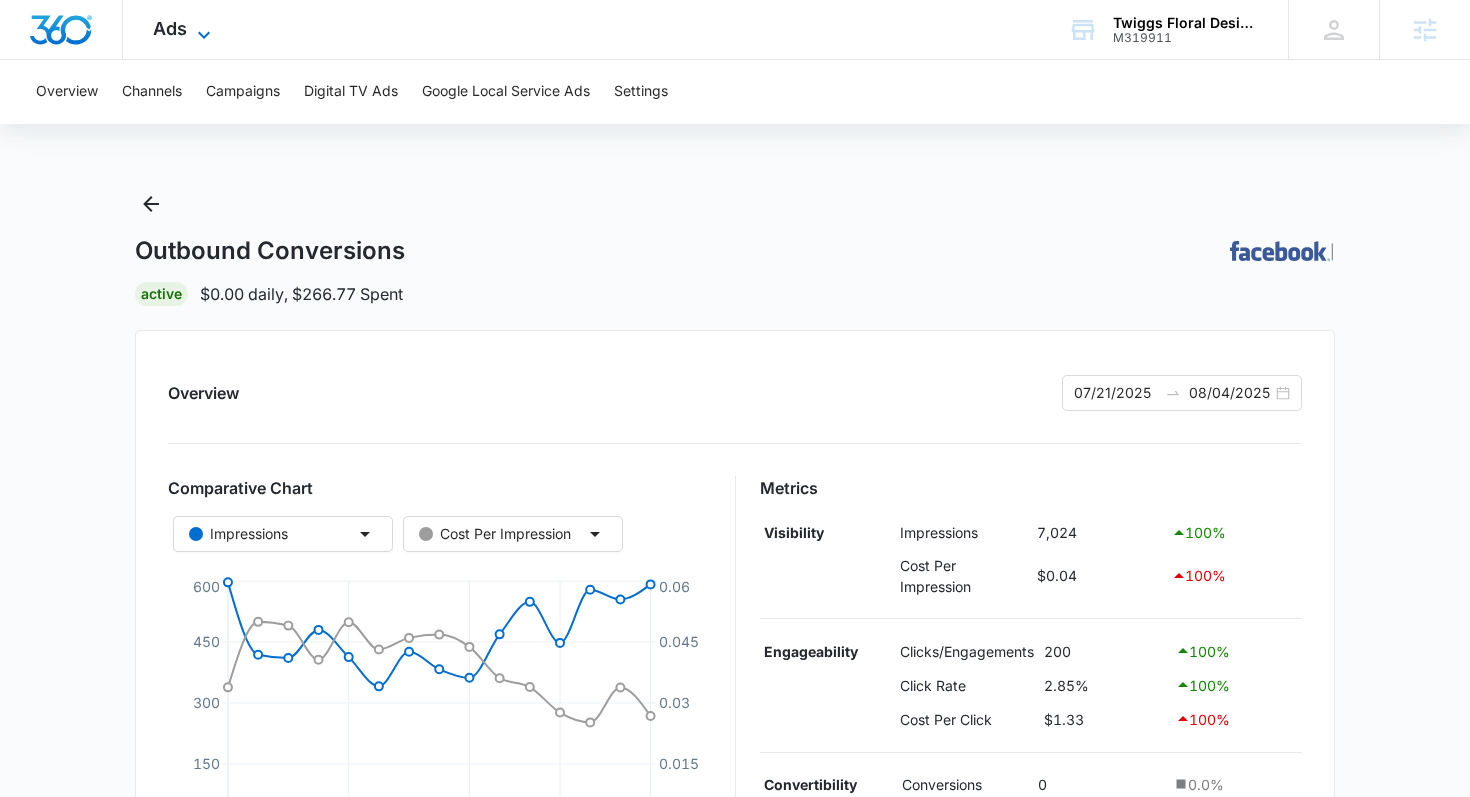 click on "Ads" at bounding box center [170, 28] 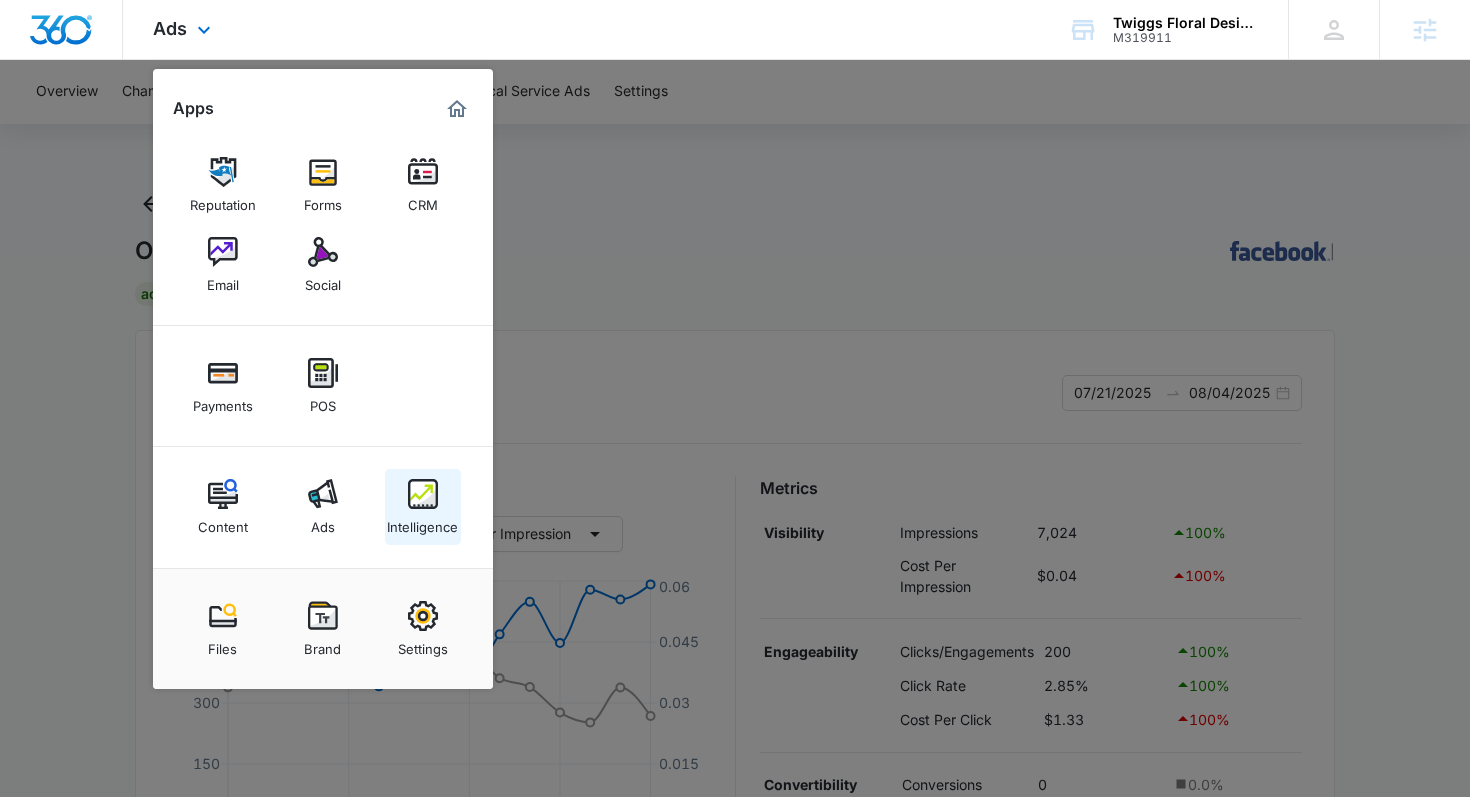 click on "Intelligence" at bounding box center (422, 522) 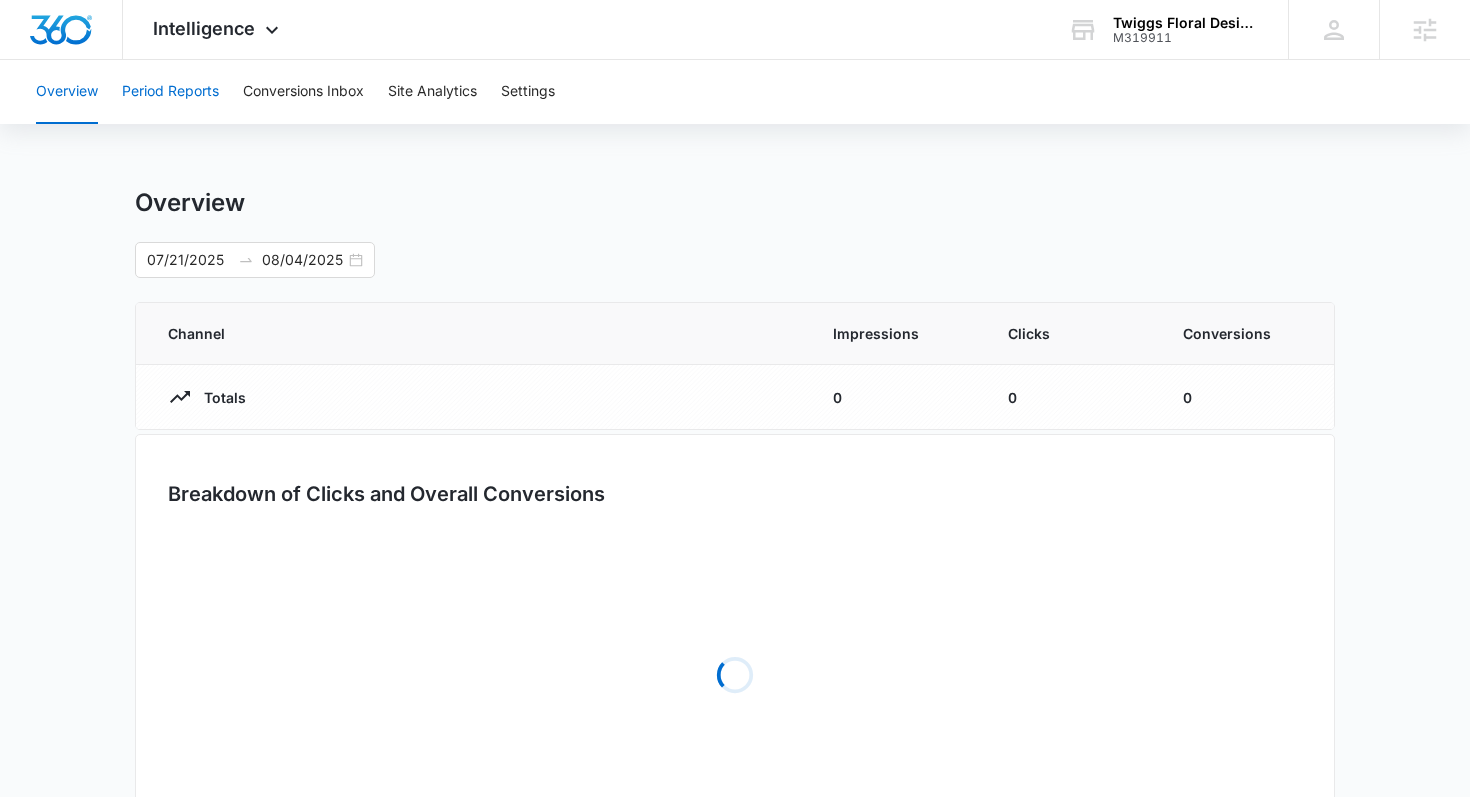 click on "Period Reports" at bounding box center (170, 92) 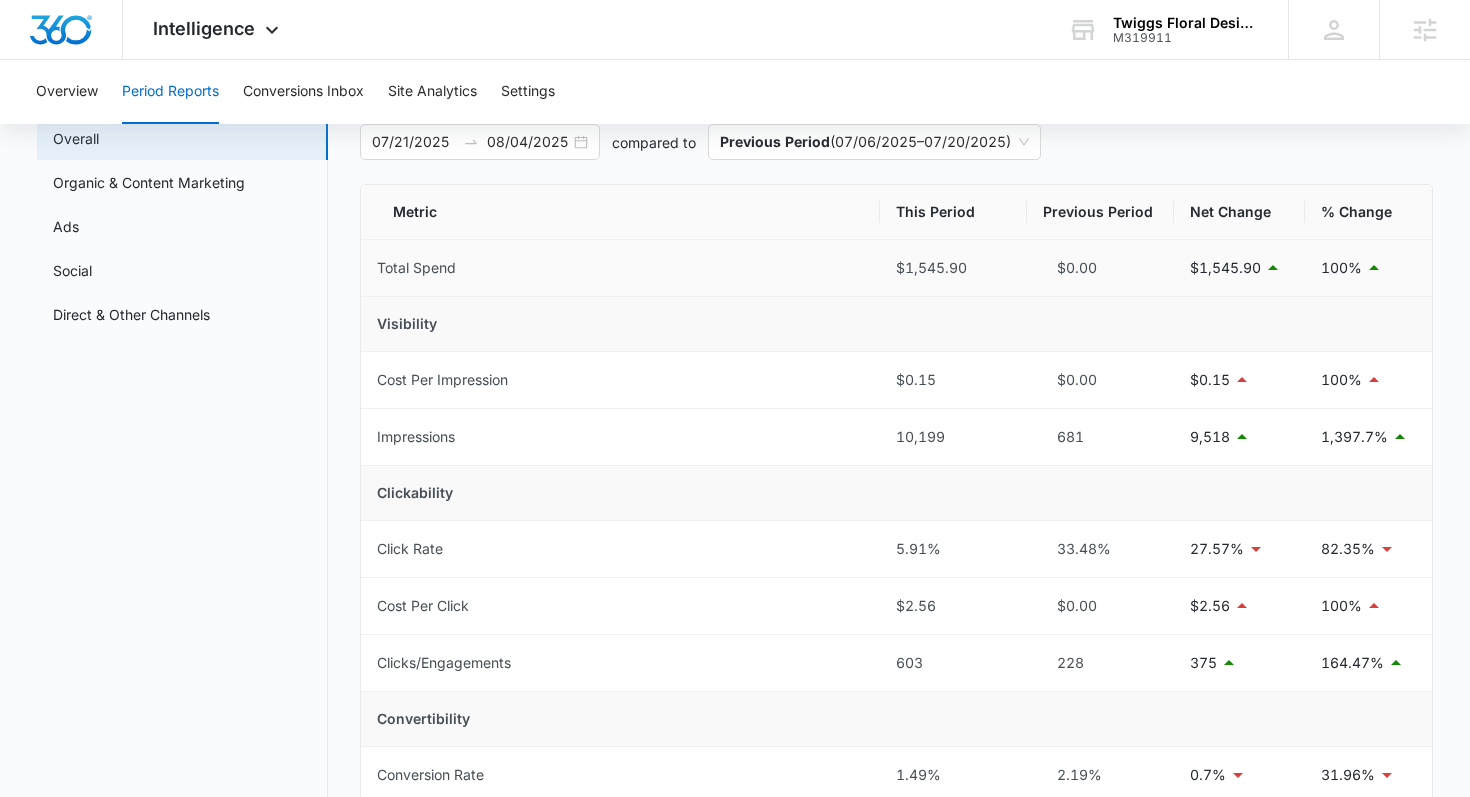 scroll, scrollTop: 0, scrollLeft: 0, axis: both 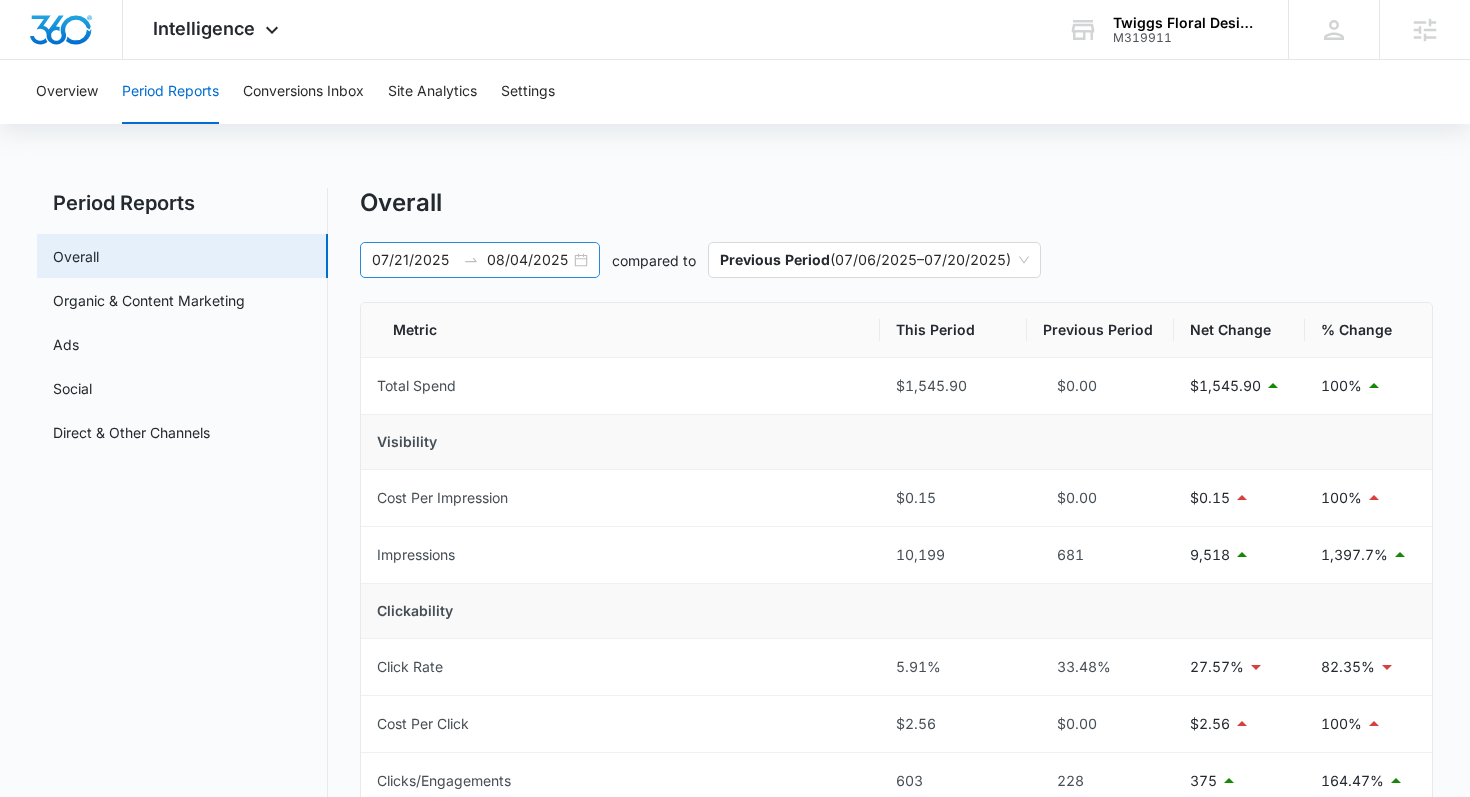 click on "08/04/2025" at bounding box center (528, 260) 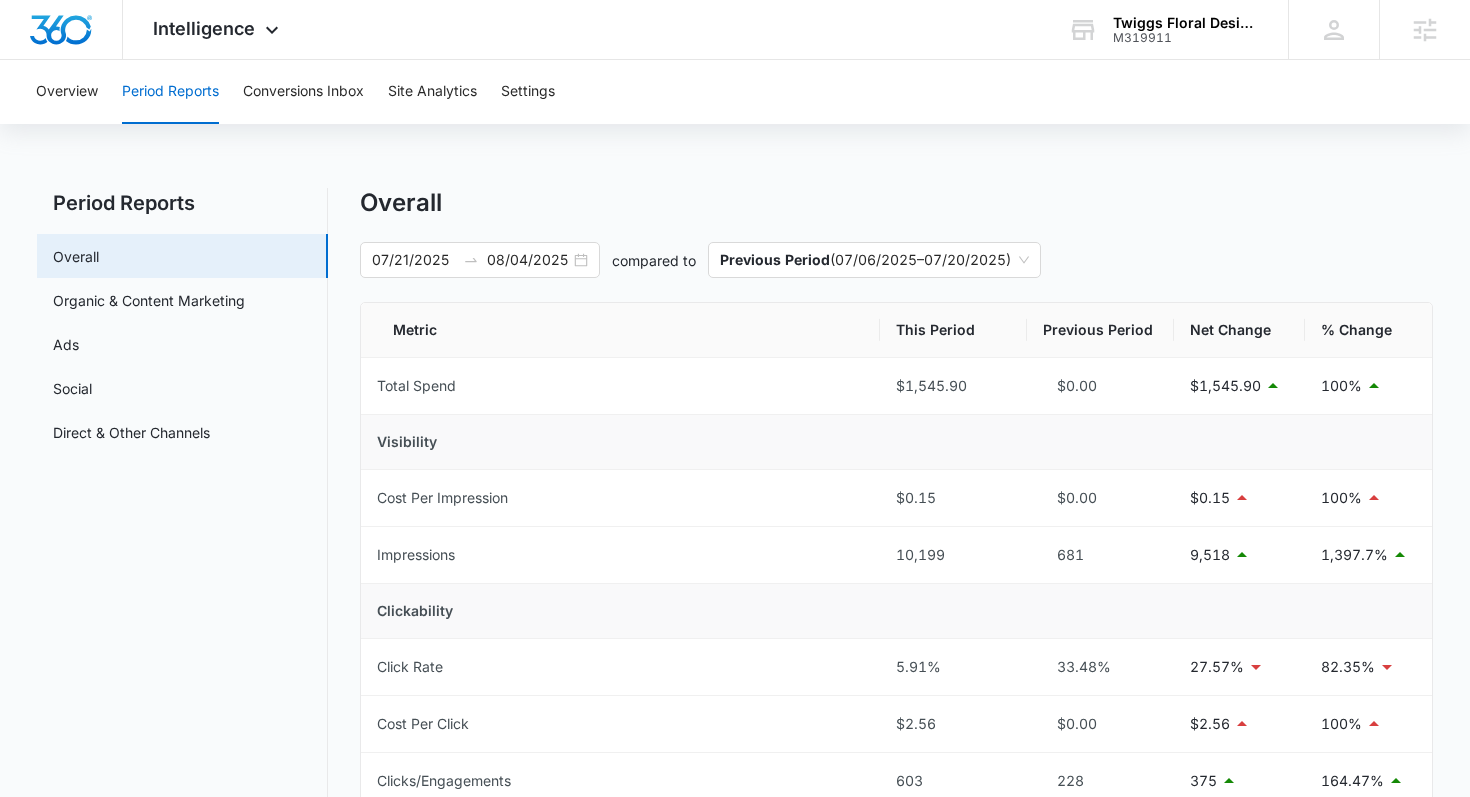 click on "Overview Period Reports Conversions Inbox Site Analytics Settings Period Reports Overall Organic & Content Marketing Ads Social Direct & Other Channels Overall 07/21/2025 08/04/2025 compared to Previous Period  ( 07/06/2025  –  07/20/2025 ) Metric This Period Previous  Period Net Change % Change           Total Spend $1,545.90 $0.00 $1,545.90 100% Visibility Cost Per Impression $0.15 $0.00 $0.15 100% Impressions 10,199 681 9,518 1,397.7% Clickability Click Rate 5.91% 33.48% 27.57% 82.35% Cost Per Click $2.56 $0.00 $2.56 100% Clicks/Engagements 603 228 375 164.47% Convertibility Conversion Rate 1.49% 2.19% 0.7% 31.96% Cost Per Conversion $171.77 $0.00 $171.77 100% Conversions 9 5 4 80% Other Average Daily Cost $103.06 $0.00 $103.06 100% Pages Per Website Visit 2.4 1.99 0.42 20.97% Average Time On Website 0m 41s 0m 24s 0m 17s 70.14% Website Bounce Rate 51.43% 55.1% 3.67% 6.66% % New Website Visits 65.56% 67.35% 1.78% 2.65% New Website Visits 297 231 66 28.57% Website Visits 453 343 110 32.07% % ROI -100%" at bounding box center [735, 907] 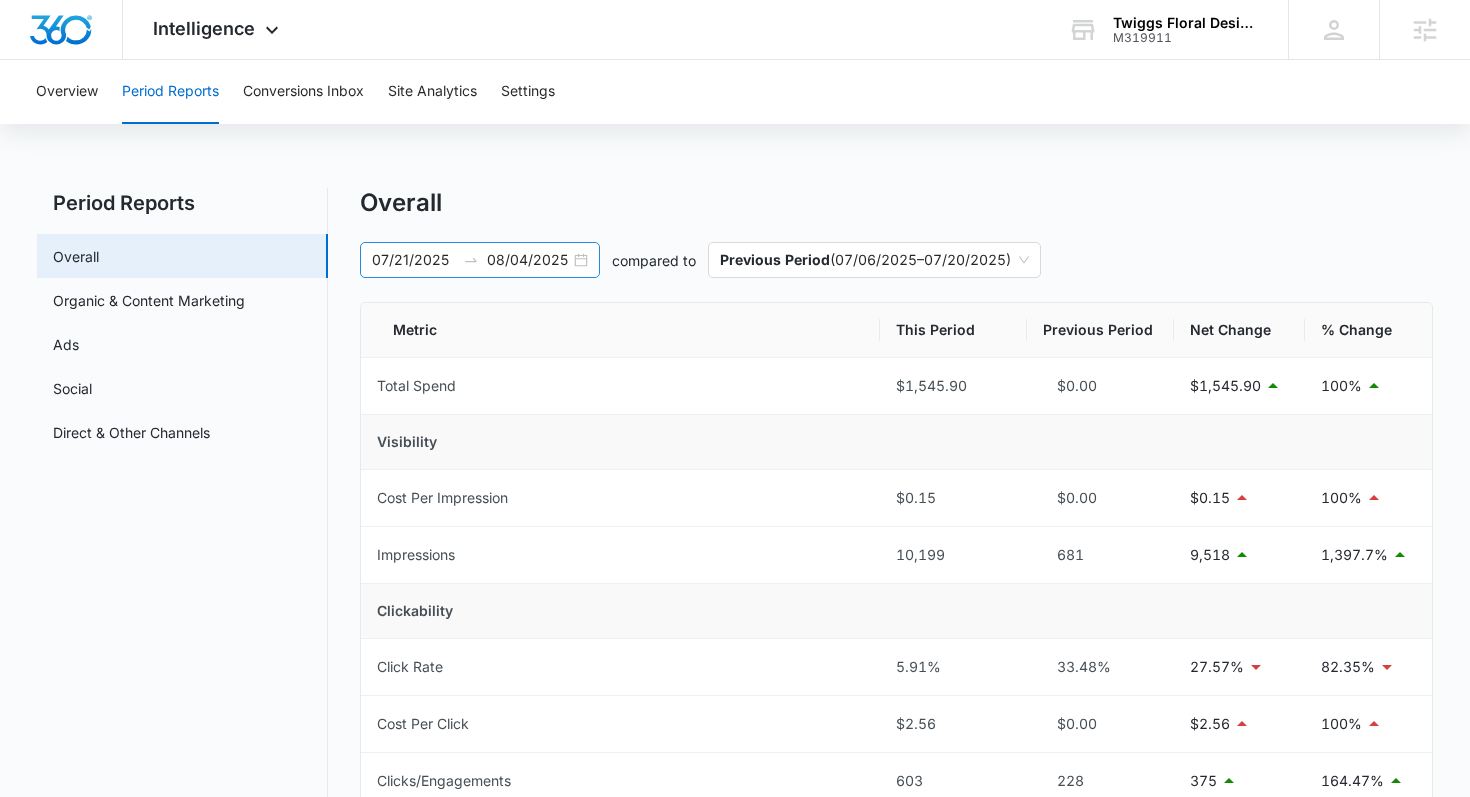 click on "08/04/2025" at bounding box center [528, 260] 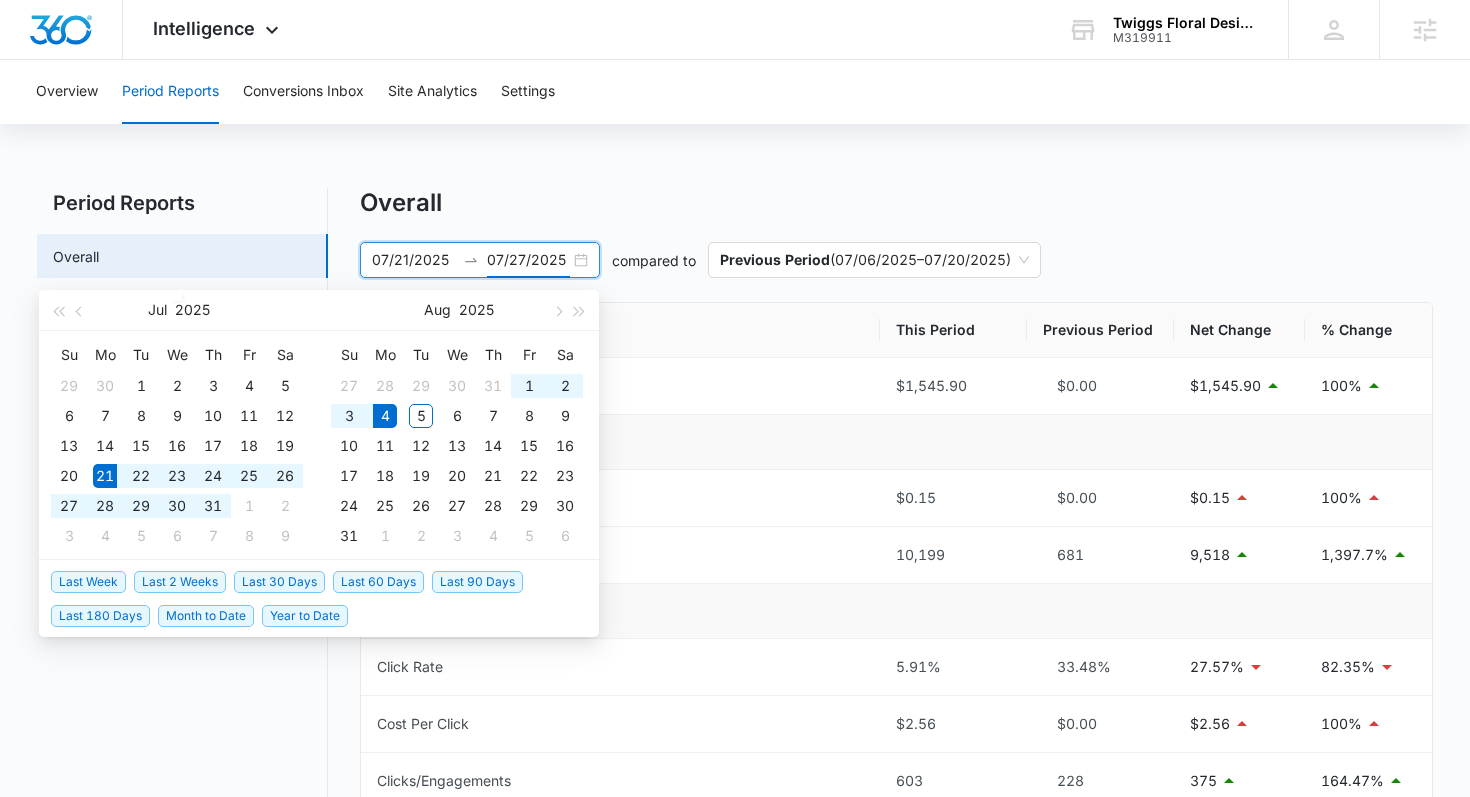 type on "08/04/2025" 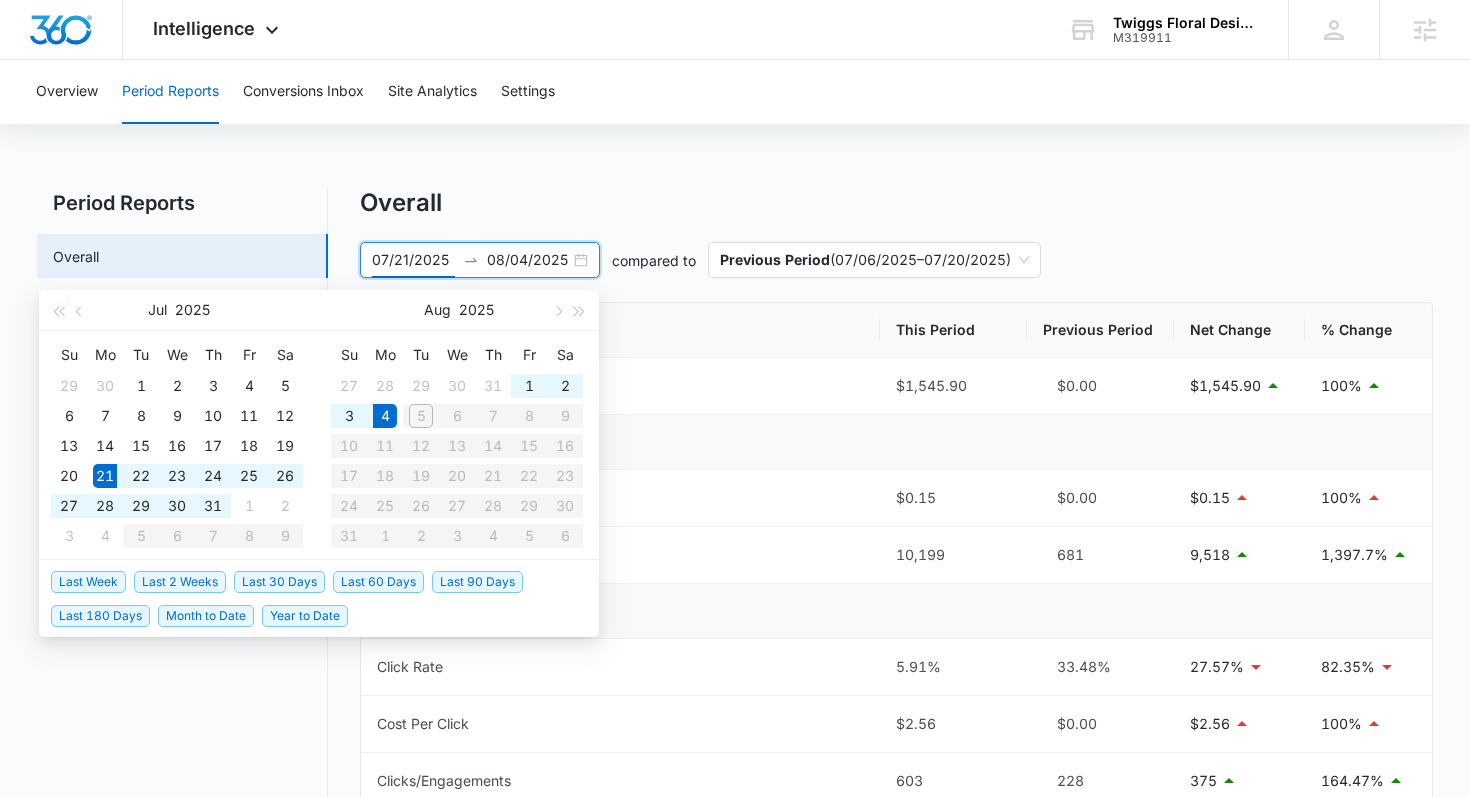 click on "07/21/2025" at bounding box center [413, 260] 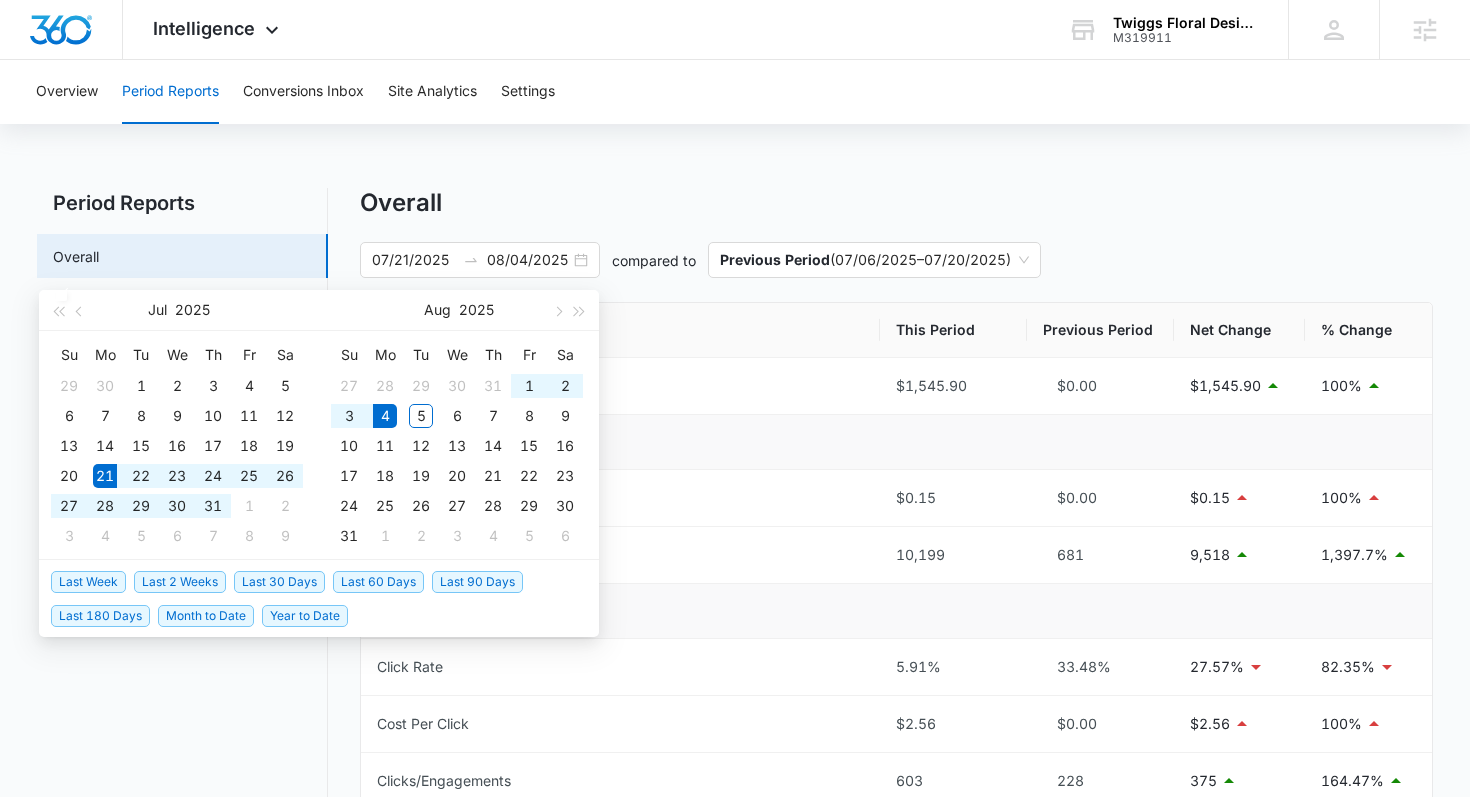 click on "Overview Period Reports Conversions Inbox Site Analytics Settings Period Reports Overall Organic & Content Marketing Ads Social Direct & Other Channels Overall 07/21/2025 08/04/2025 compared to Previous Period  ( 07/06/2025  –  07/20/2025 ) Metric This Period Previous  Period Net Change % Change           Total Spend $1,545.90 $0.00 $1,545.90 100% Visibility Cost Per Impression $0.15 $0.00 $0.15 100% Impressions 10,199 681 9,518 1,397.7% Clickability Click Rate 5.91% 33.48% 27.57% 82.35% Cost Per Click $2.56 $0.00 $2.56 100% Clicks/Engagements 603 228 375 164.47% Convertibility Conversion Rate 1.49% 2.19% 0.7% 31.96% Cost Per Conversion $171.77 $0.00 $171.77 100% Conversions 9 5 4 80% Other Average Daily Cost $103.06 $0.00 $103.06 100% Pages Per Website Visit 2.4 1.99 0.42 20.97% Average Time On Website 0m 41s 0m 24s 0m 17s 70.14% Website Bounce Rate 51.43% 55.1% 3.67% 6.66% % New Website Visits 65.56% 67.35% 1.78% 2.65% New Website Visits 297 231 66 28.57% Website Visits 453 343 110 32.07% % ROI -100%" at bounding box center (735, 907) 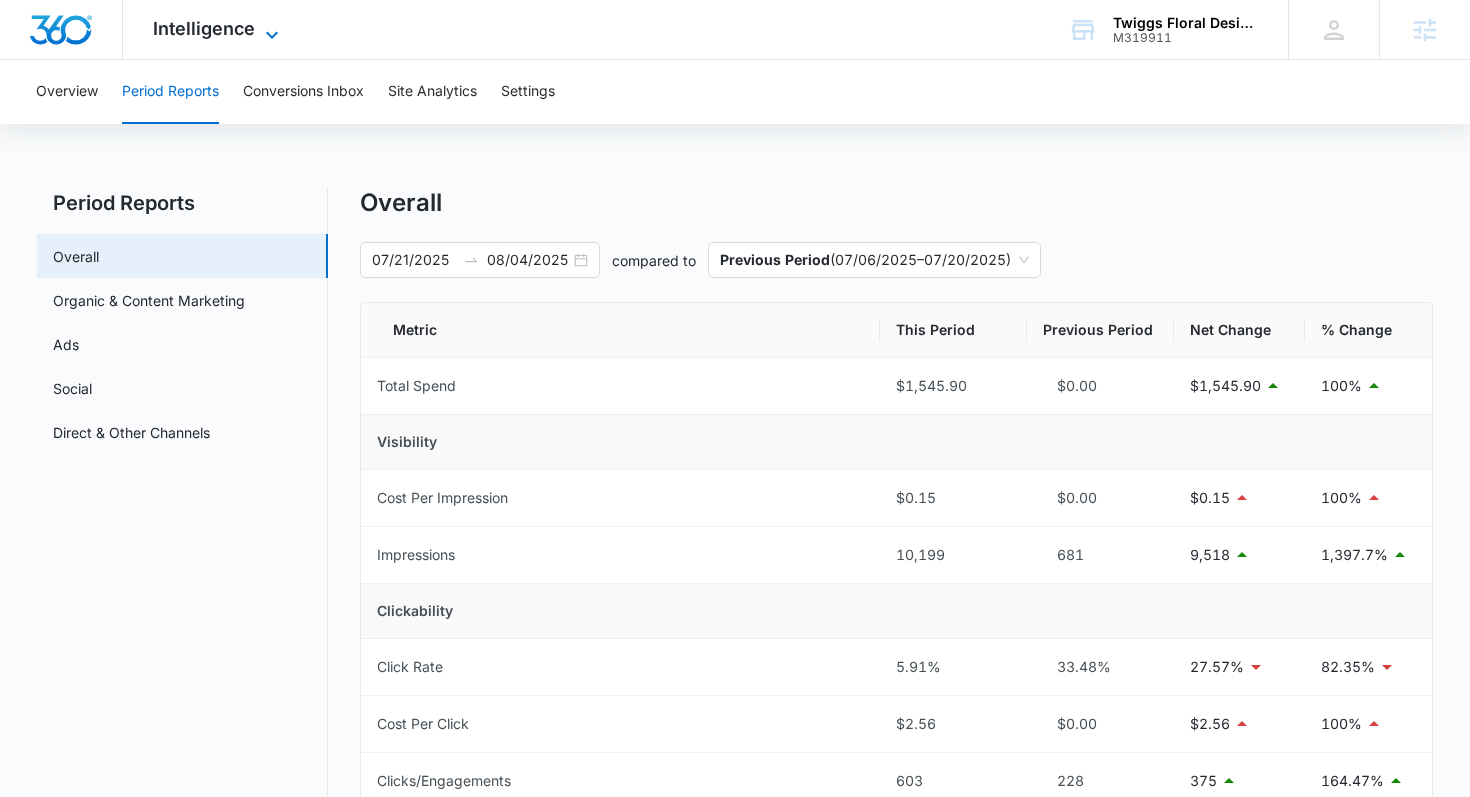 click on "Intelligence" at bounding box center (204, 28) 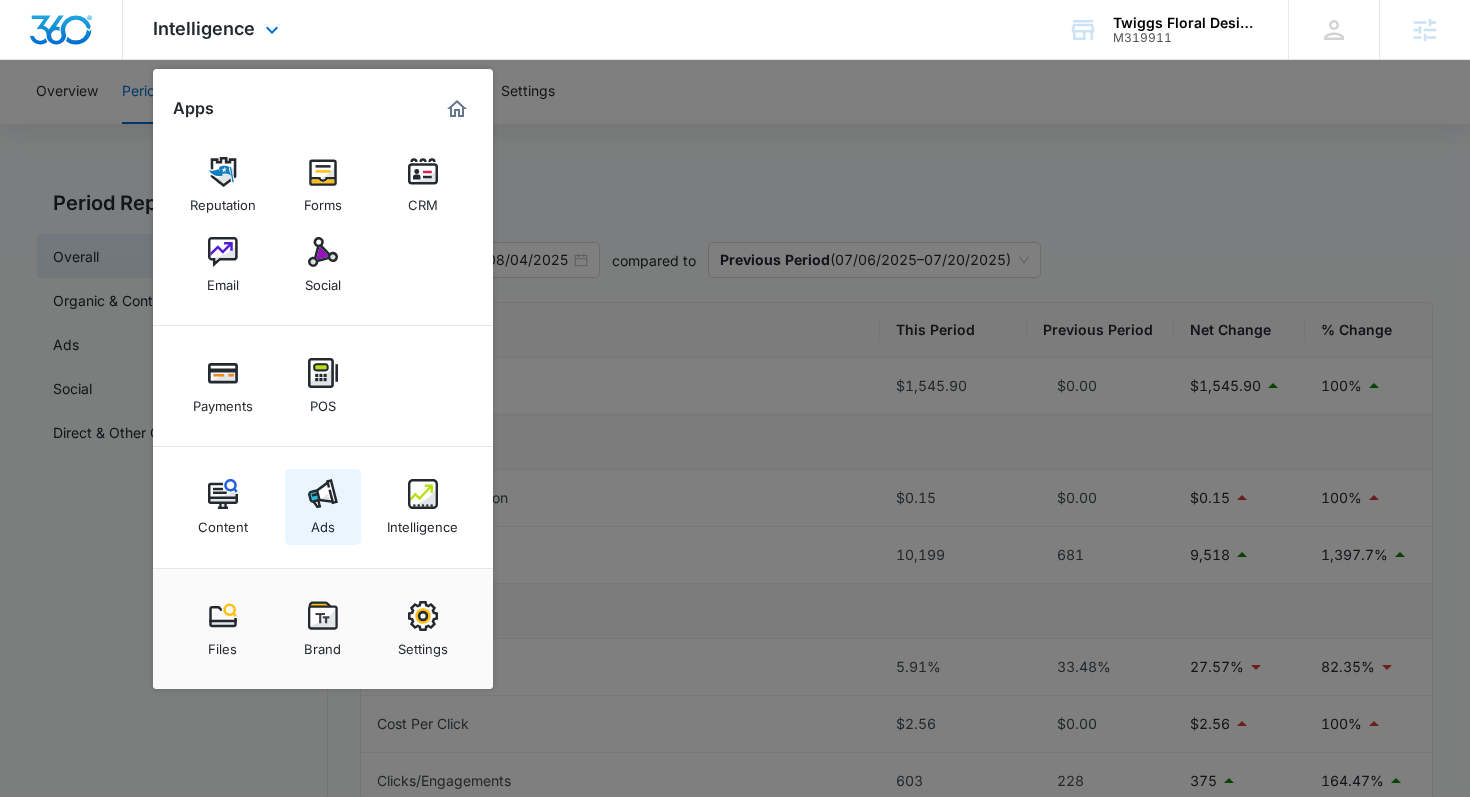 click on "Ads" at bounding box center (323, 522) 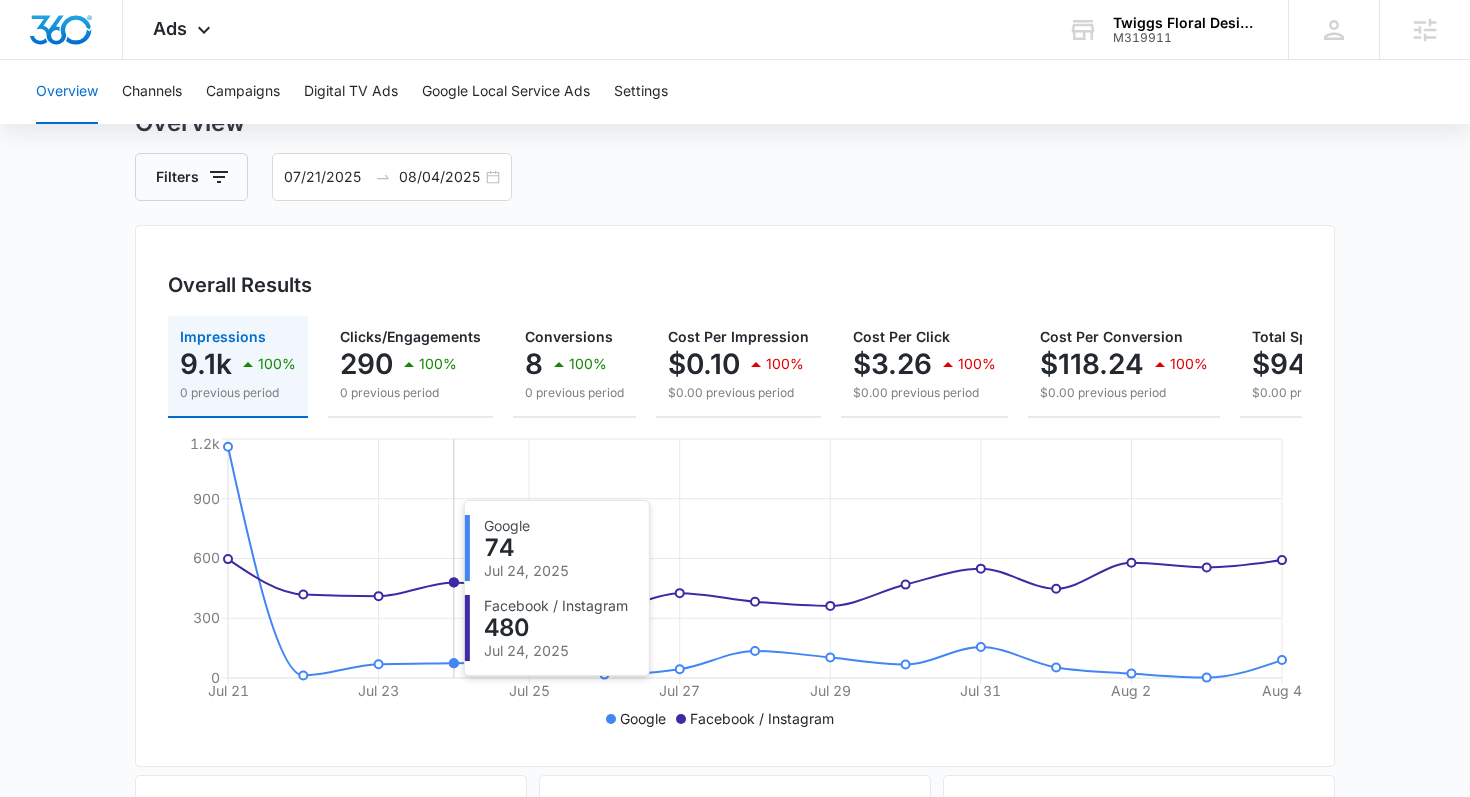 scroll, scrollTop: 0, scrollLeft: 0, axis: both 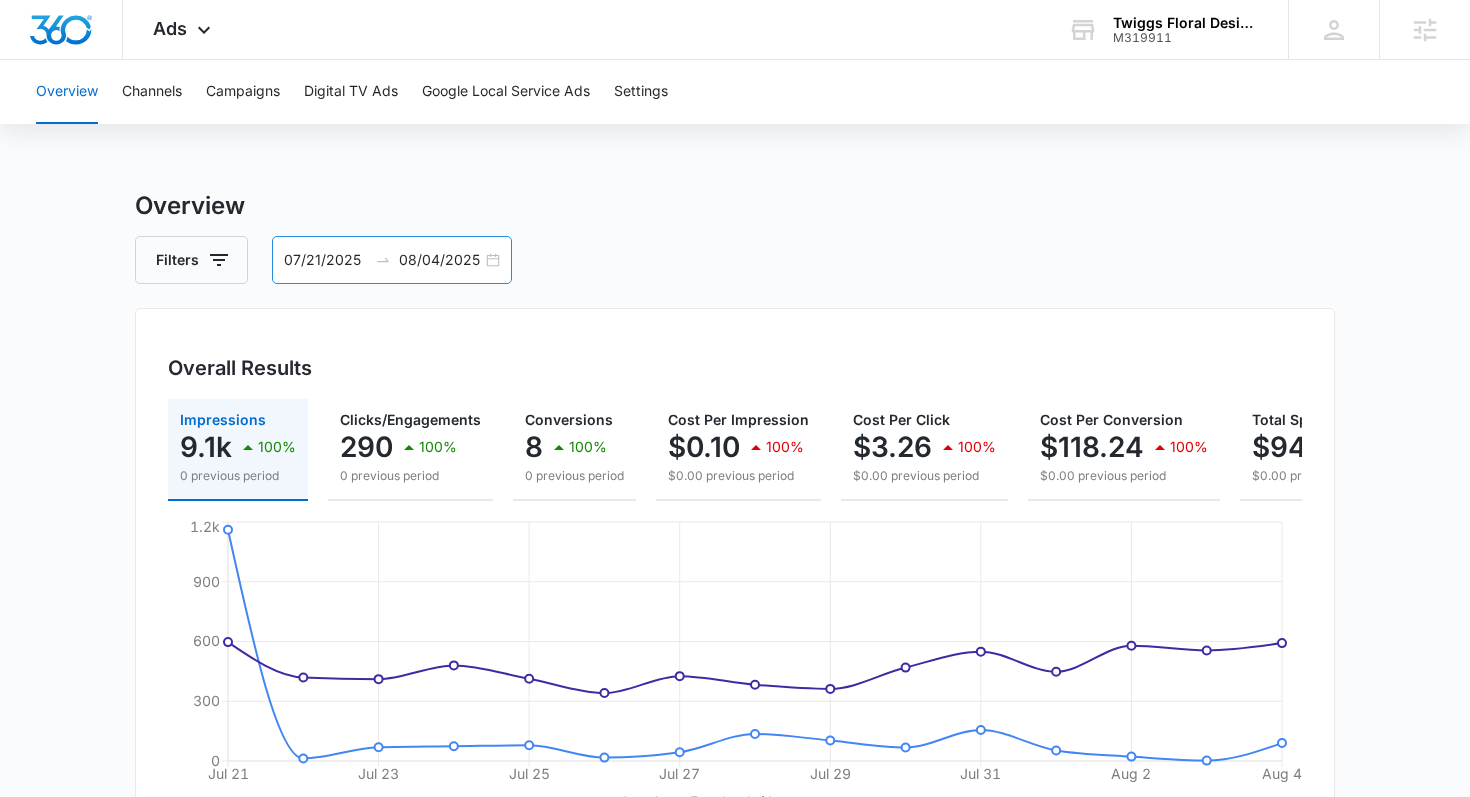 click on "07/21/2025 08/04/2025" at bounding box center (392, 260) 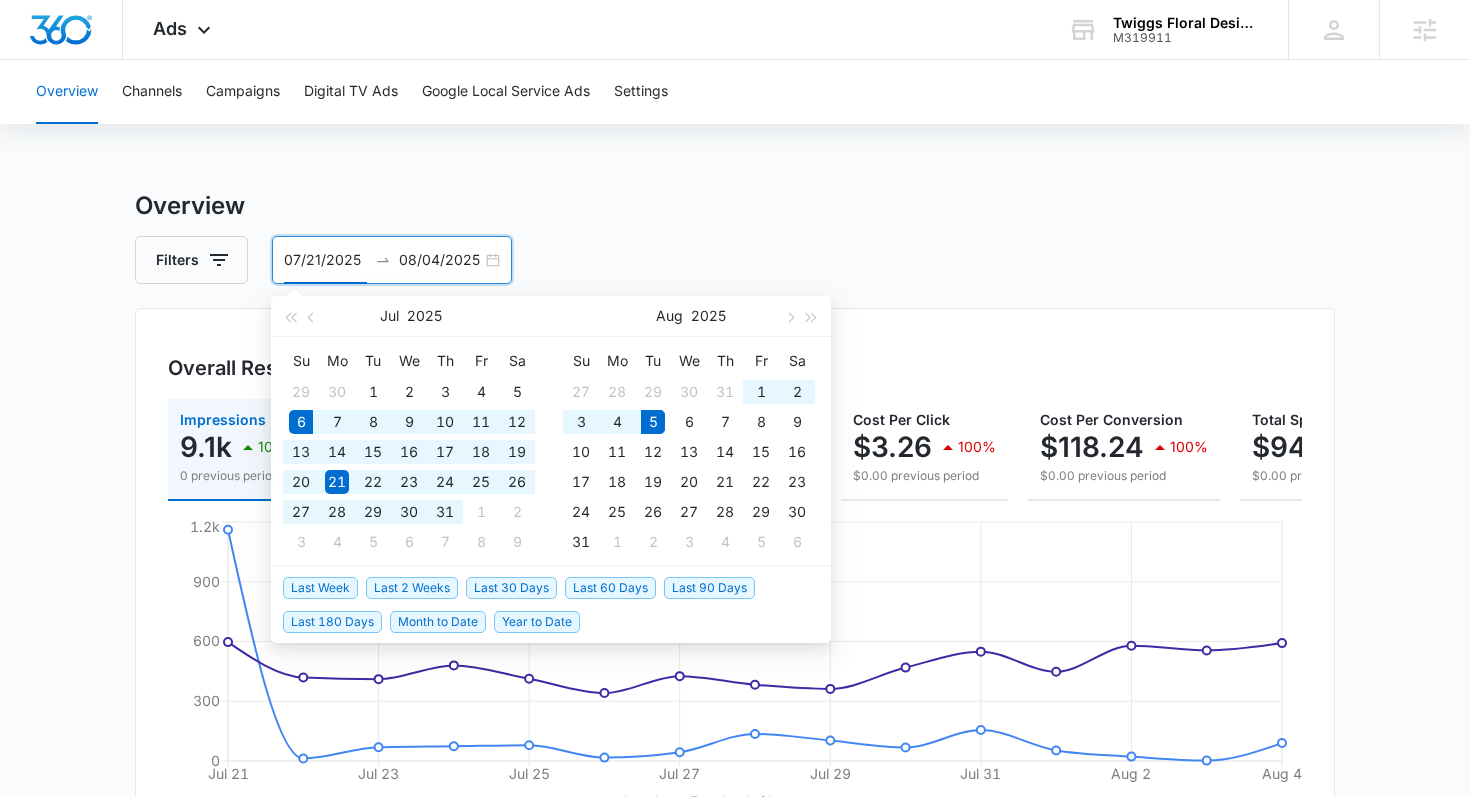 click on "Last 30 Days" at bounding box center (511, 588) 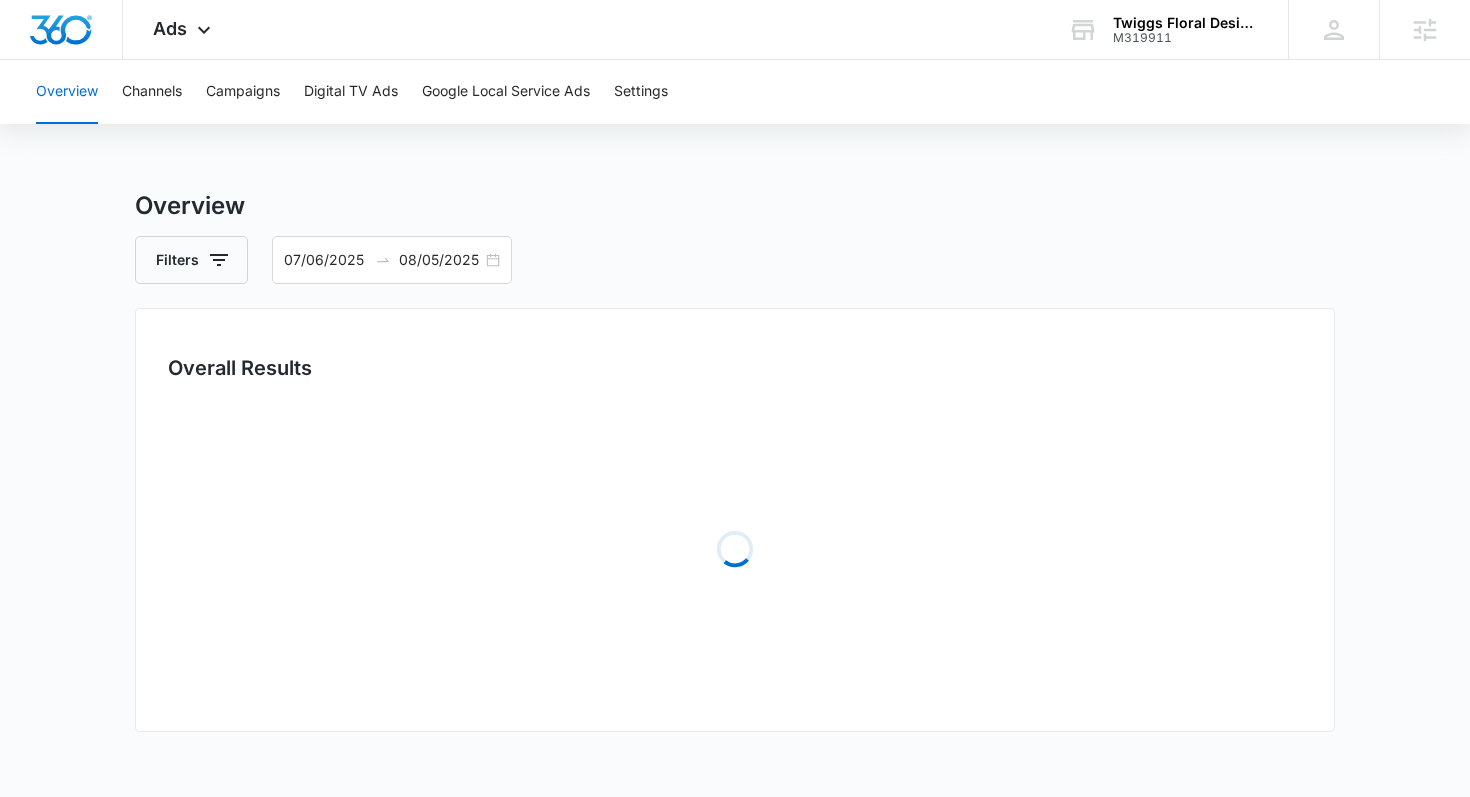 click on "Filters 07/06/2025 08/05/2025" at bounding box center [735, 260] 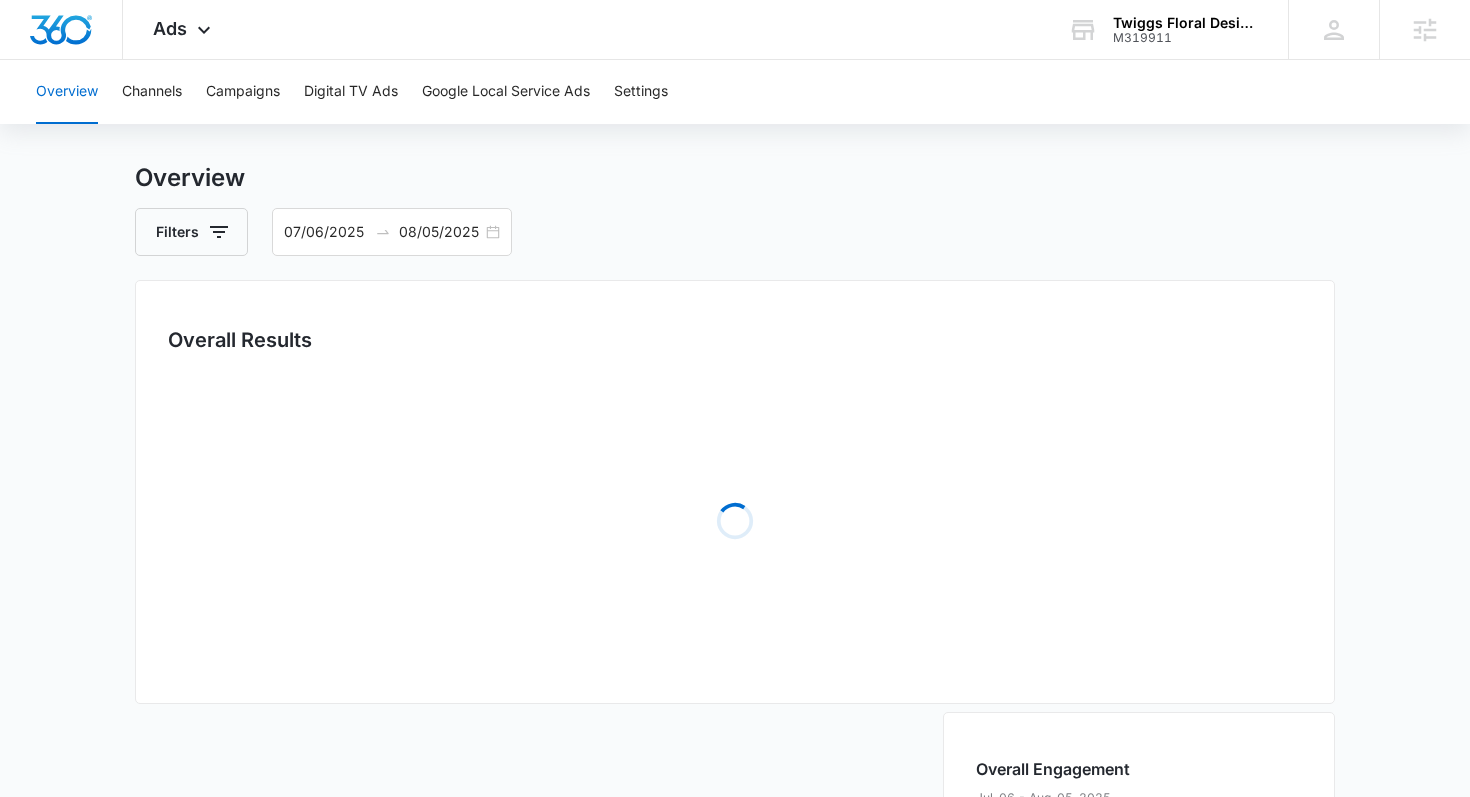 scroll, scrollTop: 37, scrollLeft: 0, axis: vertical 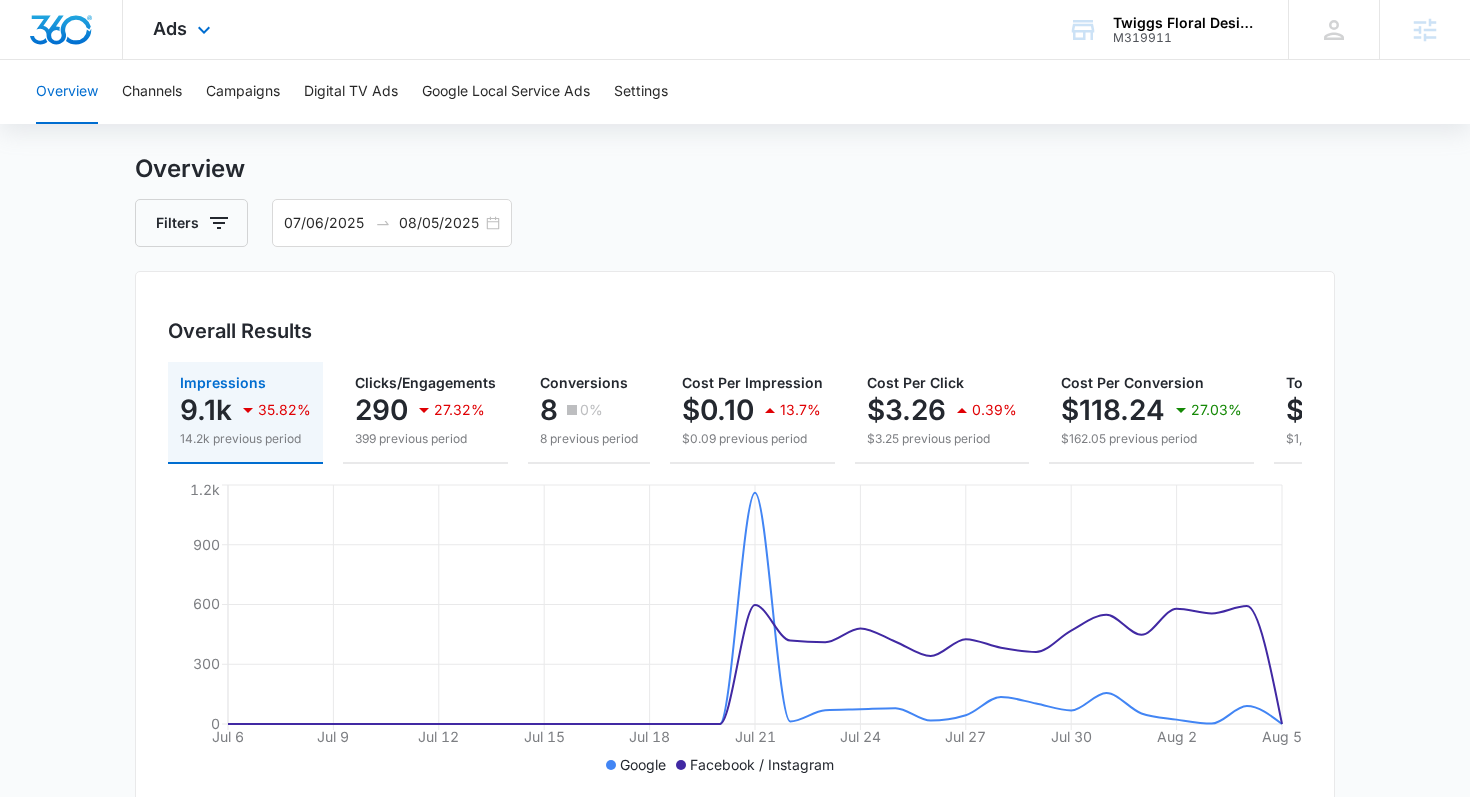 click on "Ads Apps Reputation Forms CRM Email Social Payments POS Content Ads Intelligence Files Brand Settings" at bounding box center (184, 29) 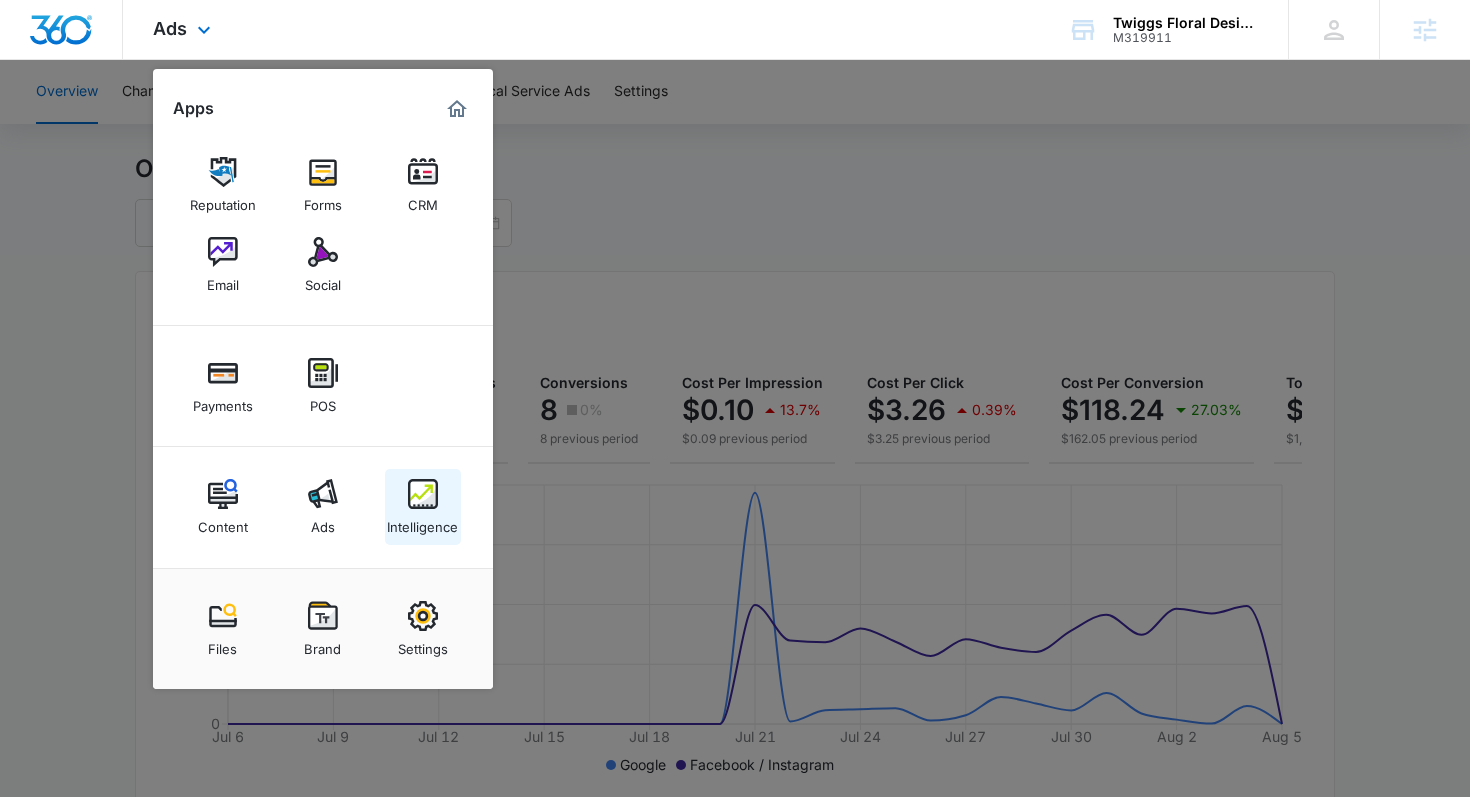 click on "Intelligence" at bounding box center [422, 522] 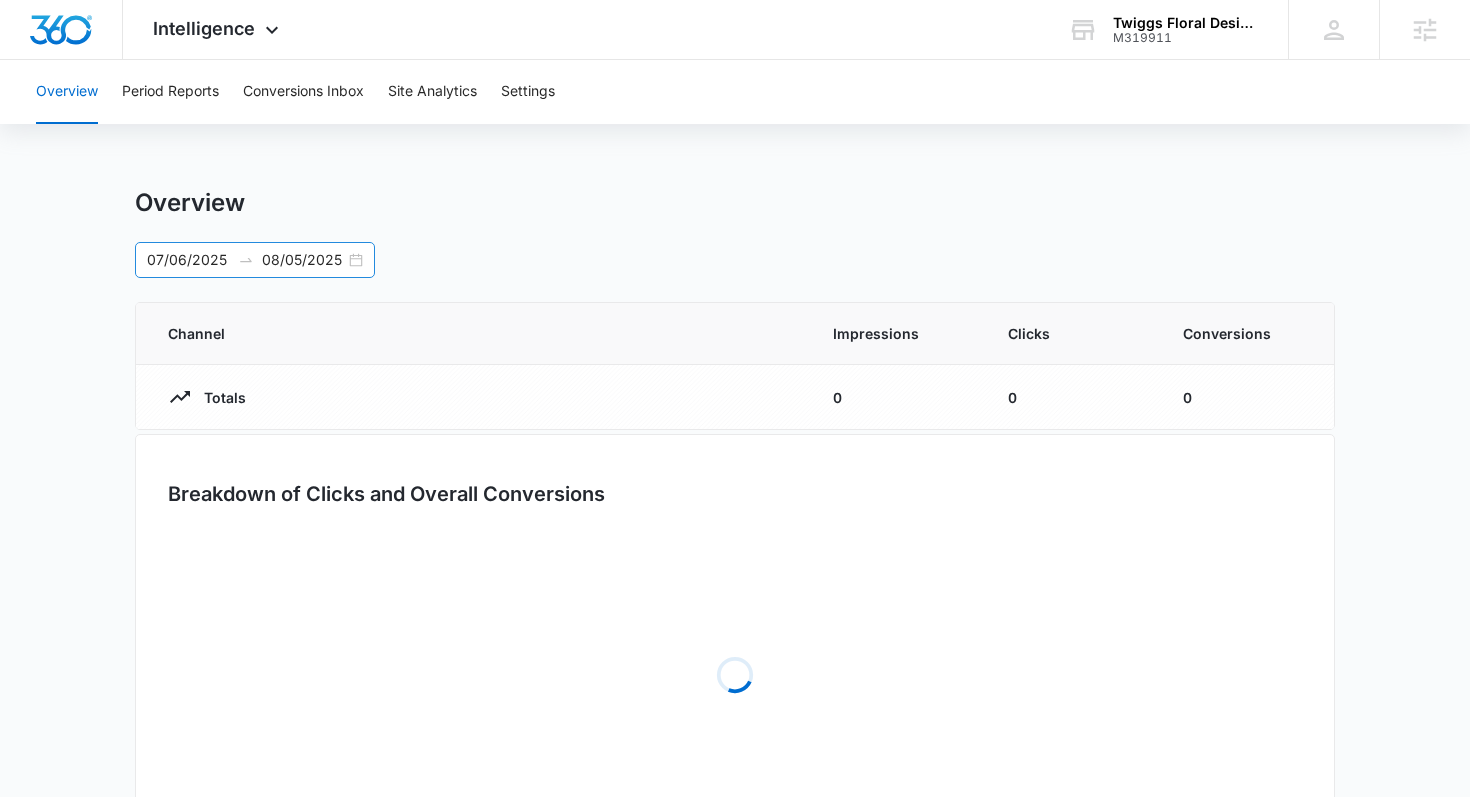 click 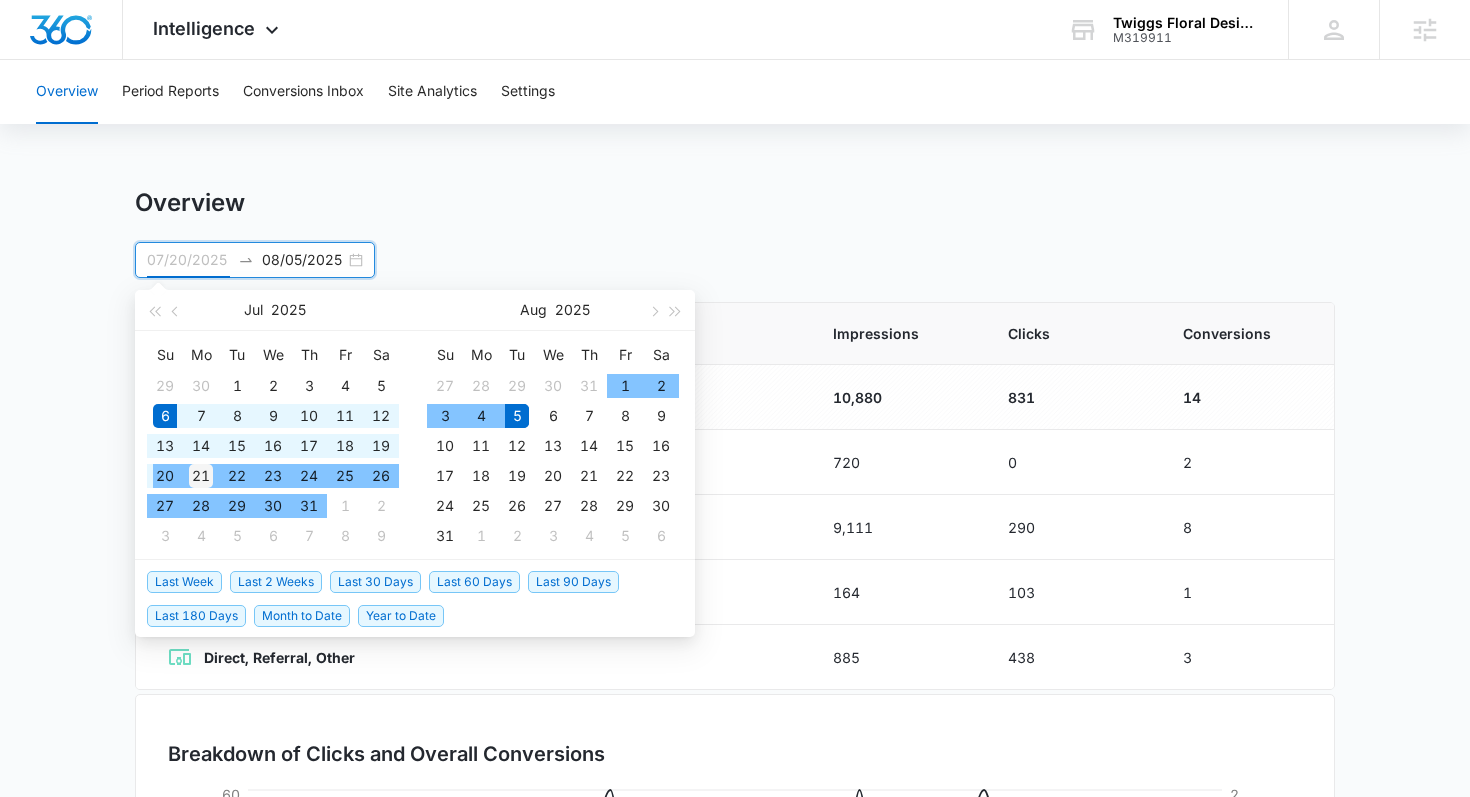 type on "07/21/2025" 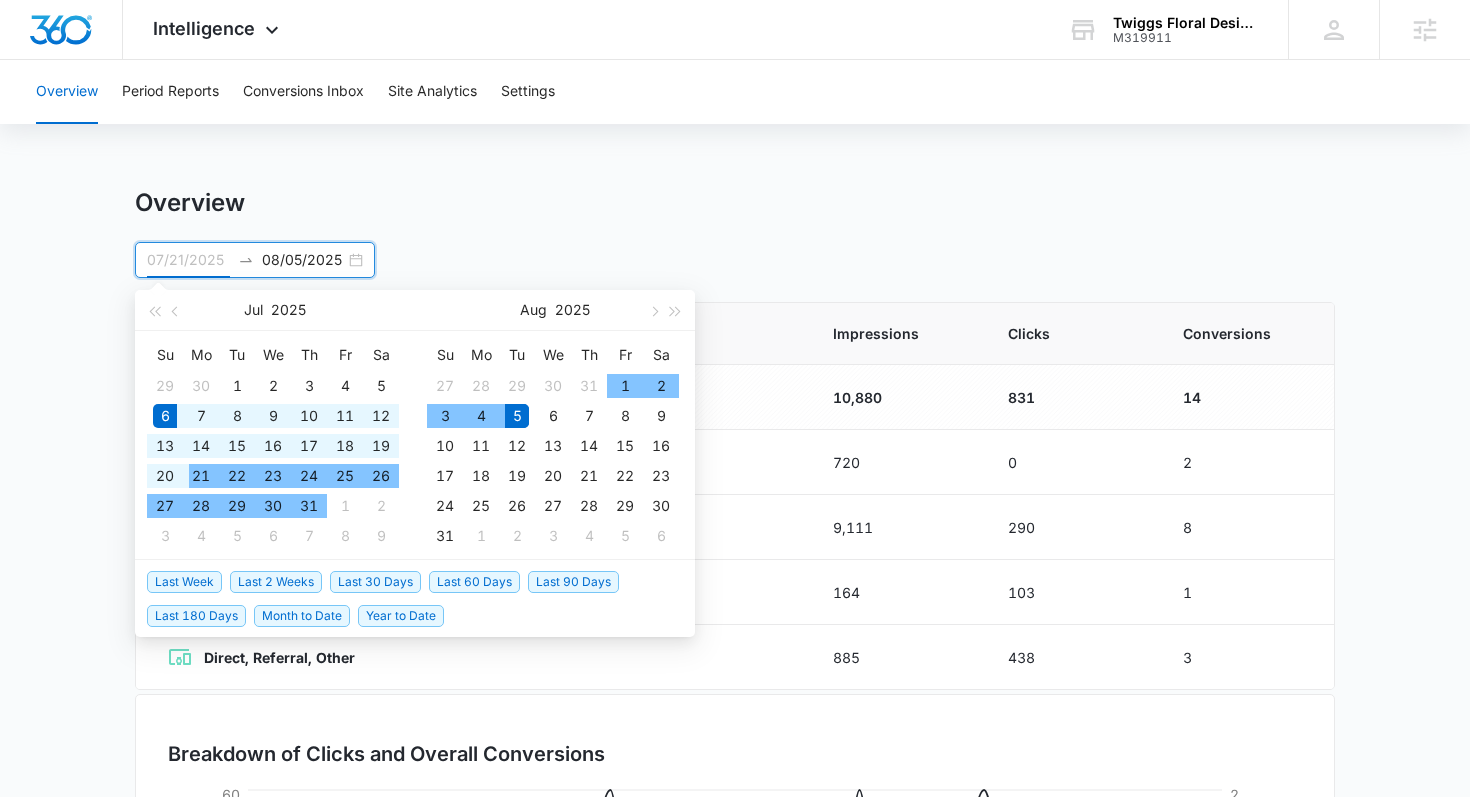 click on "21" at bounding box center (201, 476) 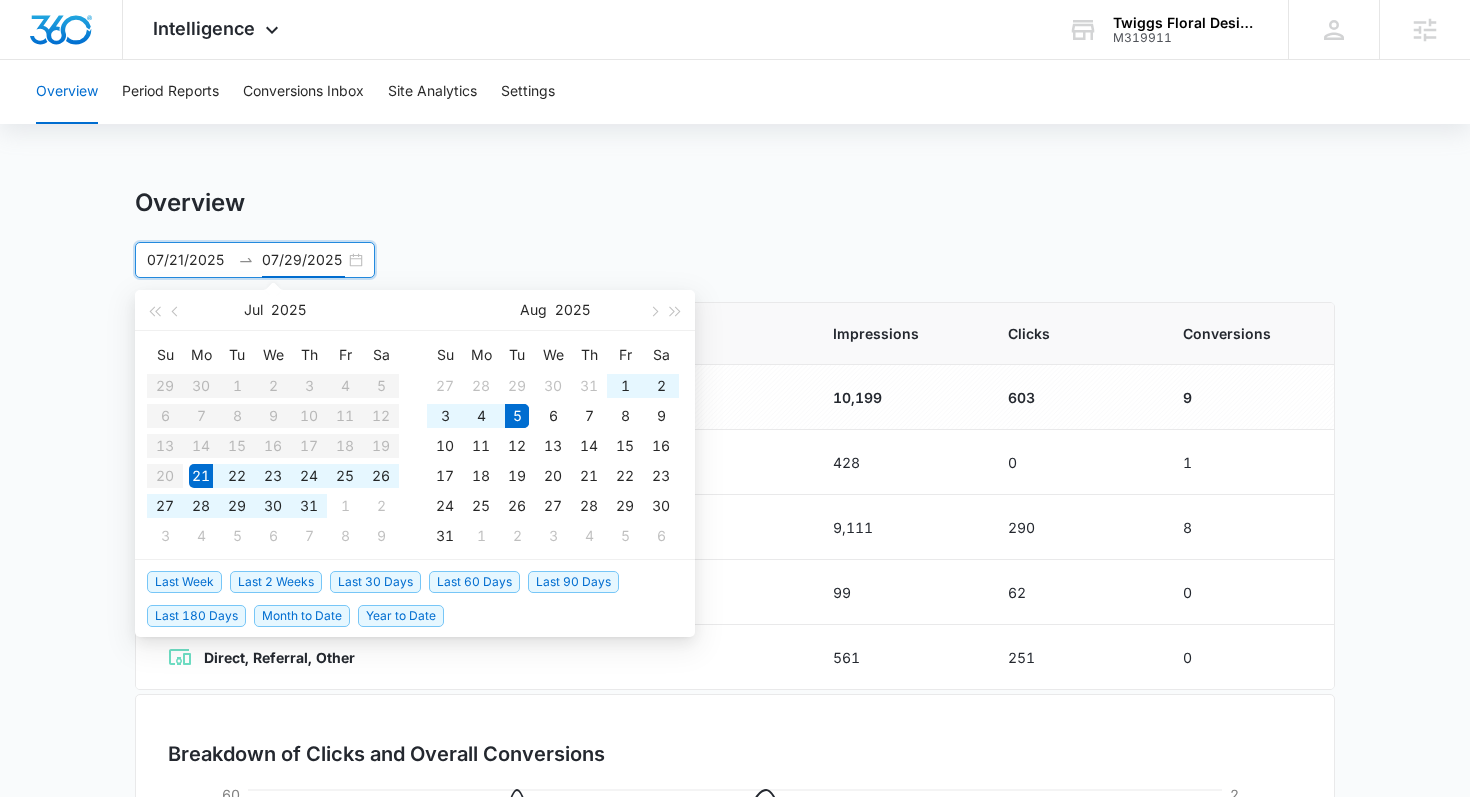 type on "08/05/2025" 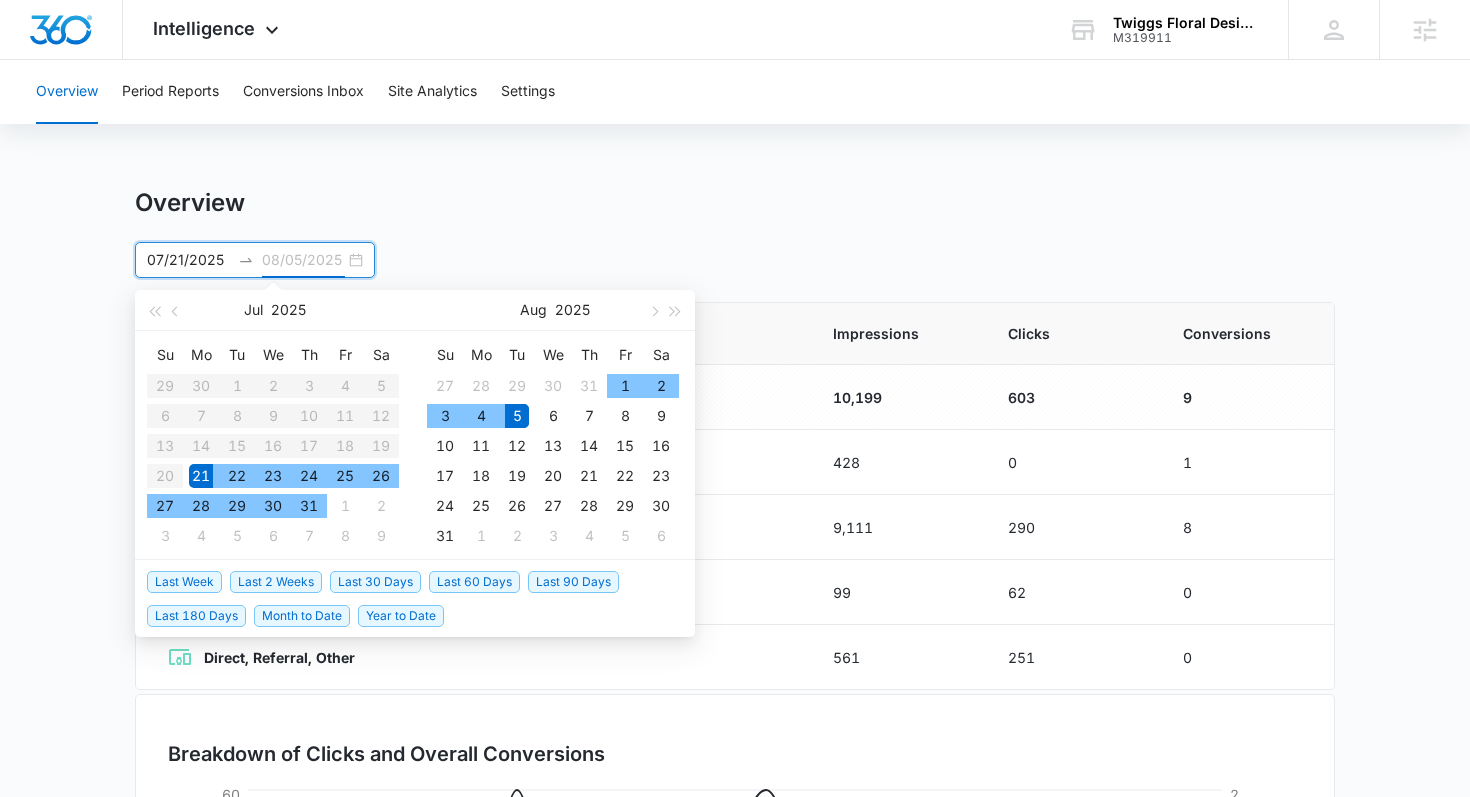 click on "5" at bounding box center [517, 416] 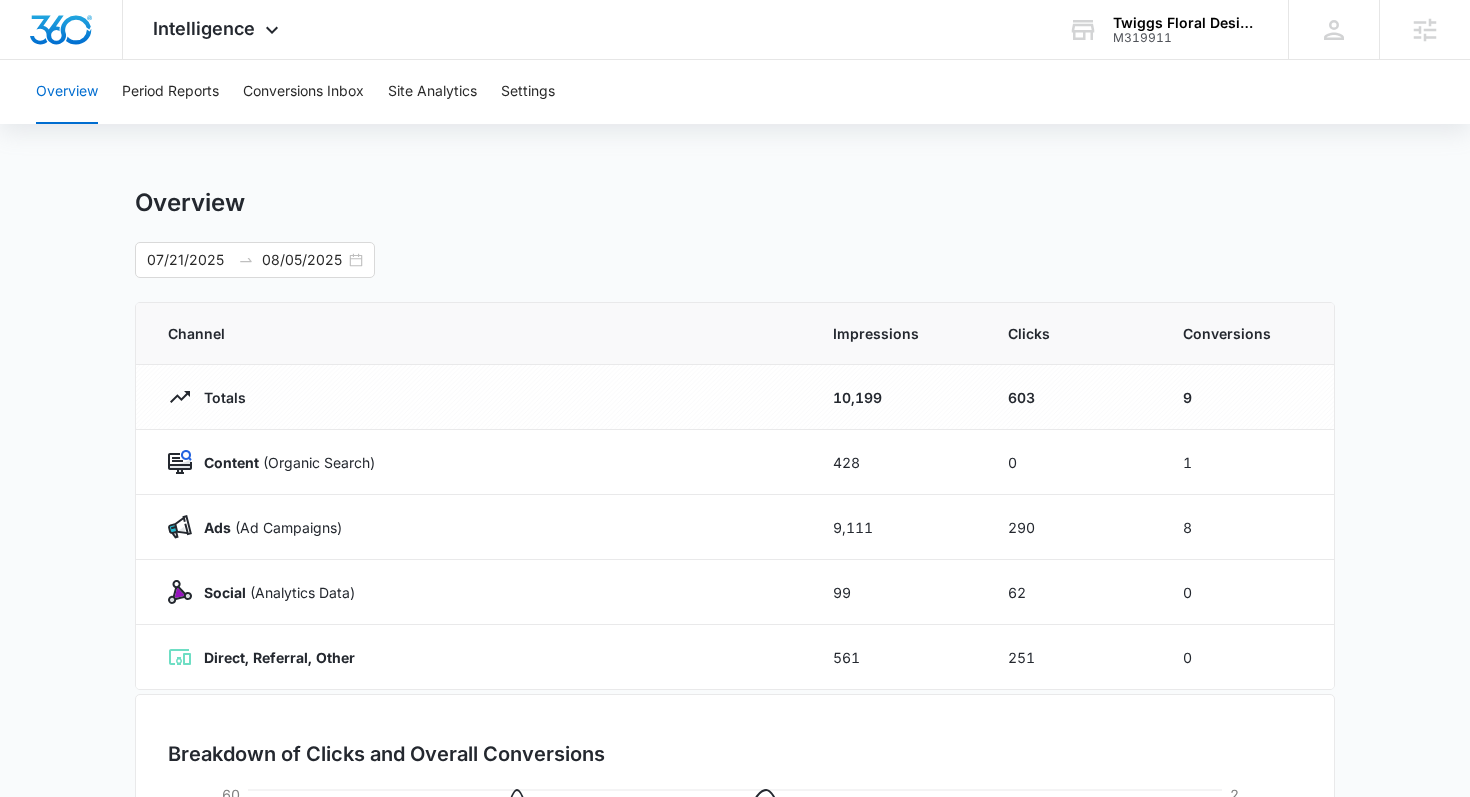 click on "Overview Period Reports Conversions Inbox Site Analytics Settings Overview 07/21/2025 08/05/2025 Jul 2025 Su Mo Tu We Th Fr Sa 29 30 1 2 3 4 5 6 7 8 9 10 11 12 13 14 15 16 17 18 19 20 21 22 23 24 25 26 27 28 29 30 31 1 2 3 4 5 6 Aug 2025 Su Mo Tu We Th Fr Sa 27 28 29 30 31 1 2 3 4 5 6 7 8 9 10 11 12 13 14 15 16 17 18 19 20 21 22 23 24 25 26 27 28 29 30 31 1 2 3 4 5 6 Last  Week Last 2 Weeks Last 30 Days Last 60 Days Last 90 Days Last 180 Days Month to Date Year to Date Channel Impressions Clicks Conversions Totals   10,199 603 9 Content   (Organic Search) 428 0 1 Ads   (Ad Campaigns) 9,111 290 8 Social   (Analytics Data) 99 62 0 Direct, Referral, Other   561 251 0 Breakdown of Clicks and Overall Conversions 07/21/2025 07/24/2025 07/27/2025 07/30/2025 08/02/2025 08/05/2025 0 15 30 45 60 Clicks 0 1 1 2 2 Conversions Organic Search Ad Campaigns Social Direct, Referral, Other Conversions" at bounding box center [735, 649] 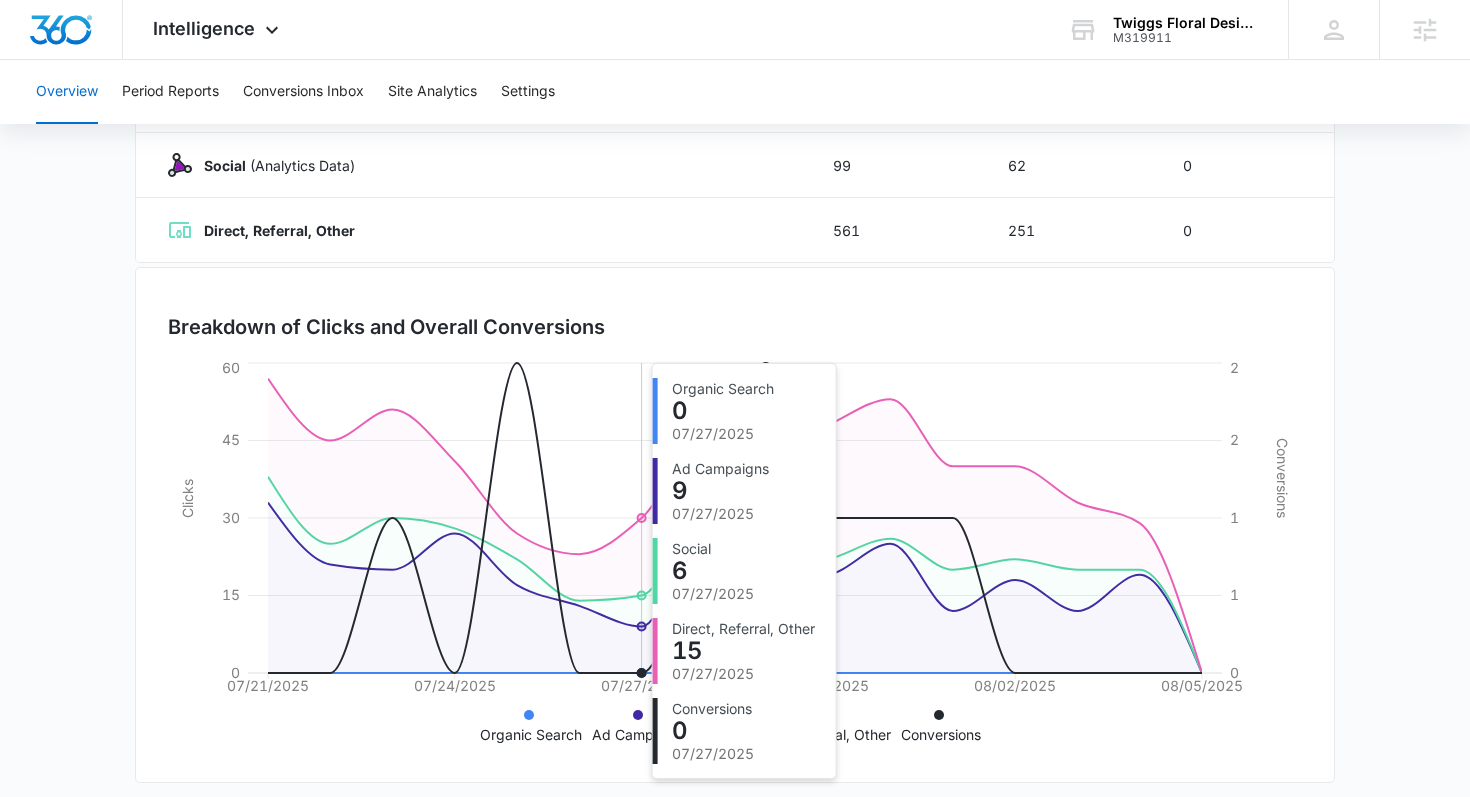 scroll, scrollTop: 441, scrollLeft: 0, axis: vertical 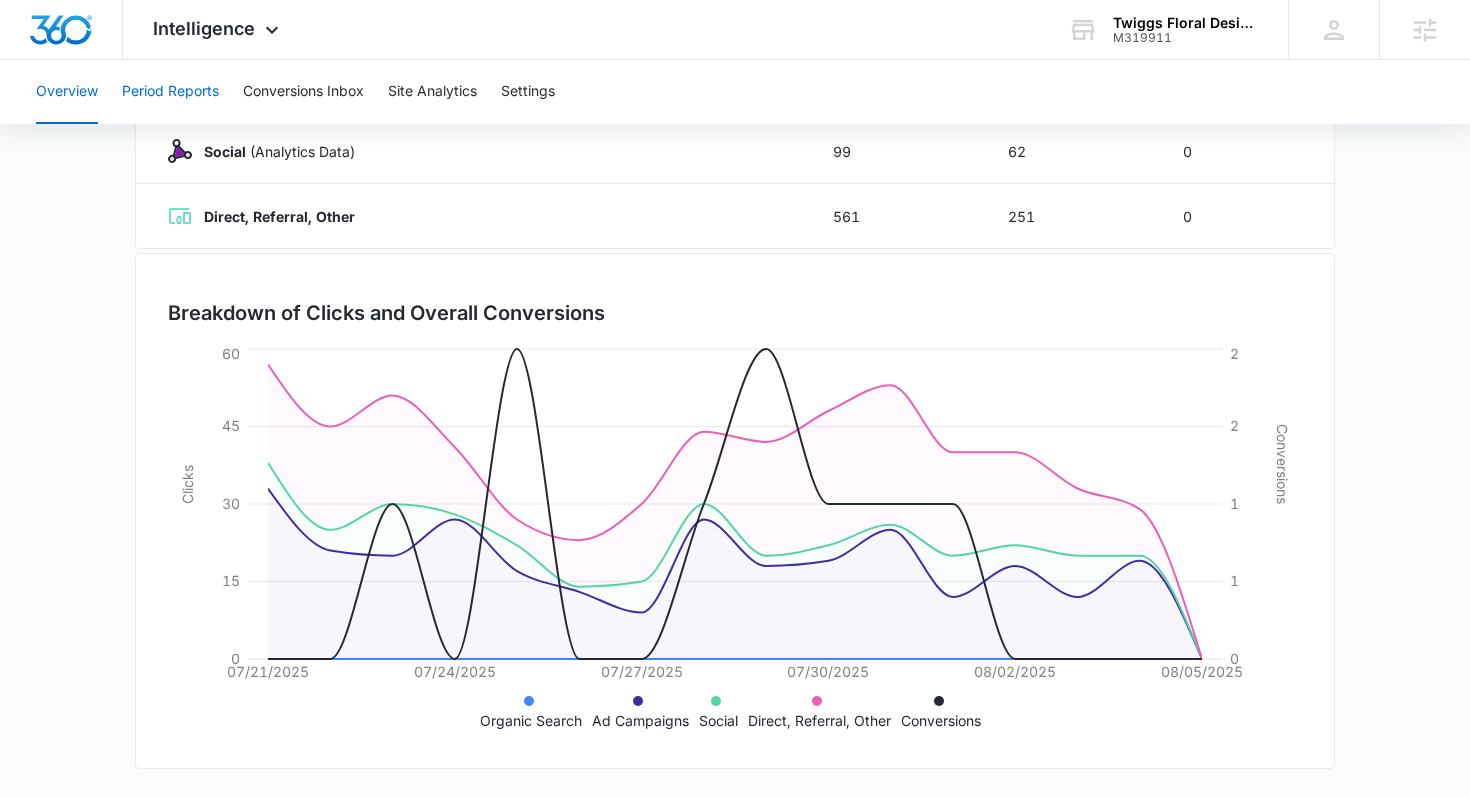 click on "Period Reports" at bounding box center [170, 92] 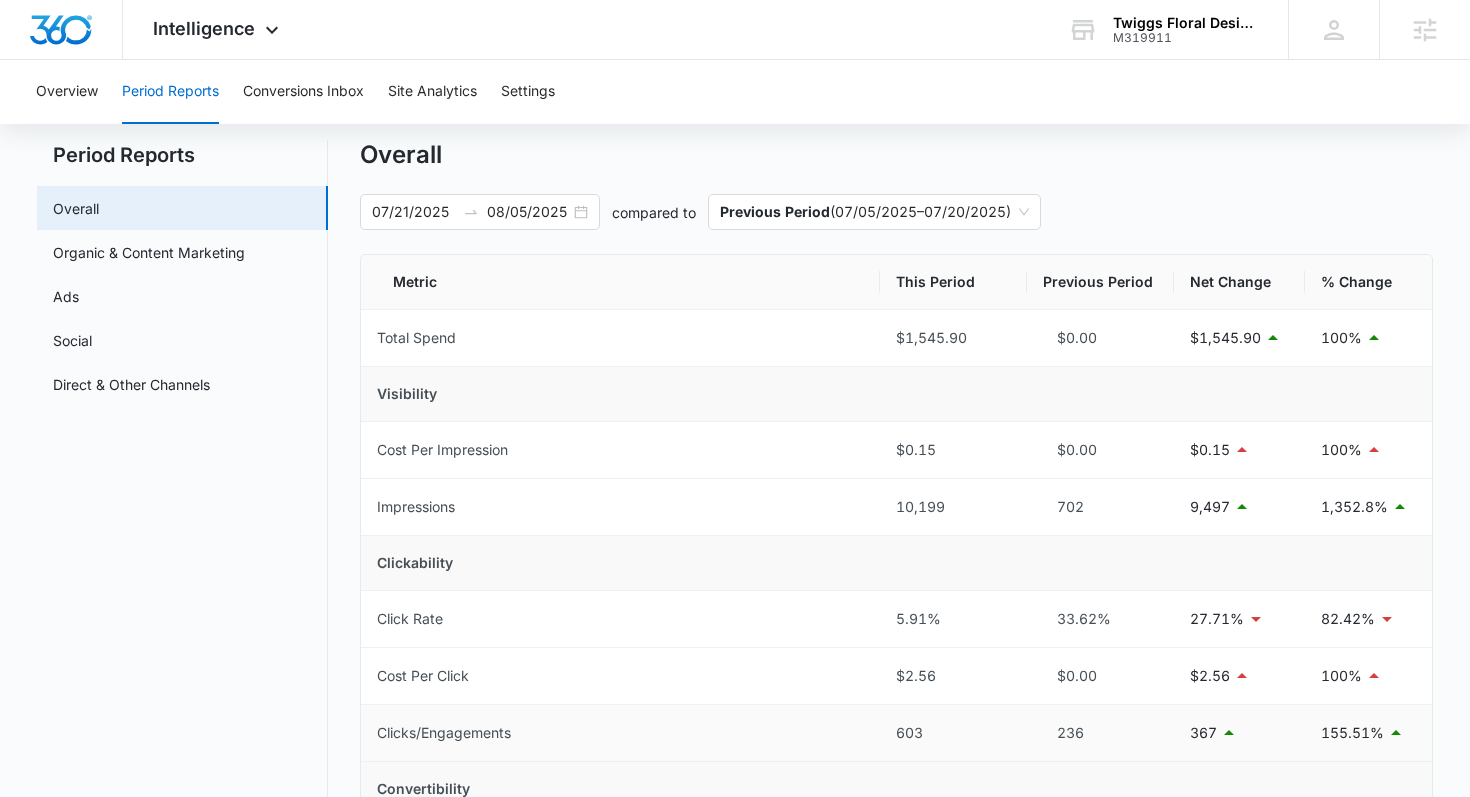 scroll, scrollTop: 0, scrollLeft: 0, axis: both 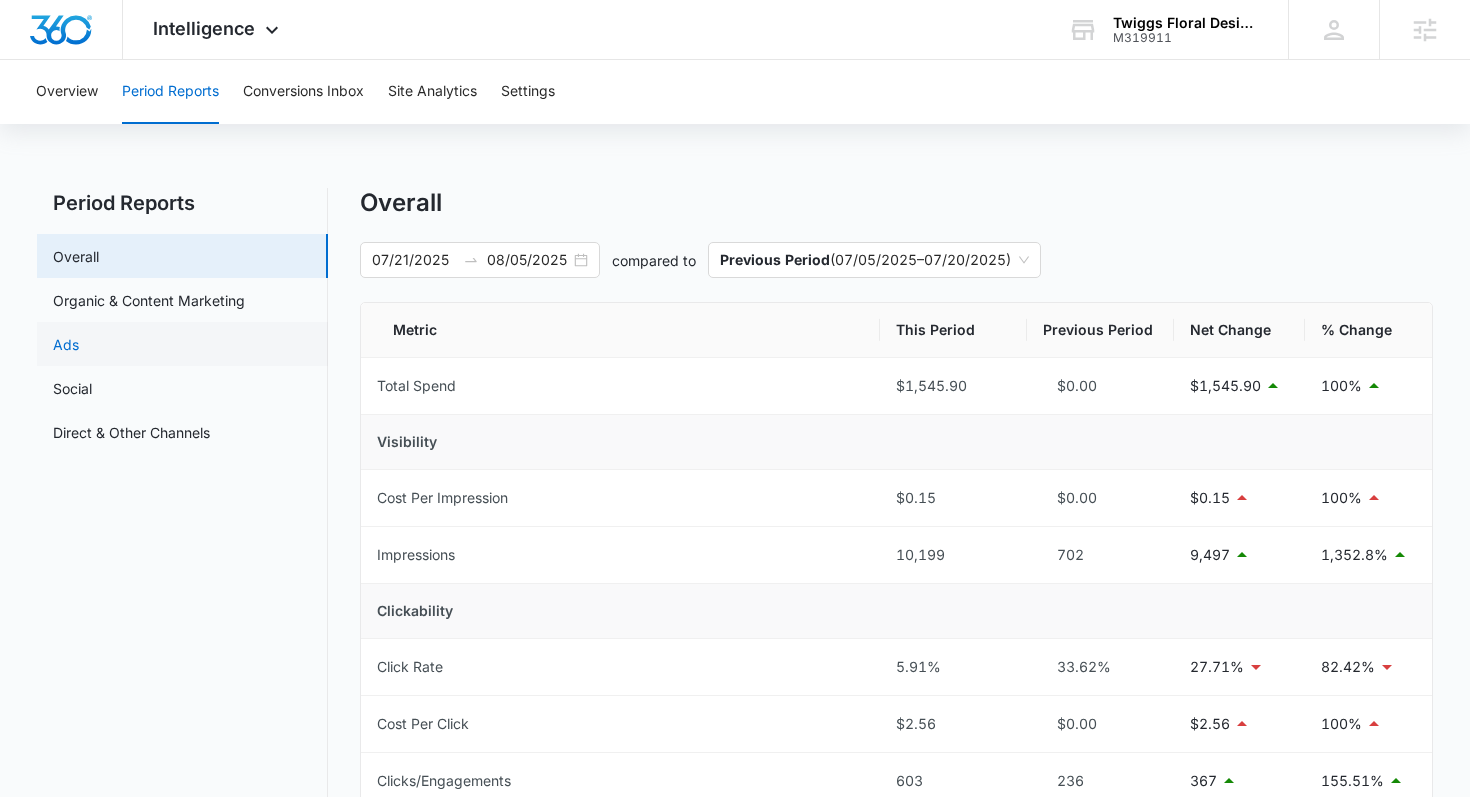 click on "Ads" at bounding box center [66, 344] 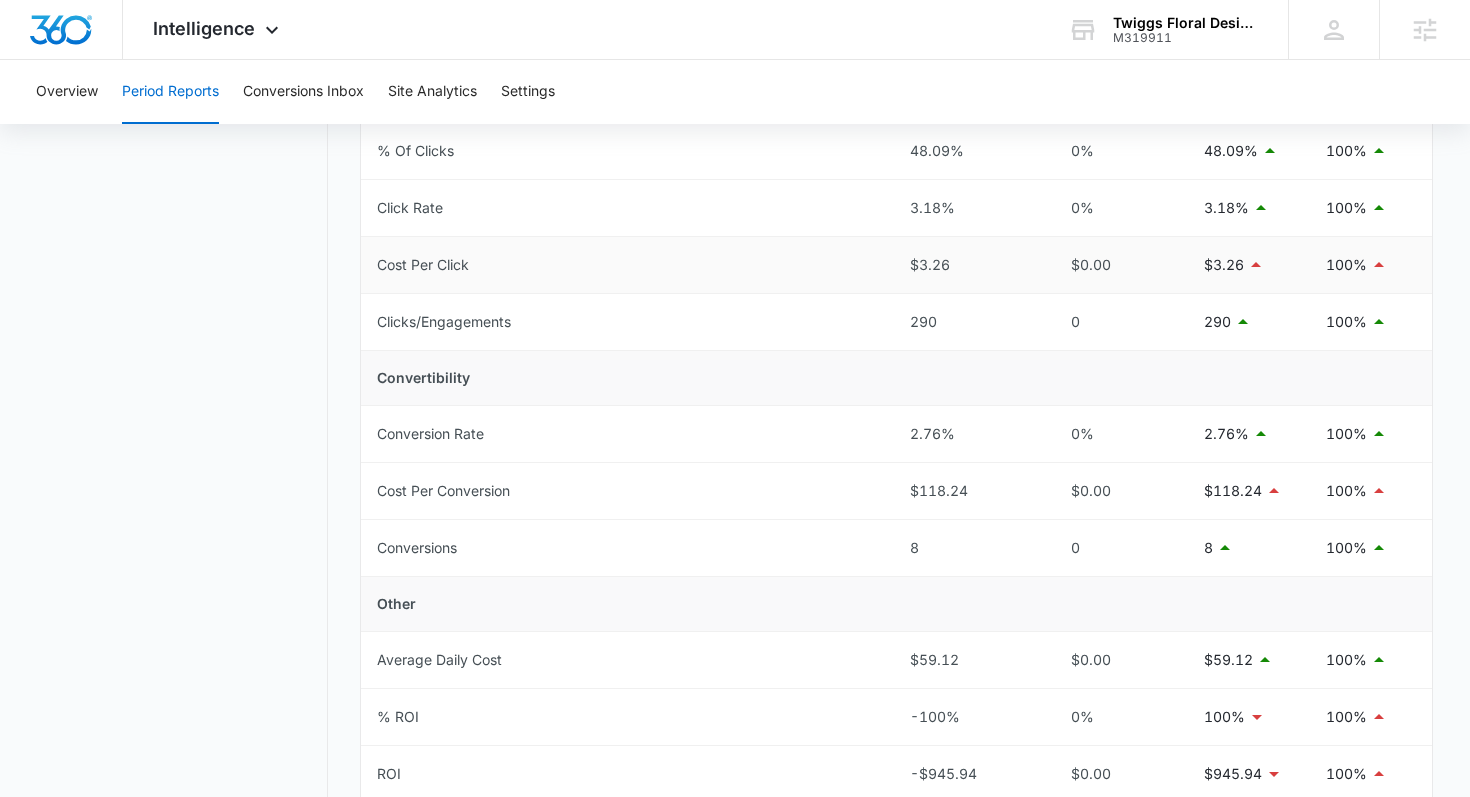 scroll, scrollTop: 0, scrollLeft: 0, axis: both 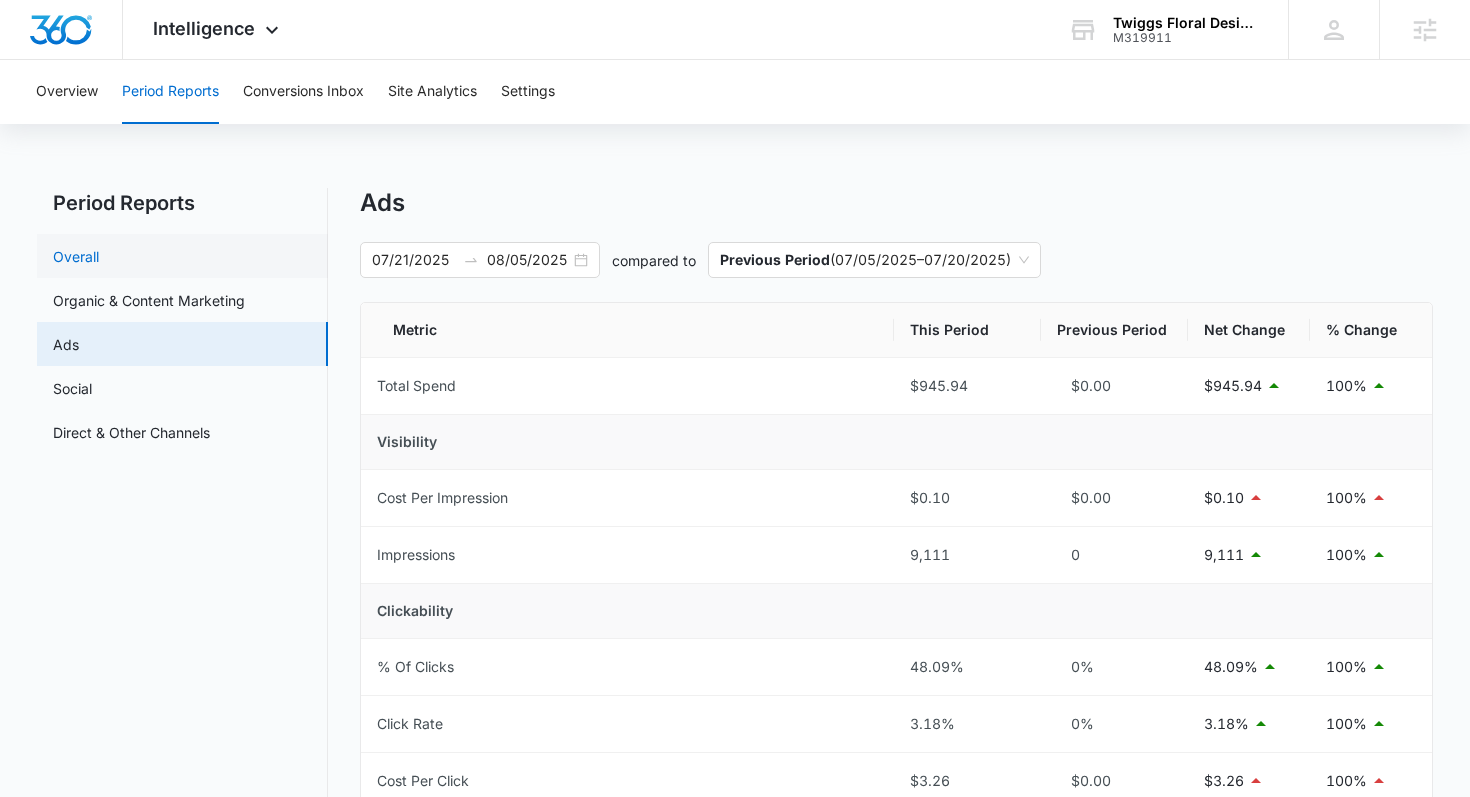 click on "Overall" at bounding box center [76, 256] 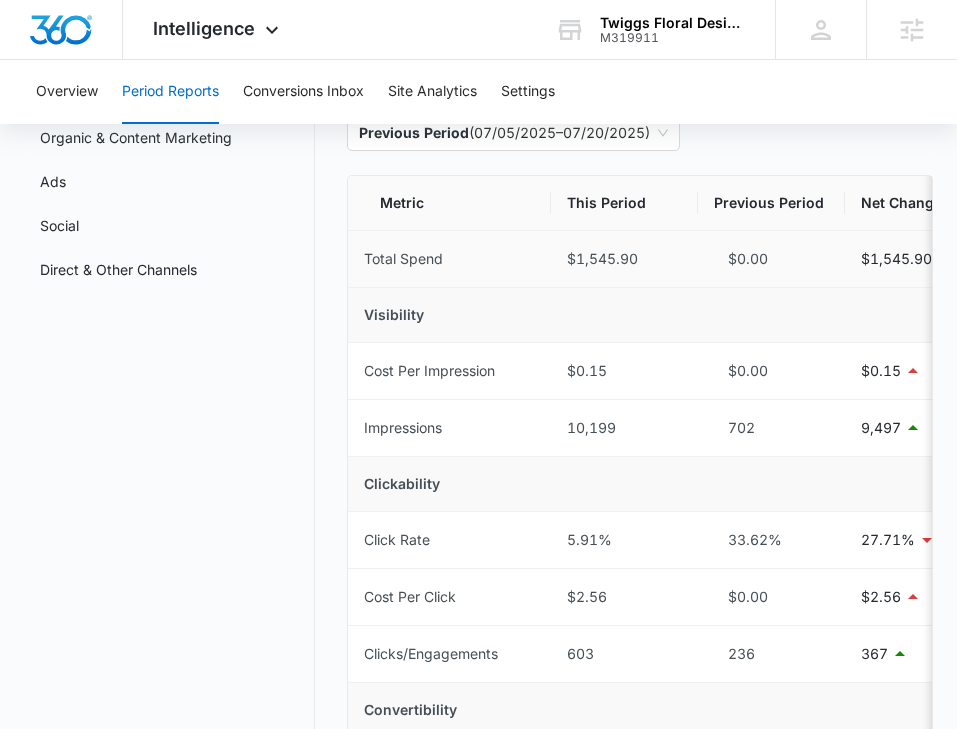 scroll, scrollTop: 158, scrollLeft: 0, axis: vertical 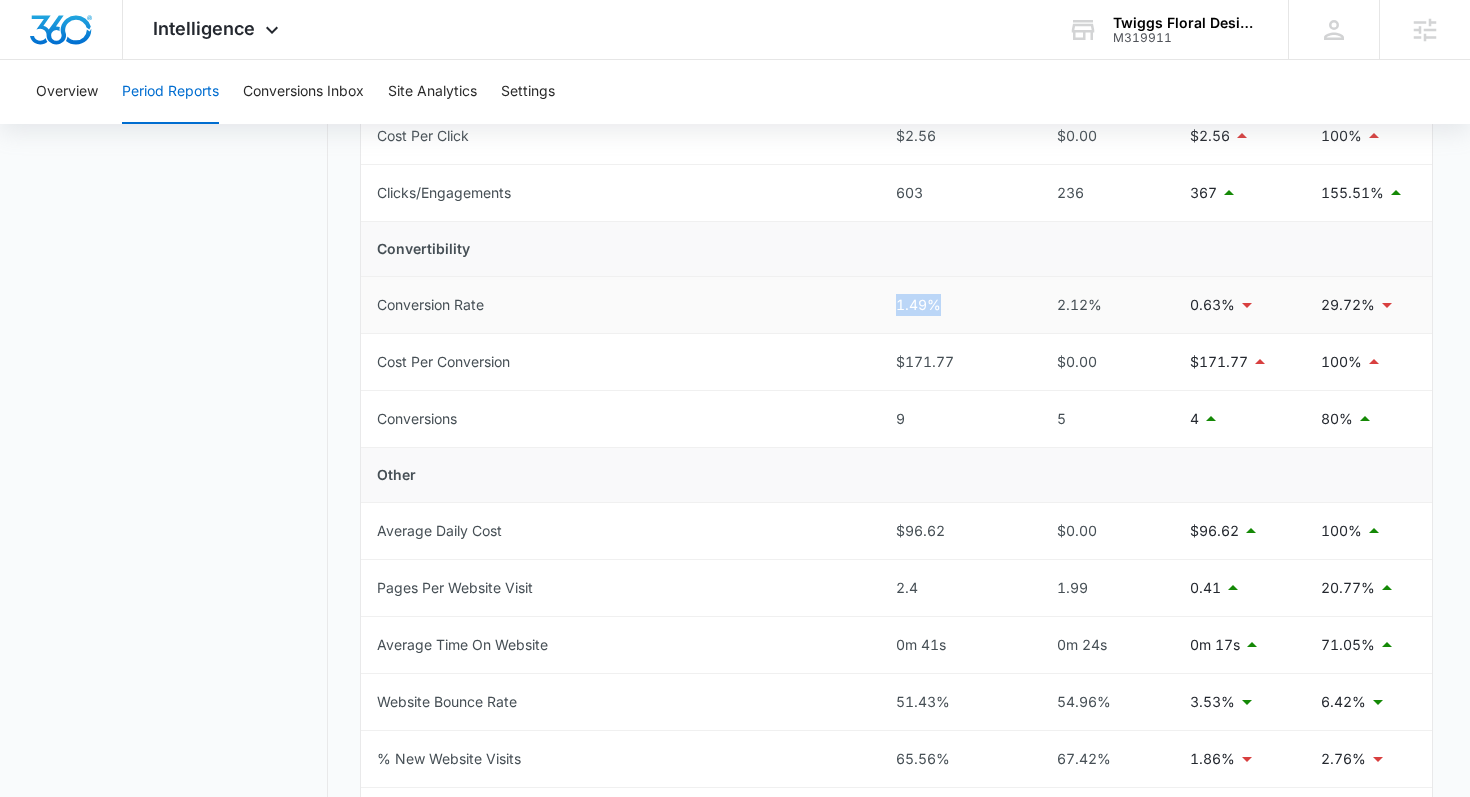 drag, startPoint x: 971, startPoint y: 303, endPoint x: 873, endPoint y: 297, distance: 98.1835 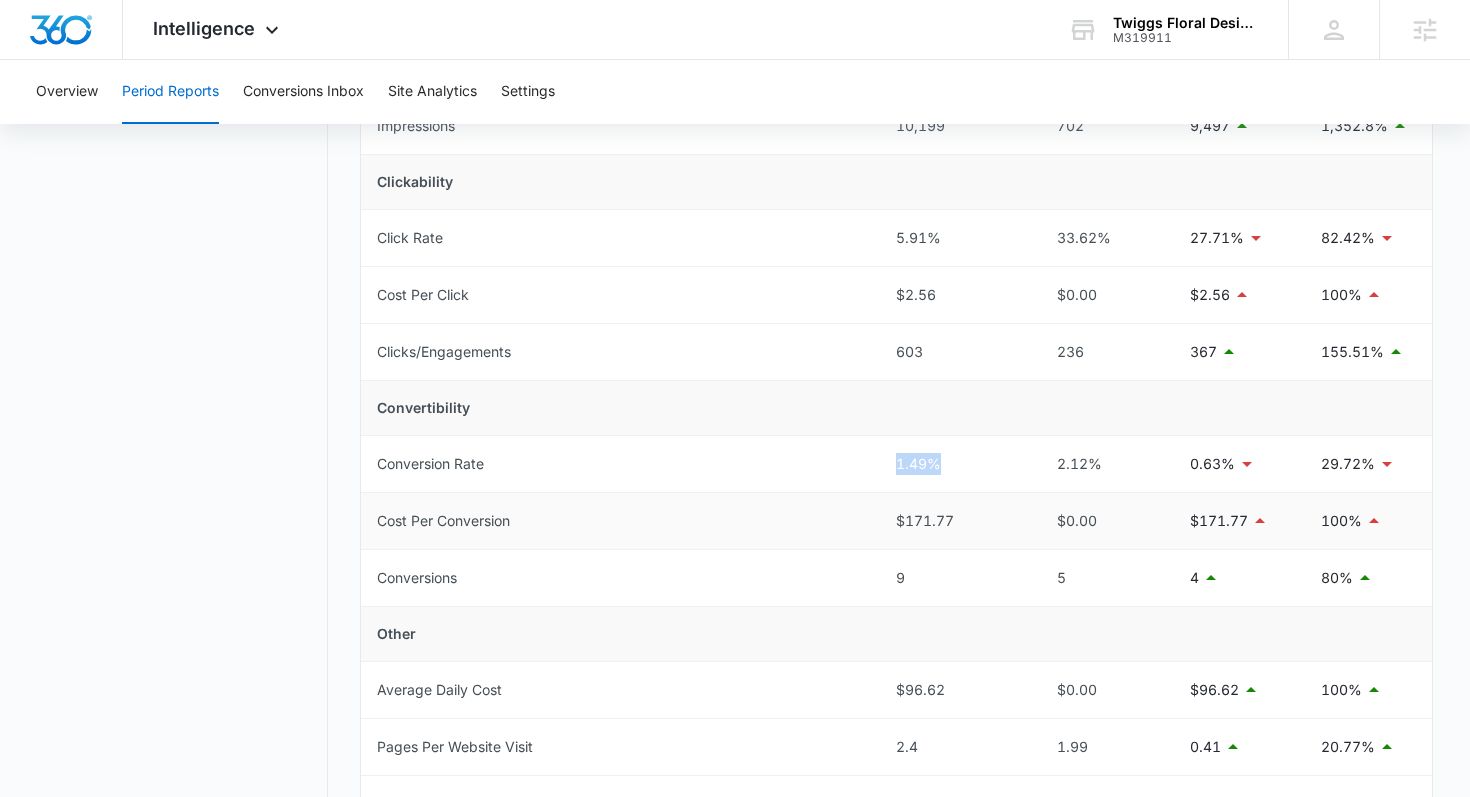 scroll, scrollTop: 261, scrollLeft: 0, axis: vertical 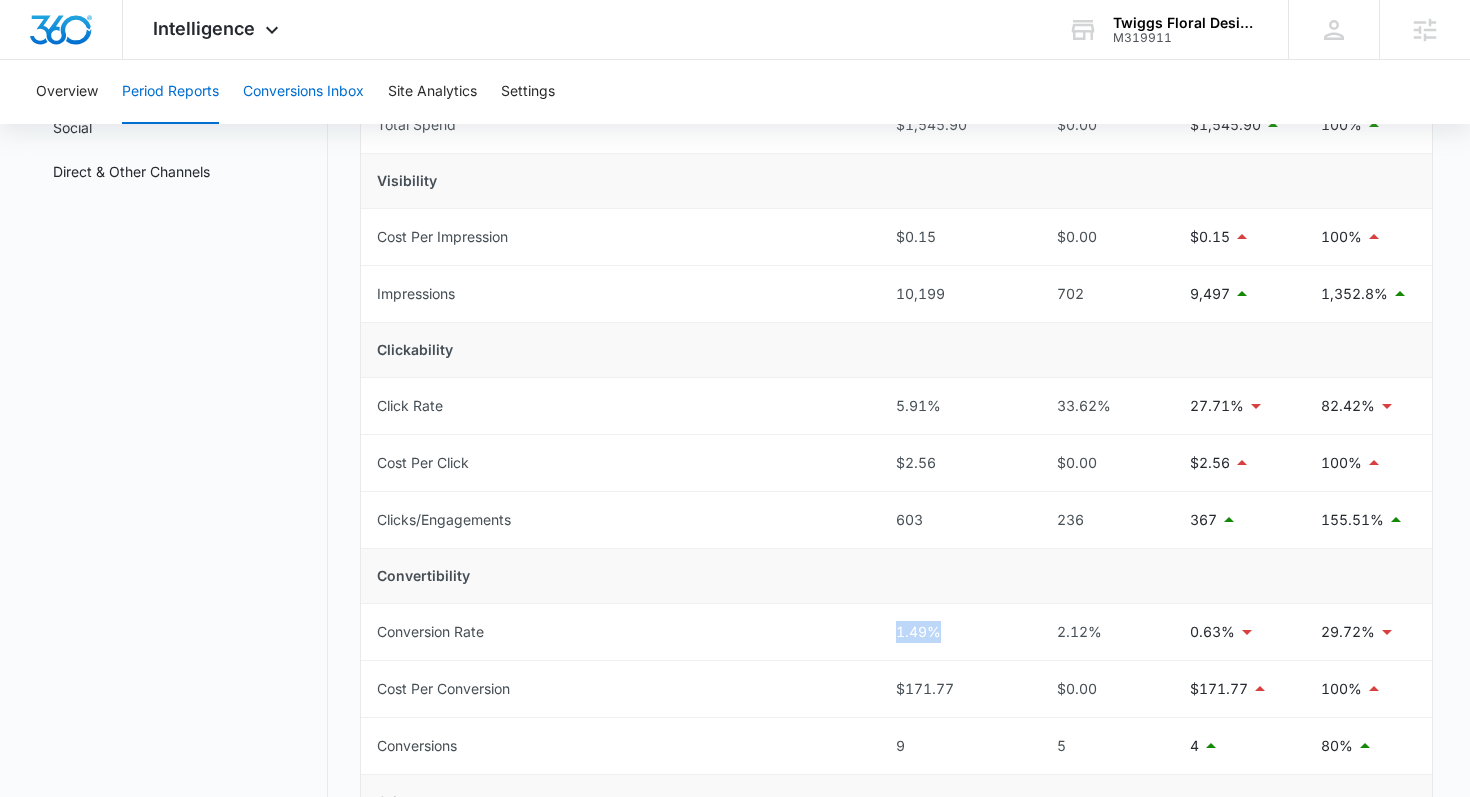click on "Conversions Inbox" at bounding box center (303, 92) 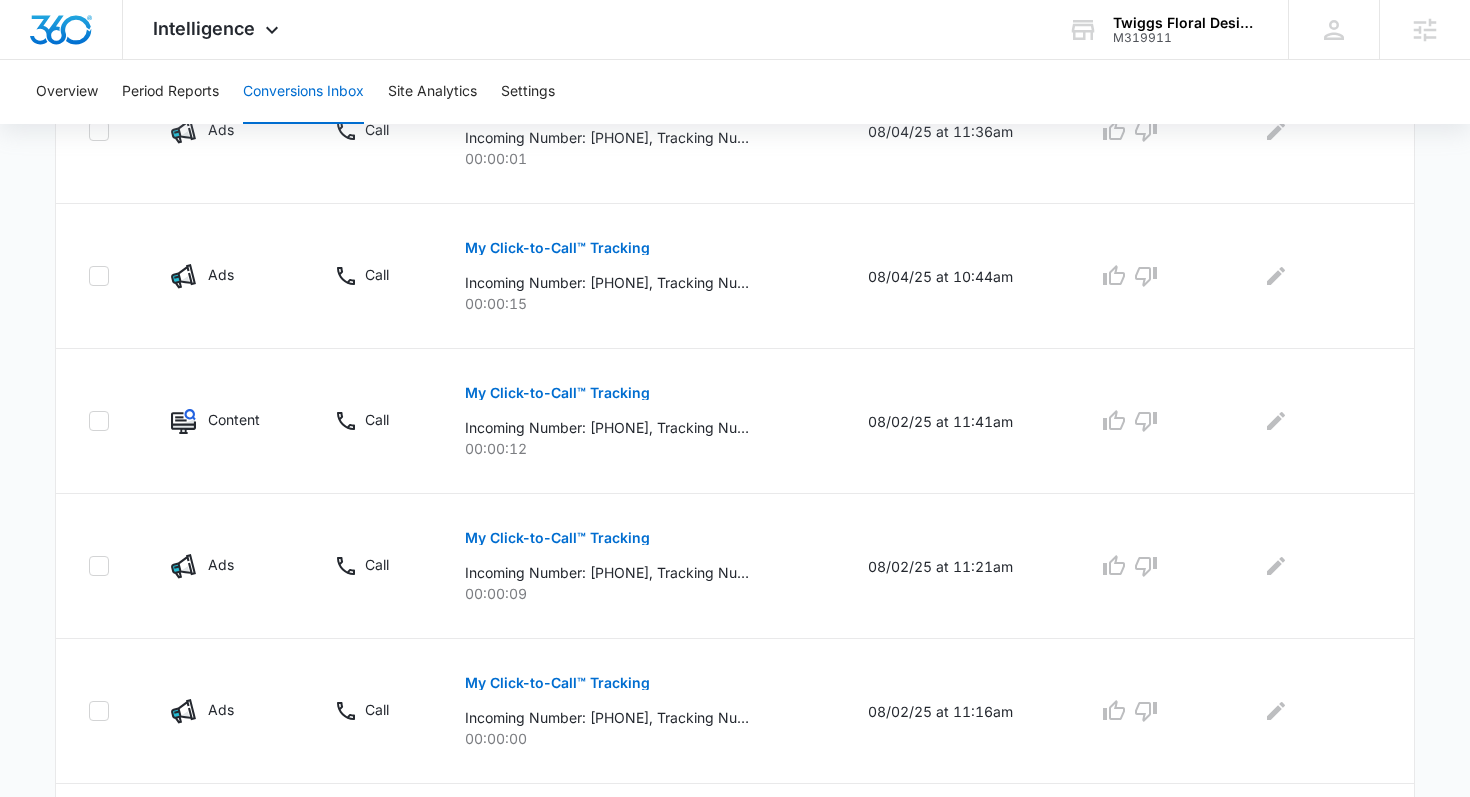 scroll, scrollTop: 1345, scrollLeft: 0, axis: vertical 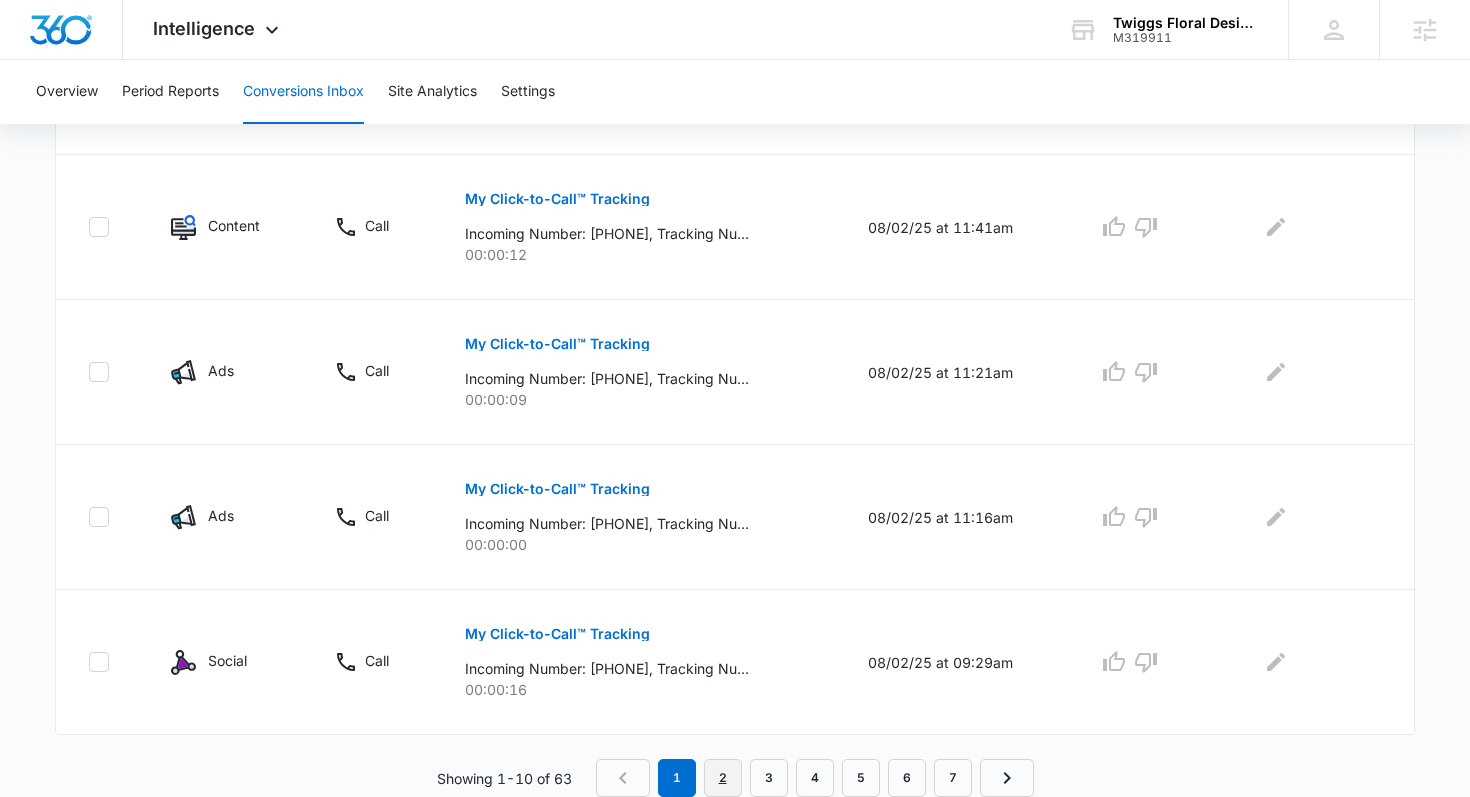 click on "2" at bounding box center [723, 778] 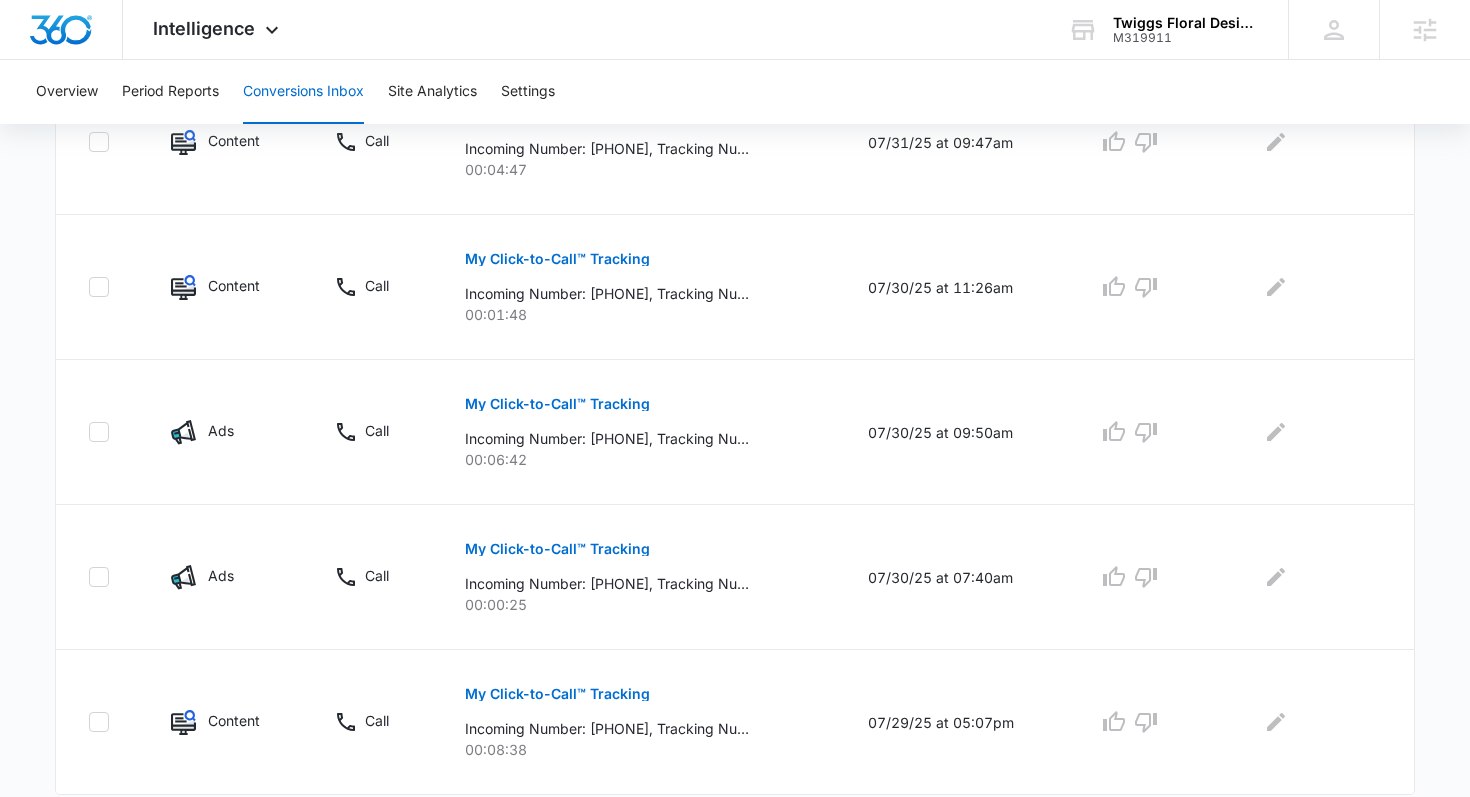 scroll, scrollTop: 1345, scrollLeft: 0, axis: vertical 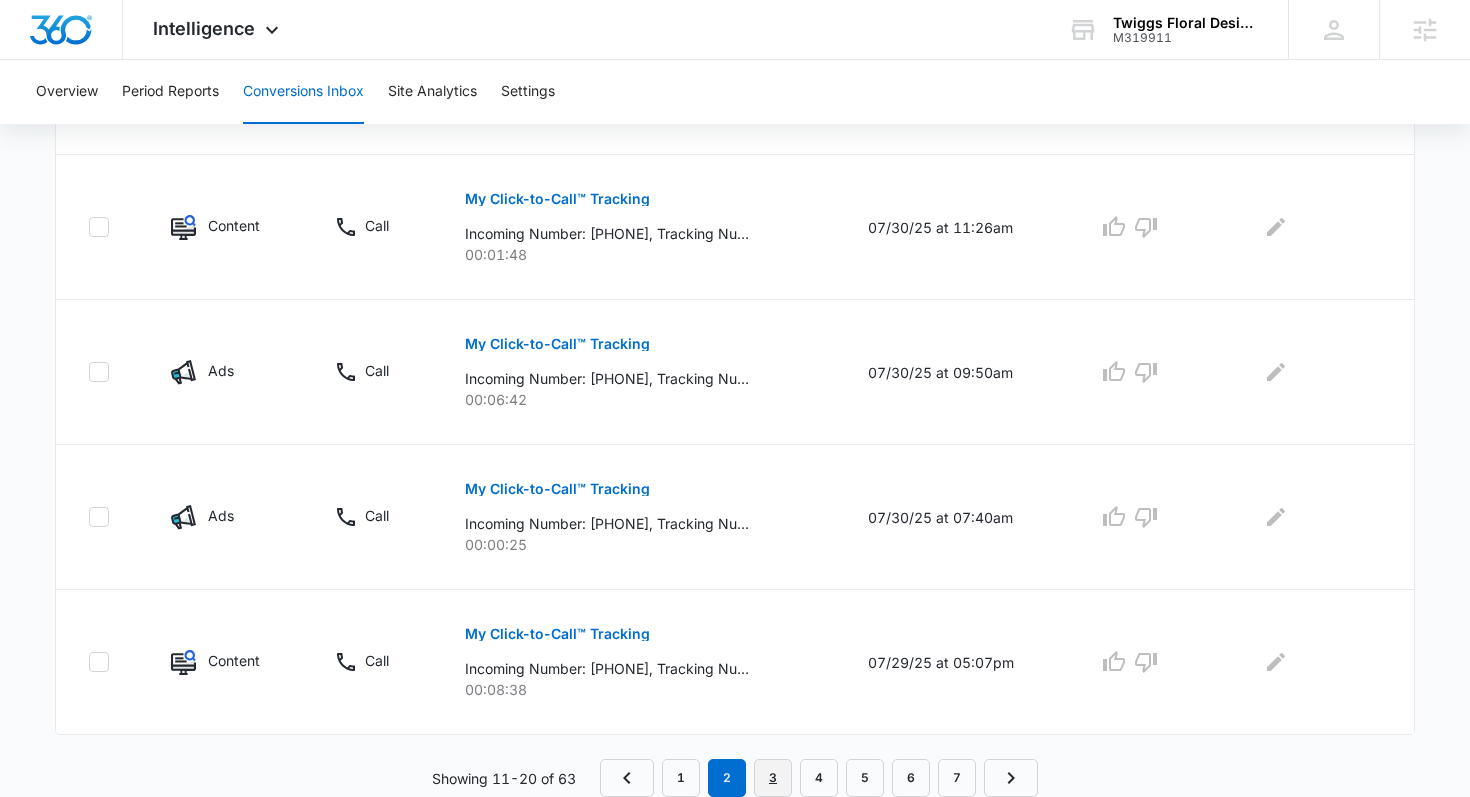 click on "3" at bounding box center [773, 778] 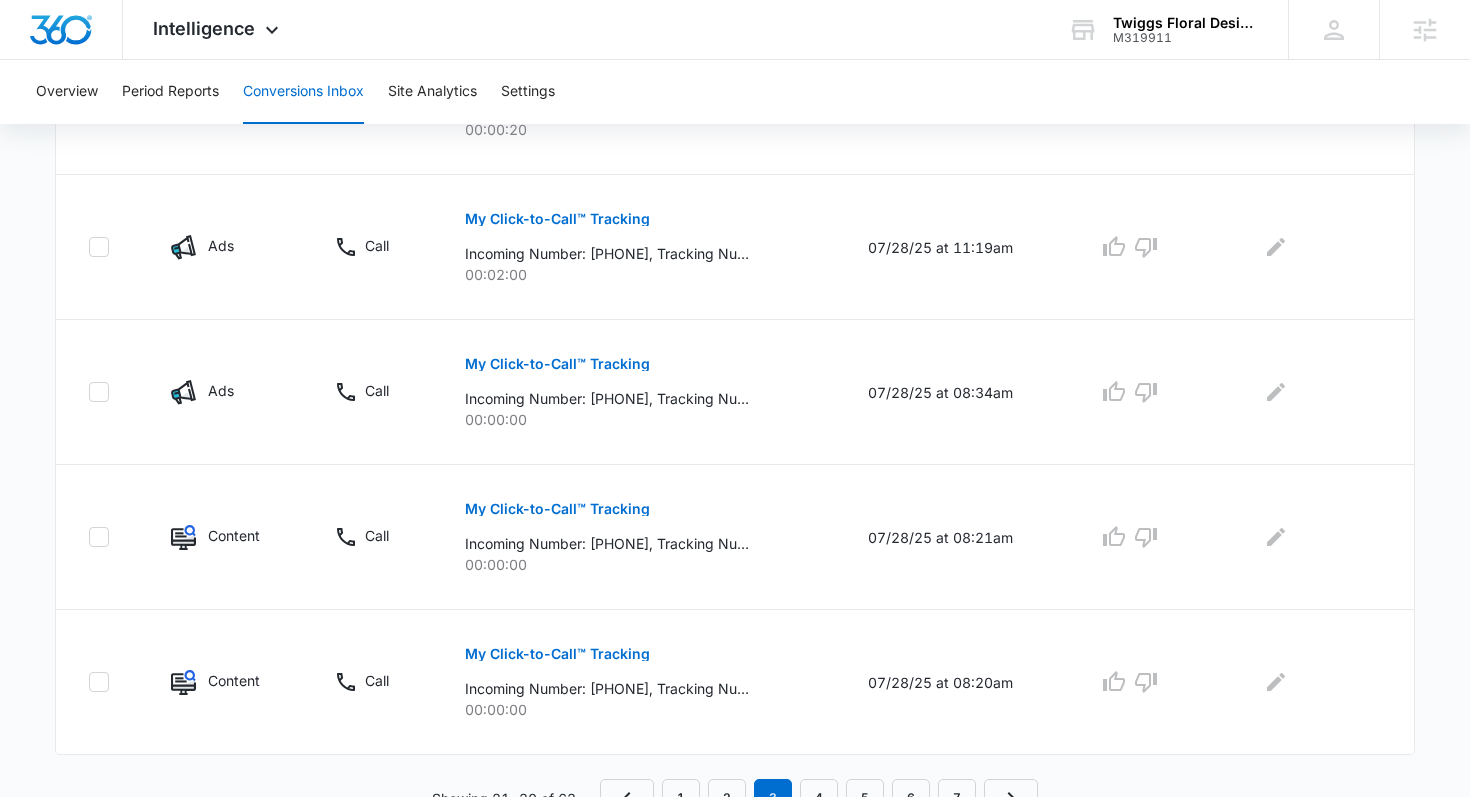 scroll, scrollTop: 1310, scrollLeft: 0, axis: vertical 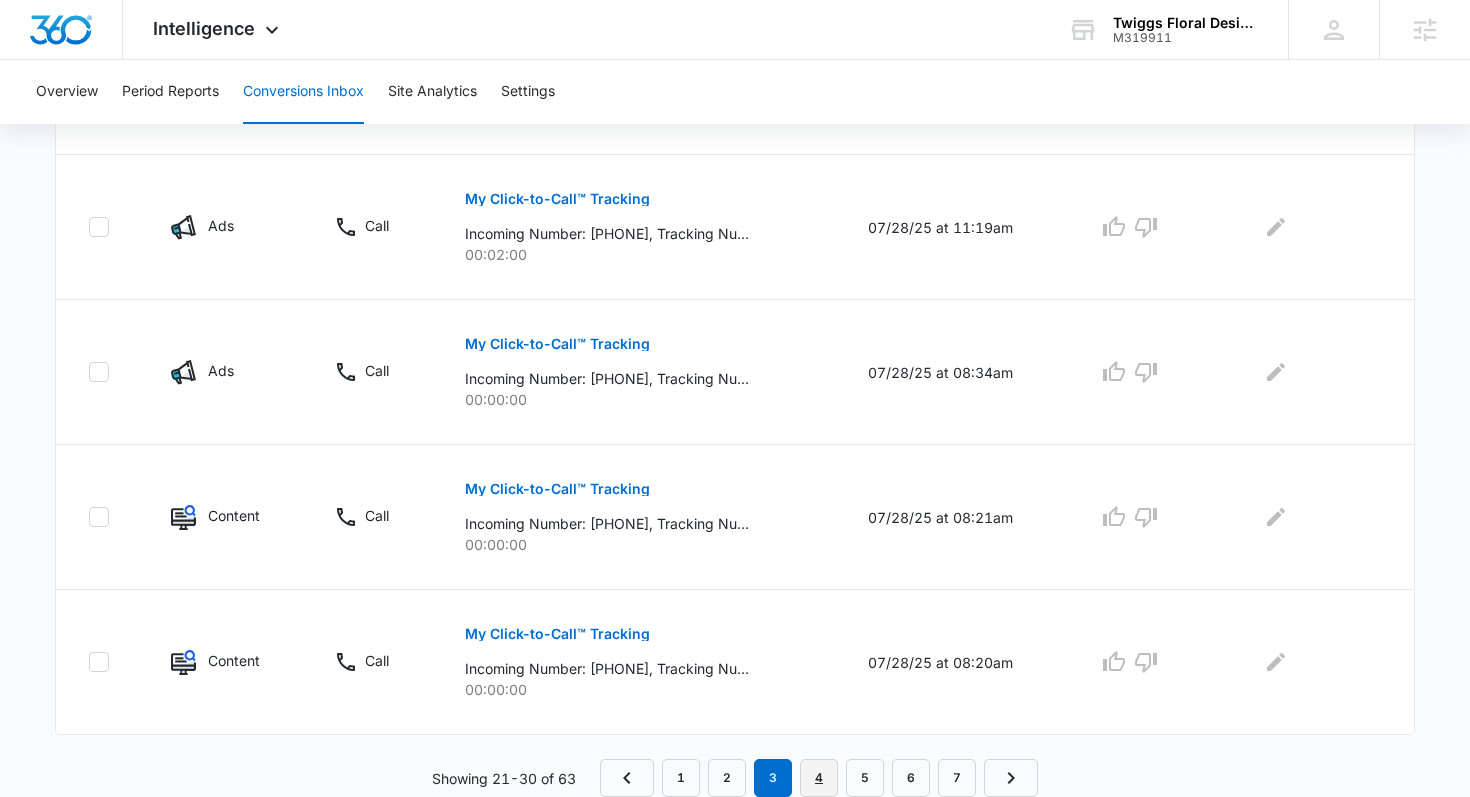 click on "4" at bounding box center [819, 778] 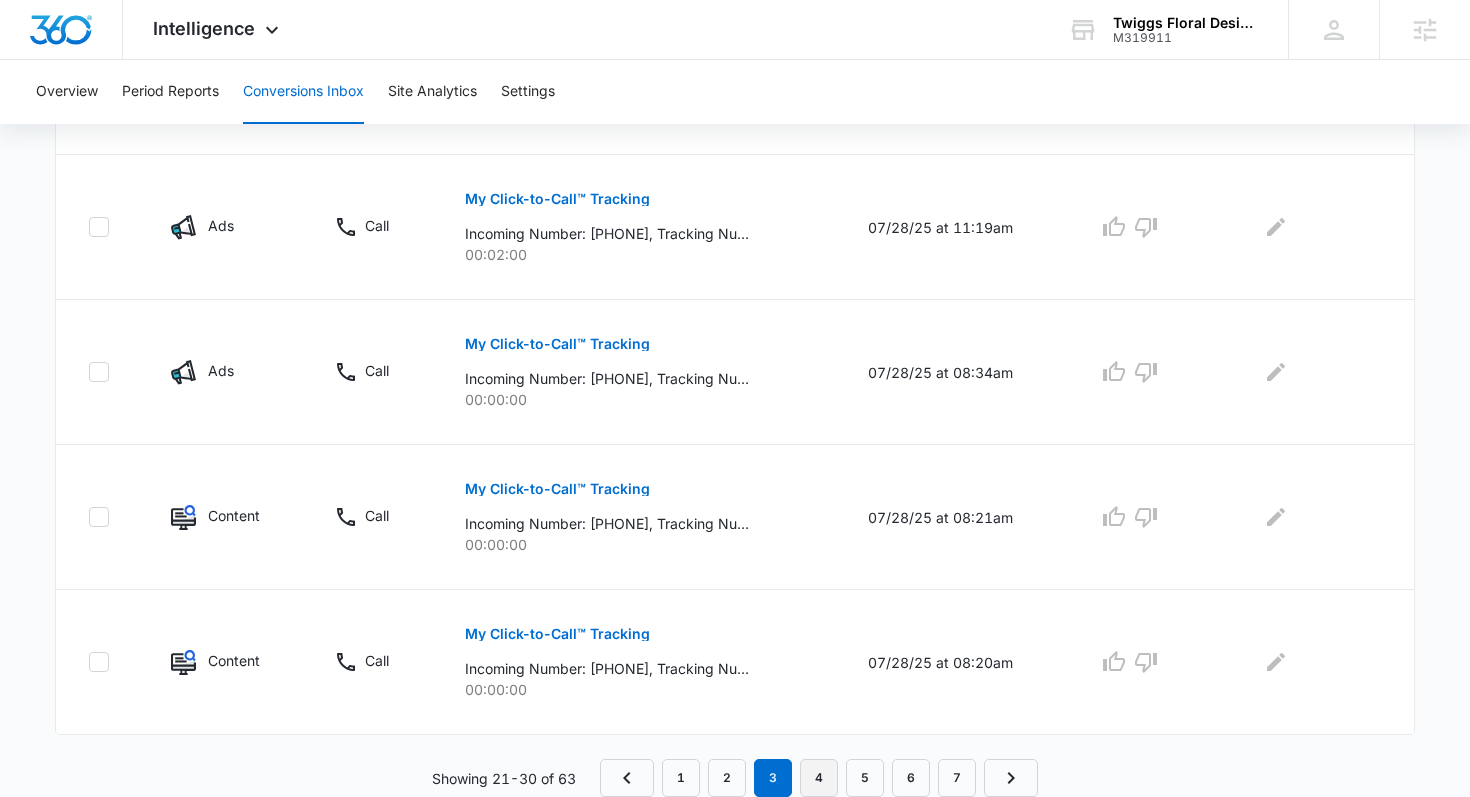 scroll, scrollTop: 0, scrollLeft: 0, axis: both 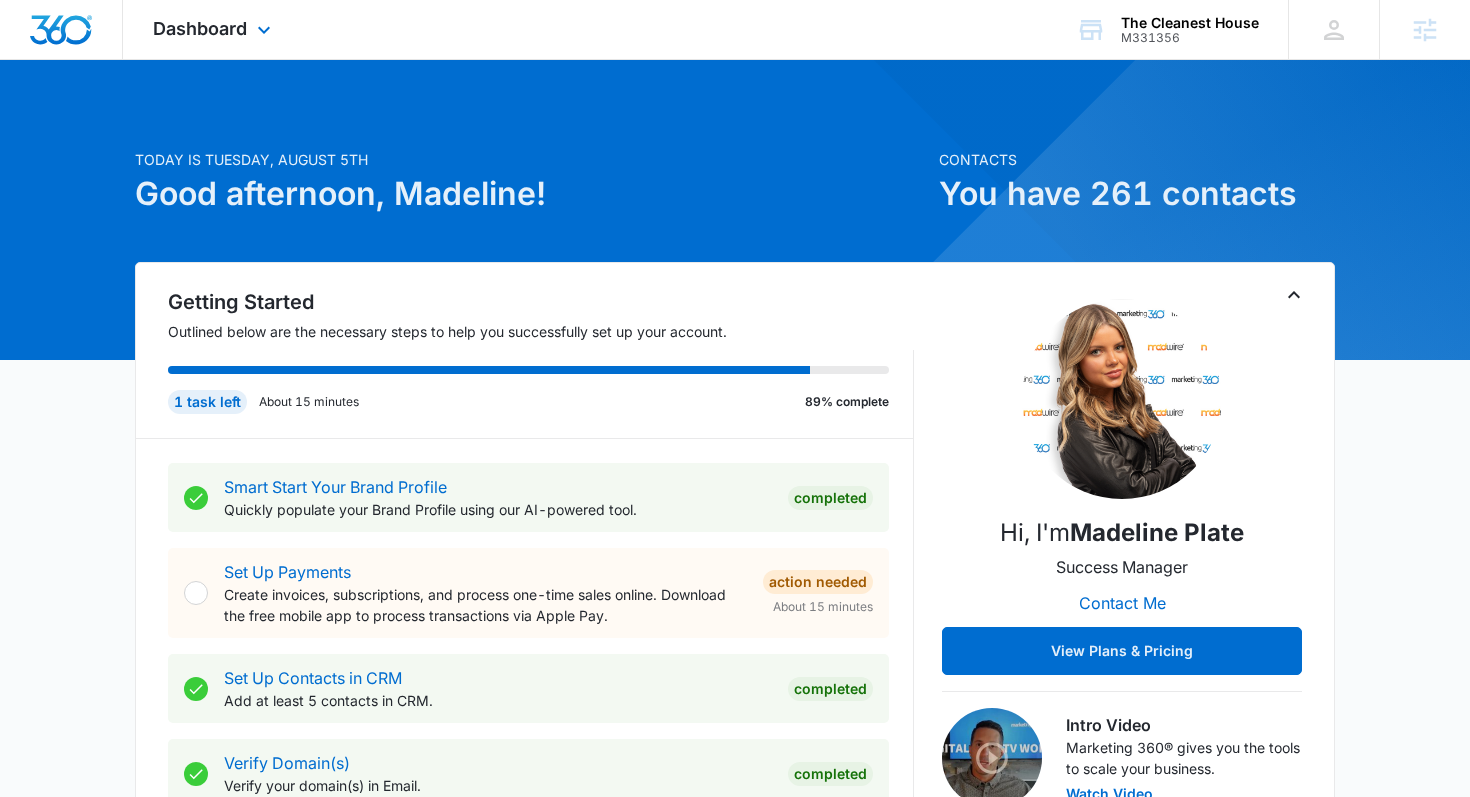 click on "Dashboard Apps Reputation Forms CRM Email Social POS Content Ads Intelligence Files Brand Settings" at bounding box center (214, 29) 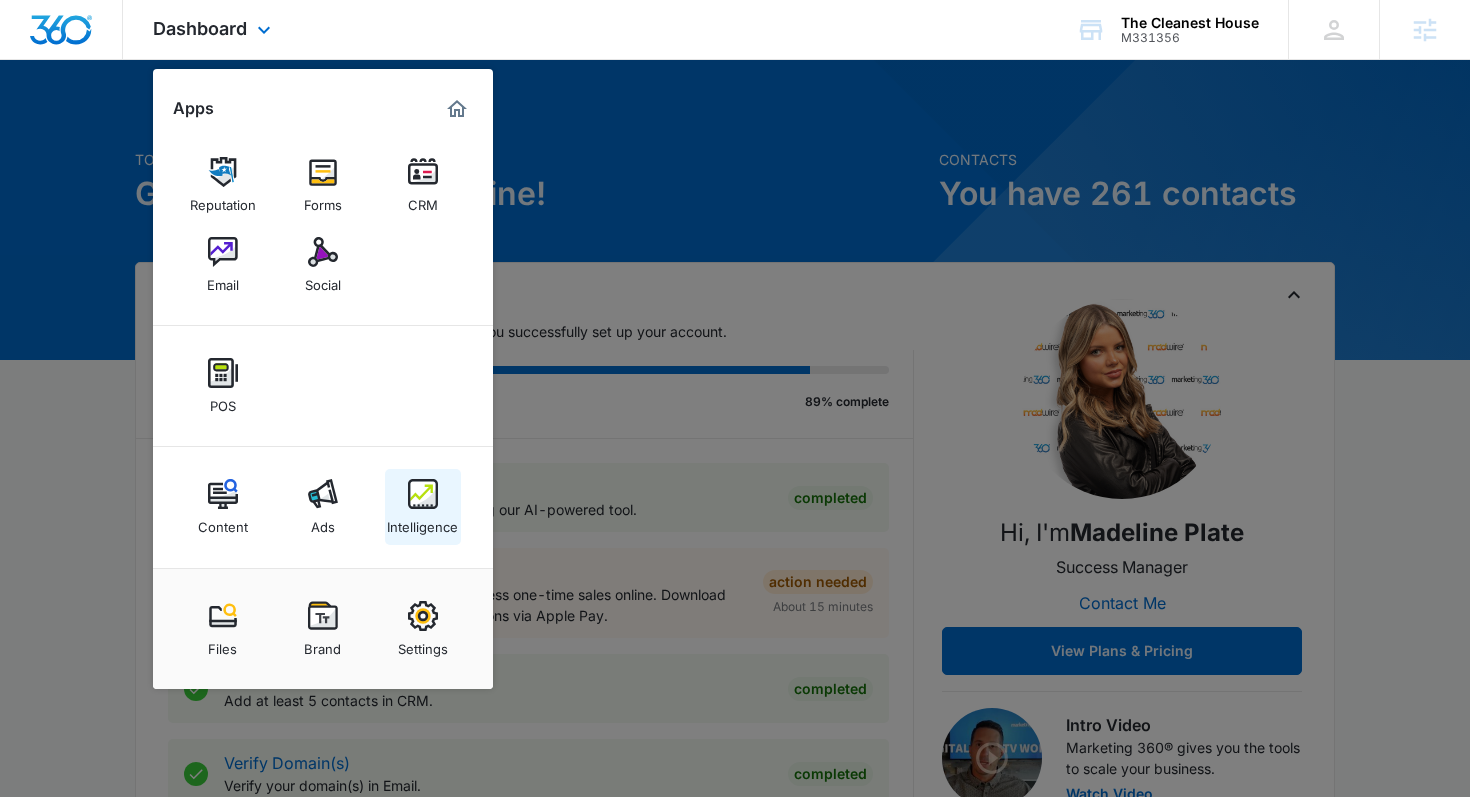 click on "Intelligence" at bounding box center [423, 507] 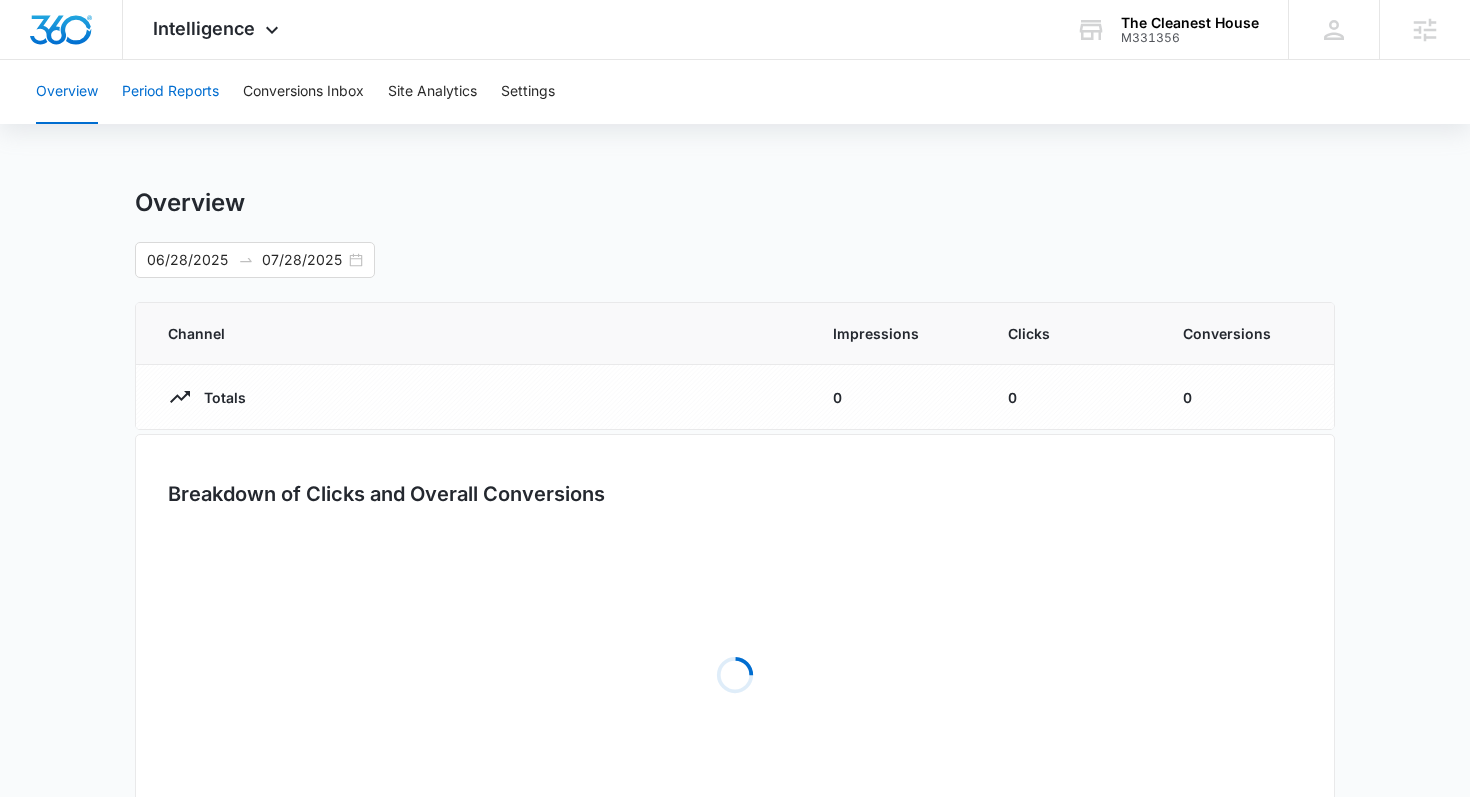 click on "Period Reports" at bounding box center (170, 92) 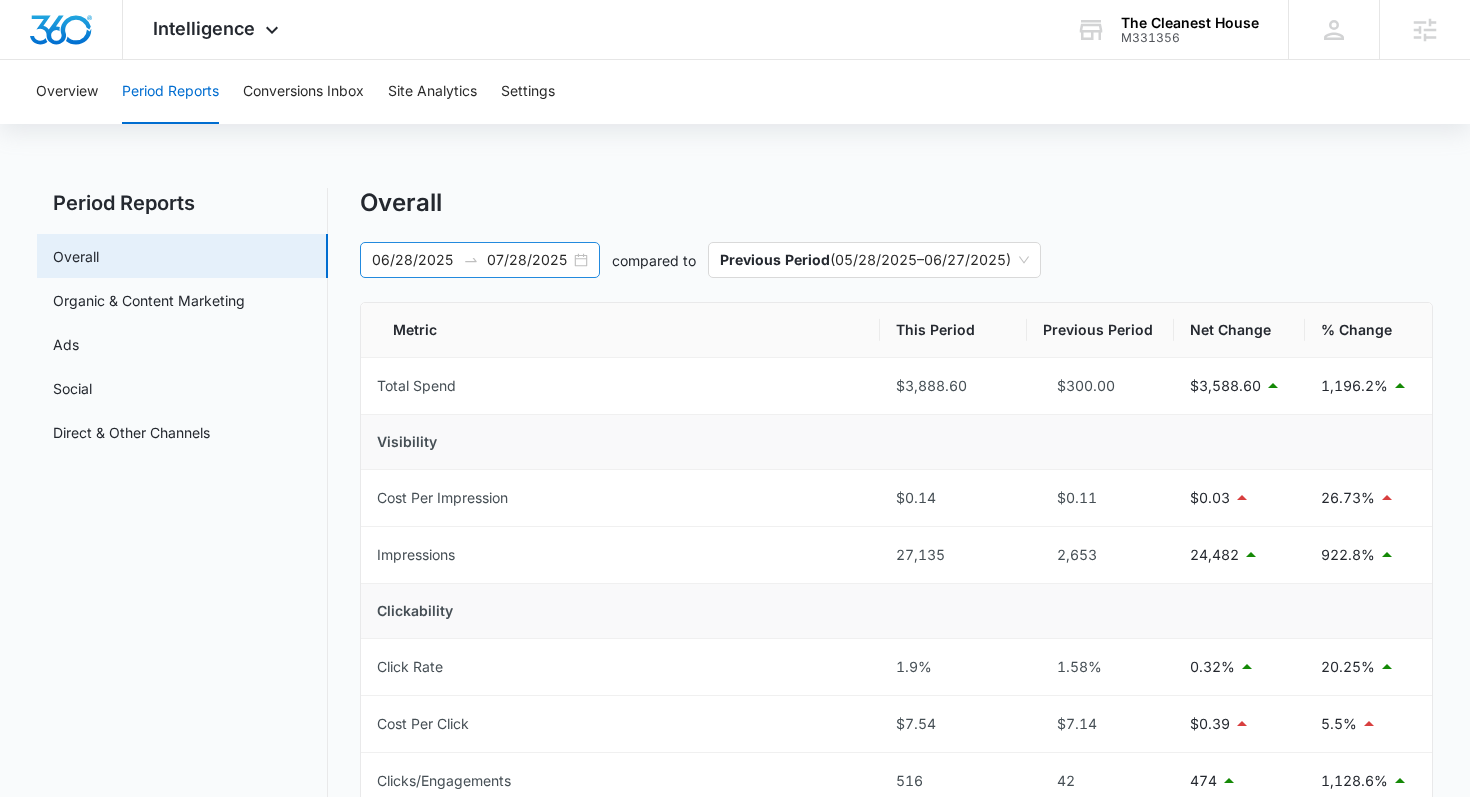 click on "06/28/2025" at bounding box center [413, 260] 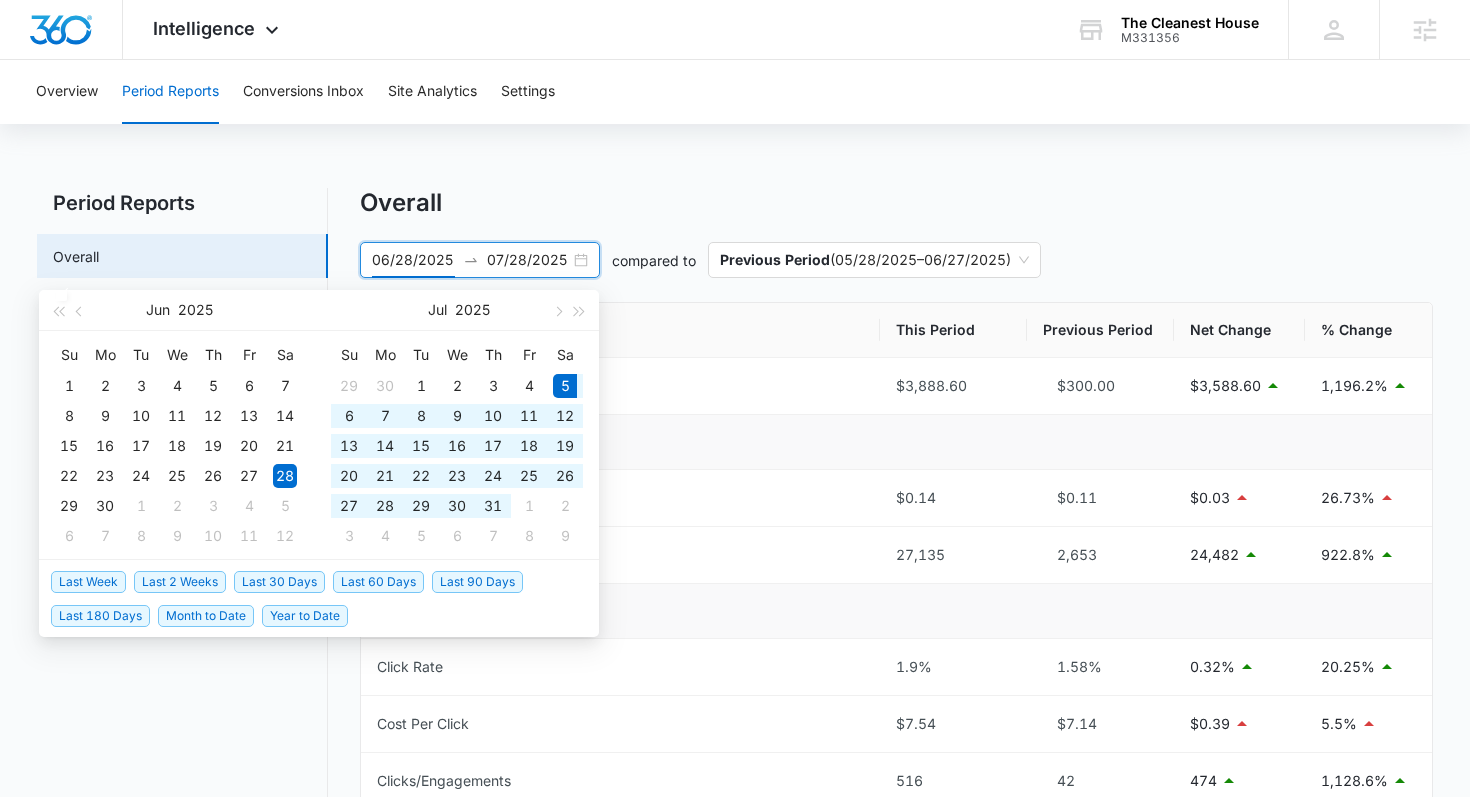 click on "Last 30 Days" at bounding box center (279, 582) 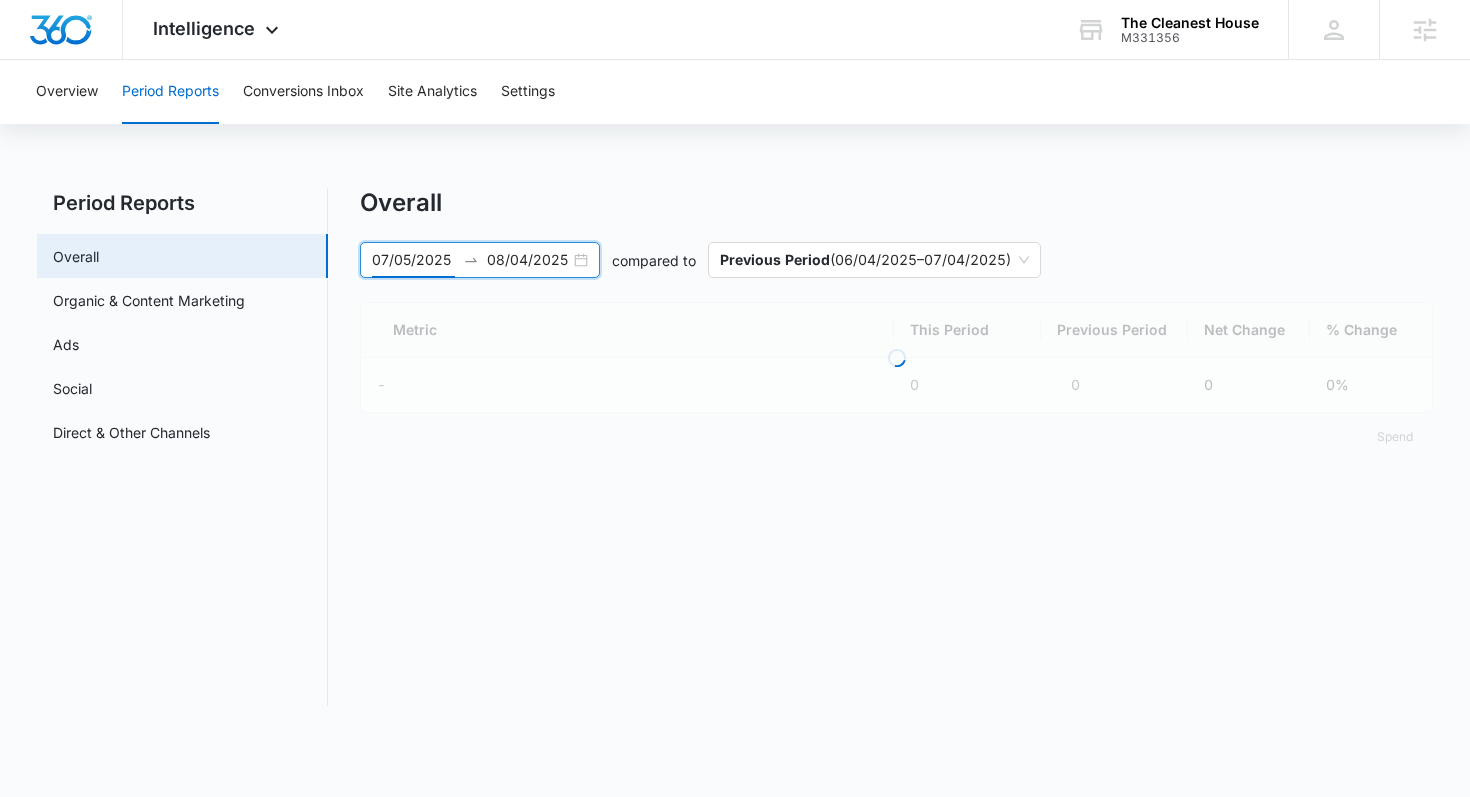 click on "Overview Period Reports Conversions Inbox Site Analytics Settings Period Reports Overall Organic & Content Marketing Ads Social Direct & Other Channels Overall 07/05/2025 08/04/2025 compared to Previous Period  ( 06/04/2025  –  07/04/2025 ) Loading Metric This Period Previous  Period Net Change % Change           - 0 0 0 0% Spend Jul 2025 Su Mo Tu We Th Fr Sa 29 30 1 2 3 4 5 6 7 8 9 10 11 12 13 14 15 16 17 18 19 20 21 22 23 24 25 26 27 28 29 30 31 1 2 3 4 5 6 7 8 9 Aug 2025 Su Mo Tu We Th Fr Sa 27 28 29 30 31 1 2 3 4 5 6 7 8 9 10 11 12 13 14 15 16 17 18 19 20 21 22 23 24 25 26 27 28 29 30 31 1 2 3 4 5 6 Last  Week Last 2 Weeks Last 30 Days Last 60 Days Last 90 Days Last 180 Days Month to Date Year to Date" at bounding box center [735, 395] 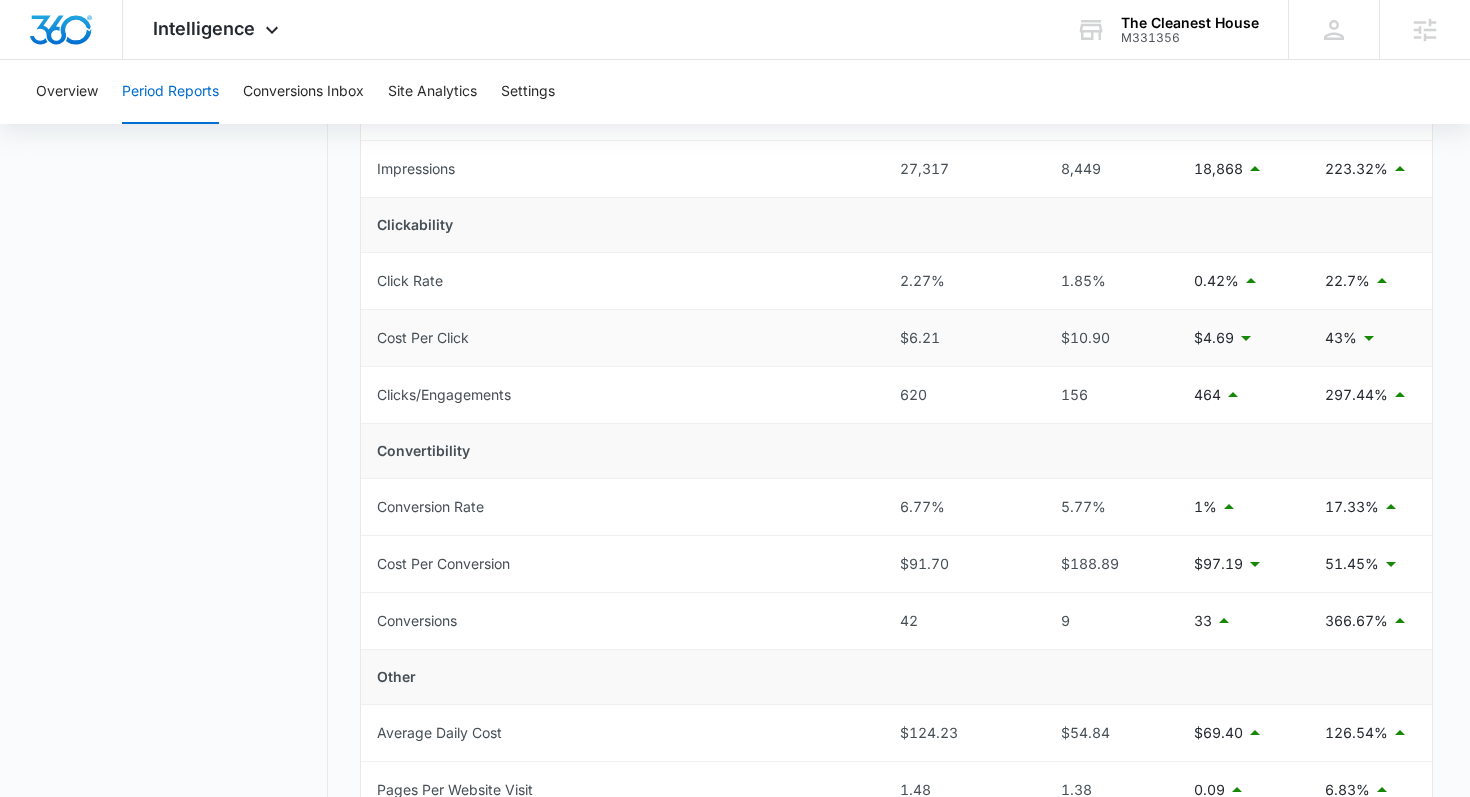 scroll, scrollTop: 0, scrollLeft: 0, axis: both 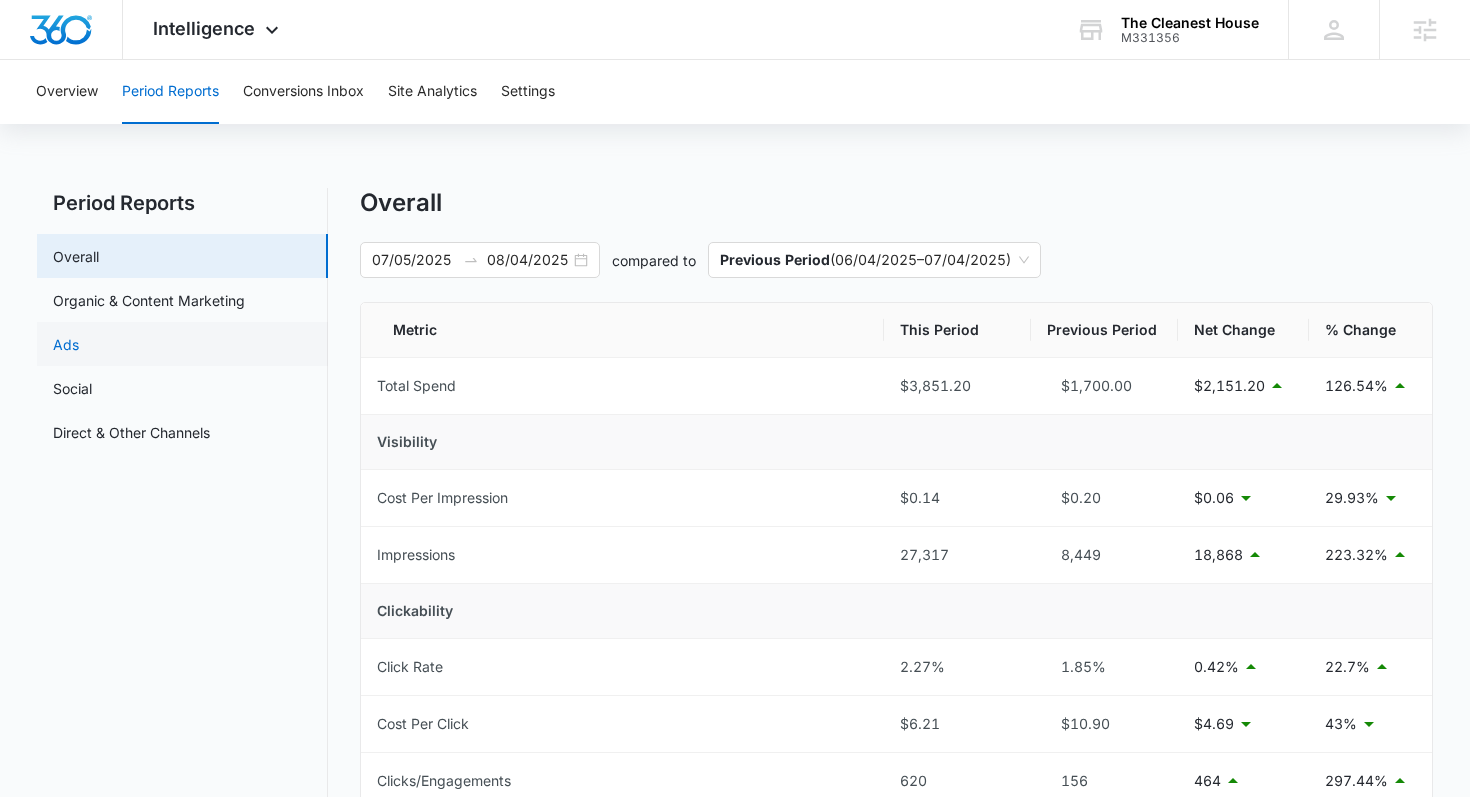 click on "Ads" at bounding box center [66, 344] 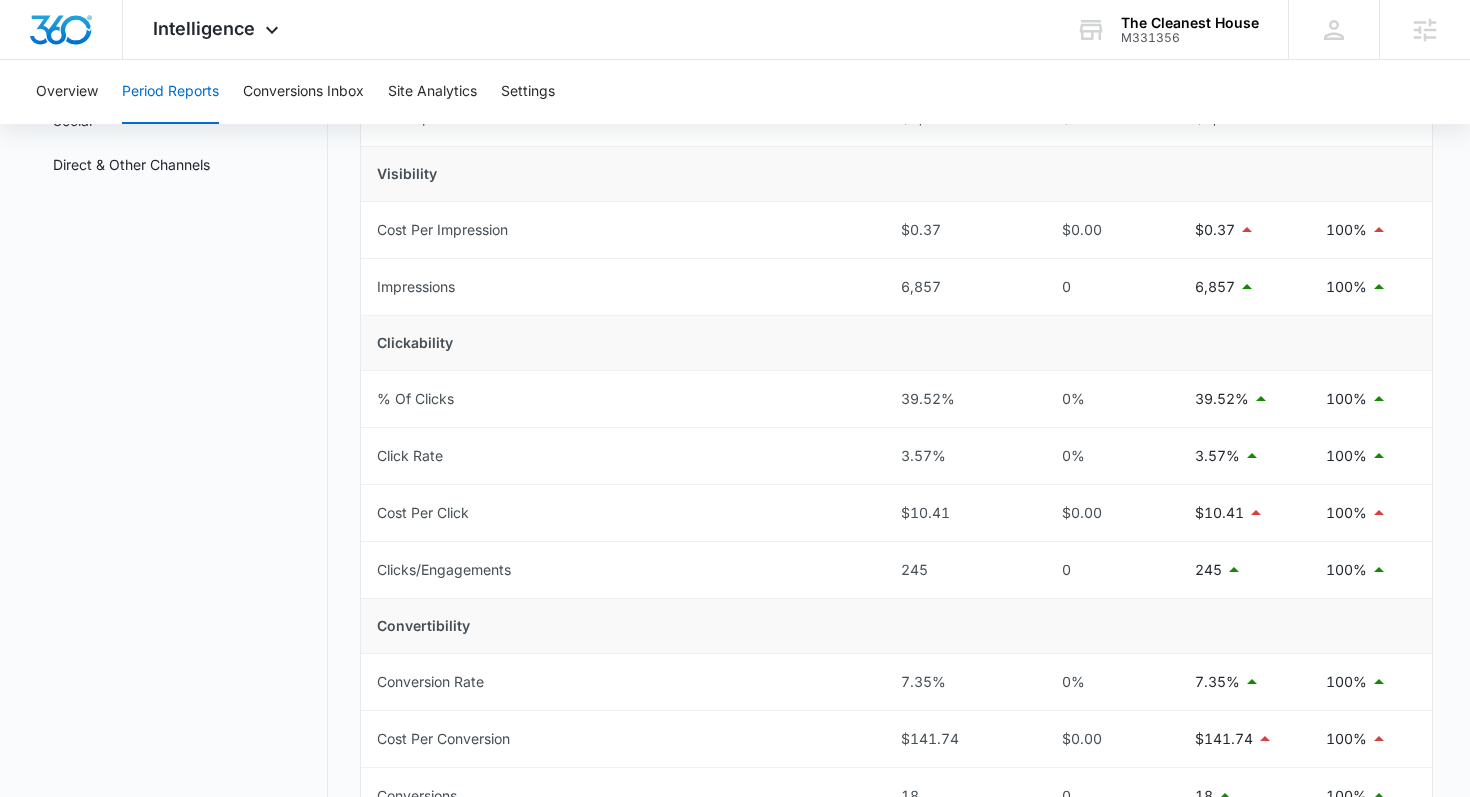 scroll, scrollTop: 0, scrollLeft: 0, axis: both 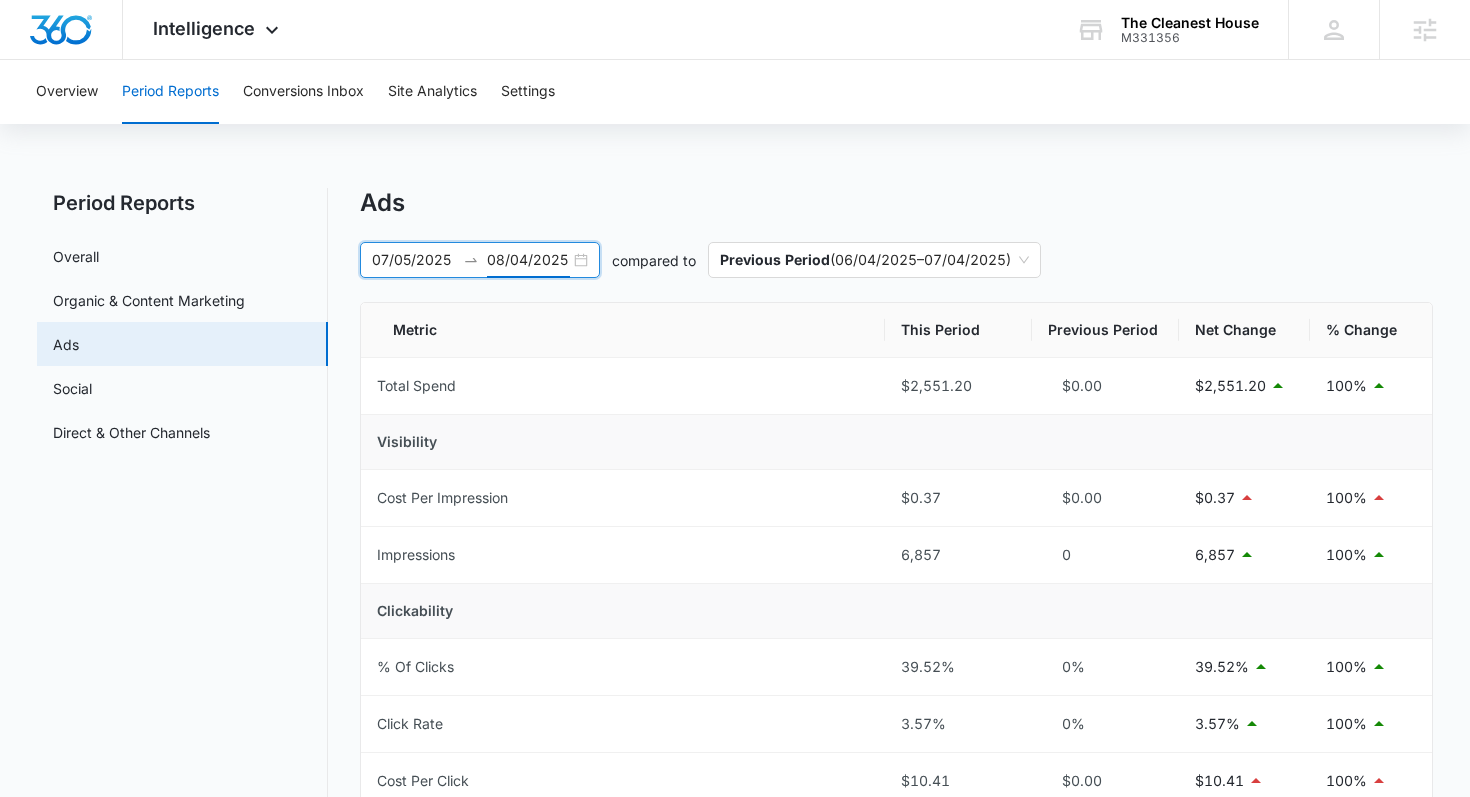 click on "08/04/2025" at bounding box center [528, 260] 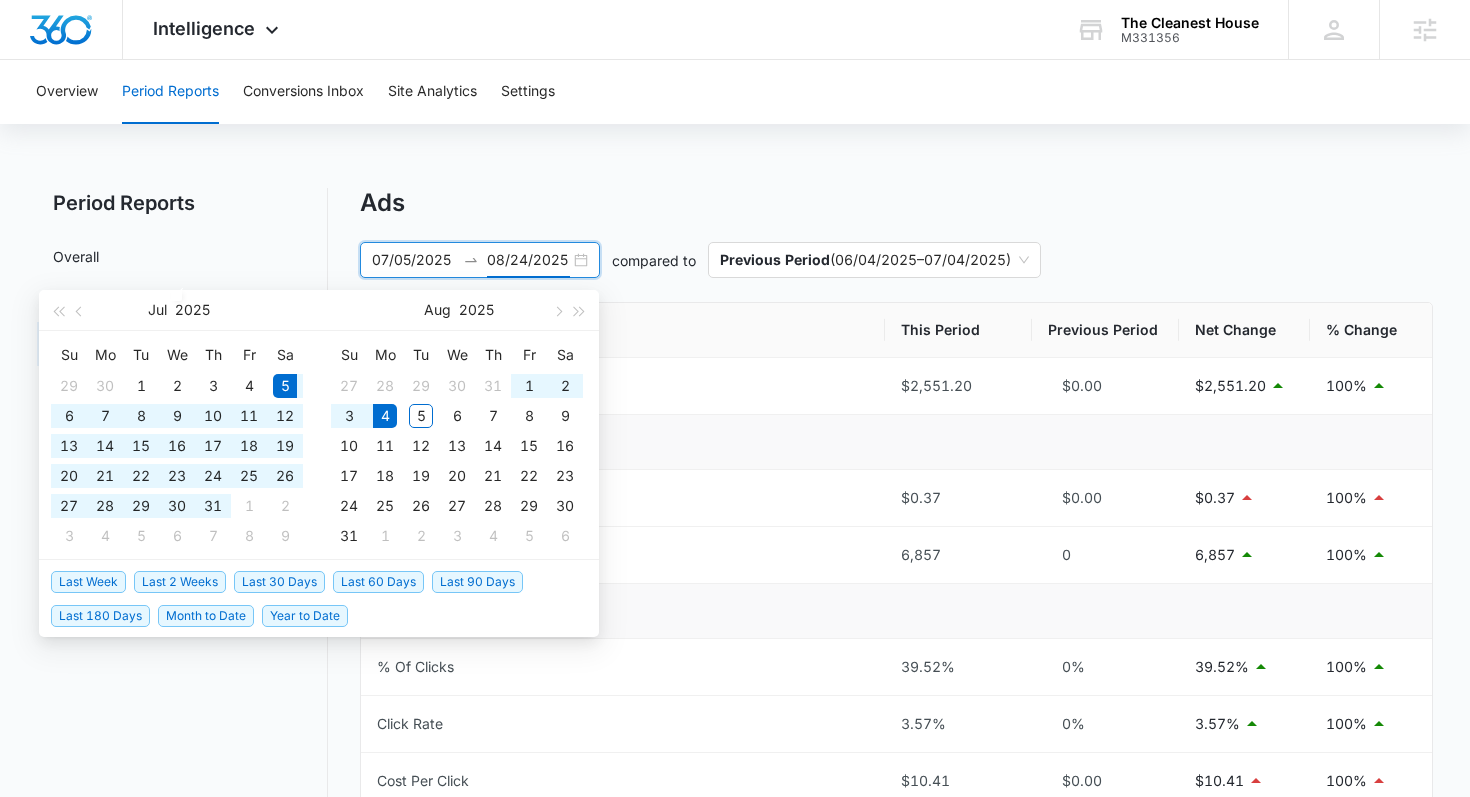 type on "08/04/2025" 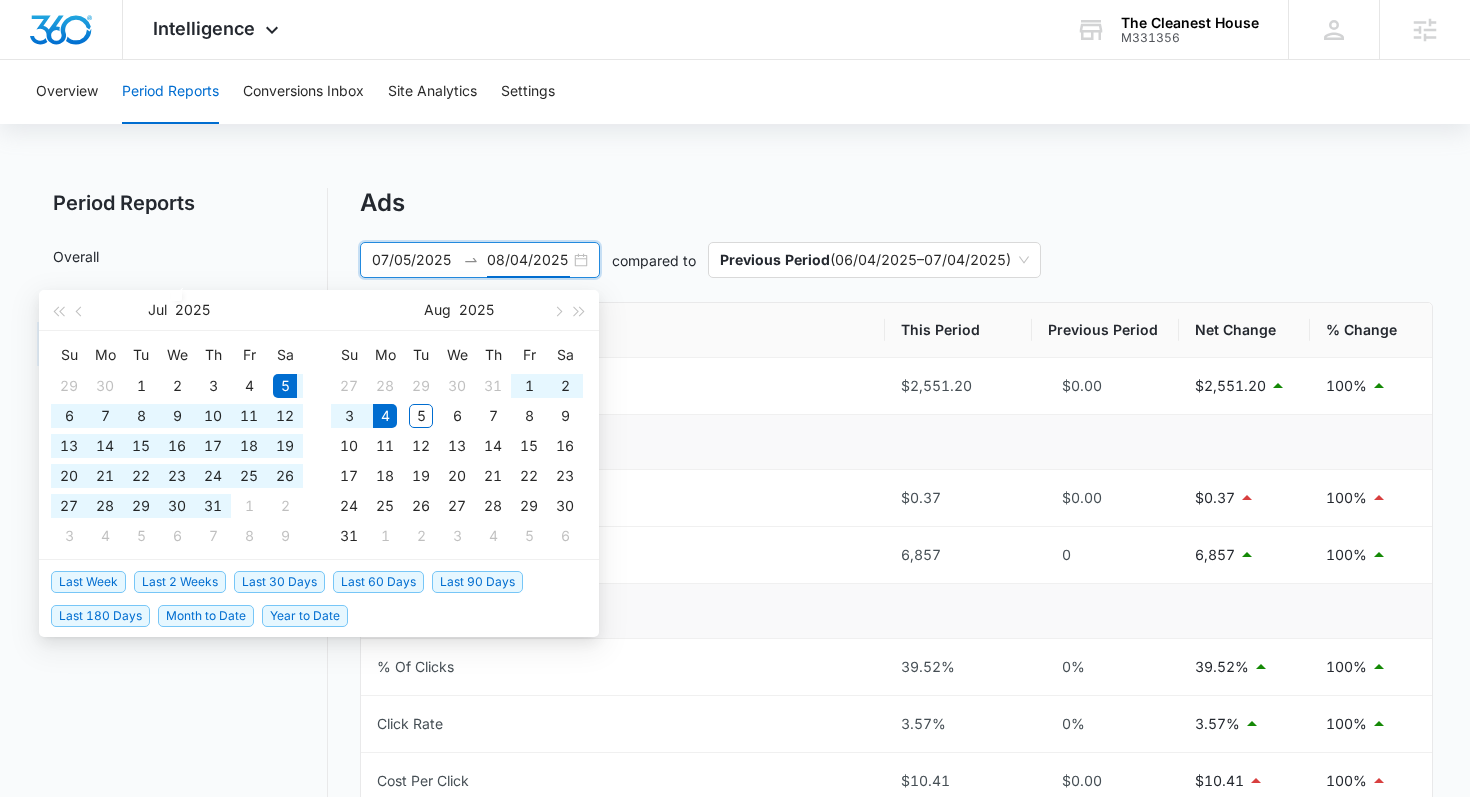 click on "Last 2 Weeks" at bounding box center [180, 582] 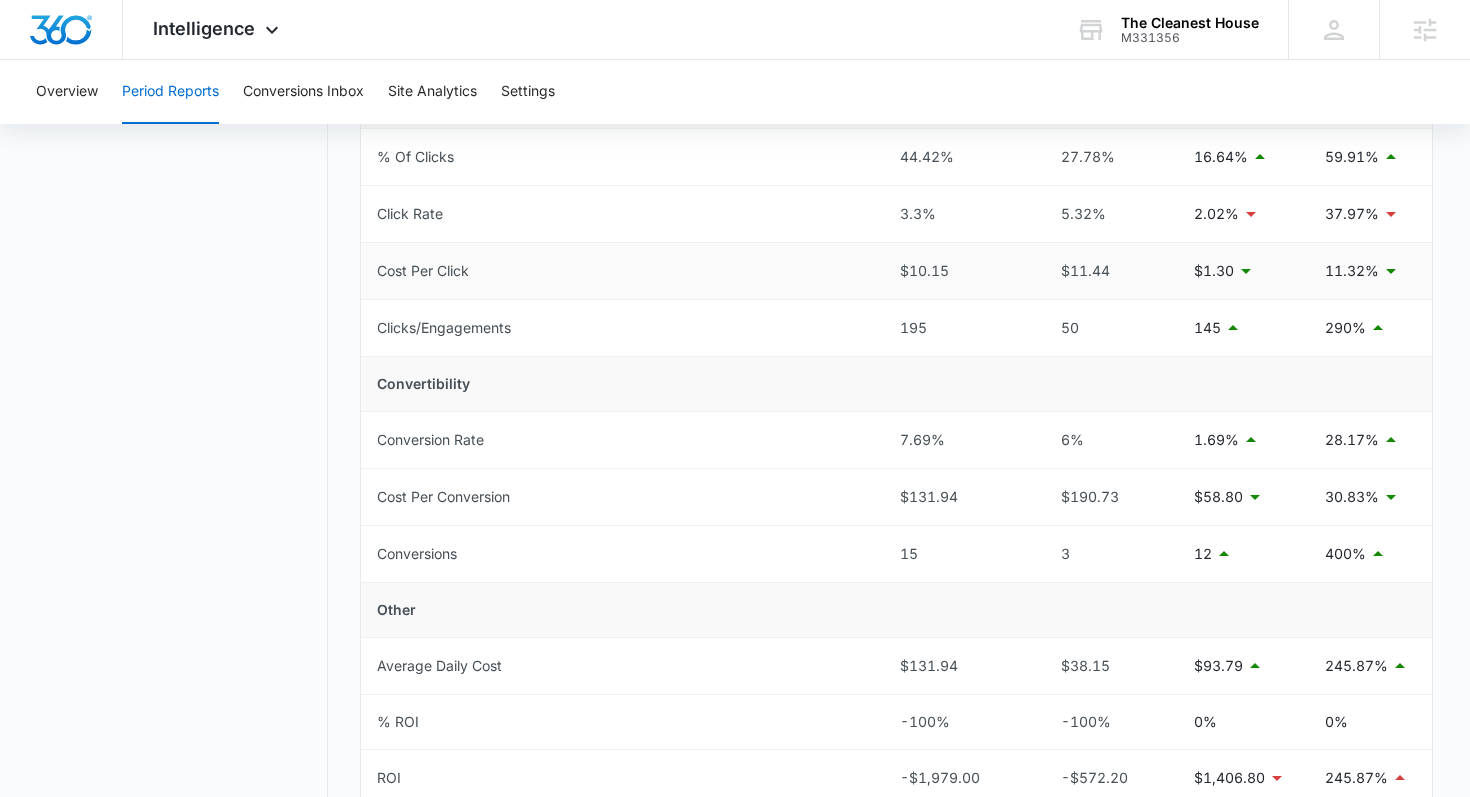 scroll, scrollTop: 0, scrollLeft: 0, axis: both 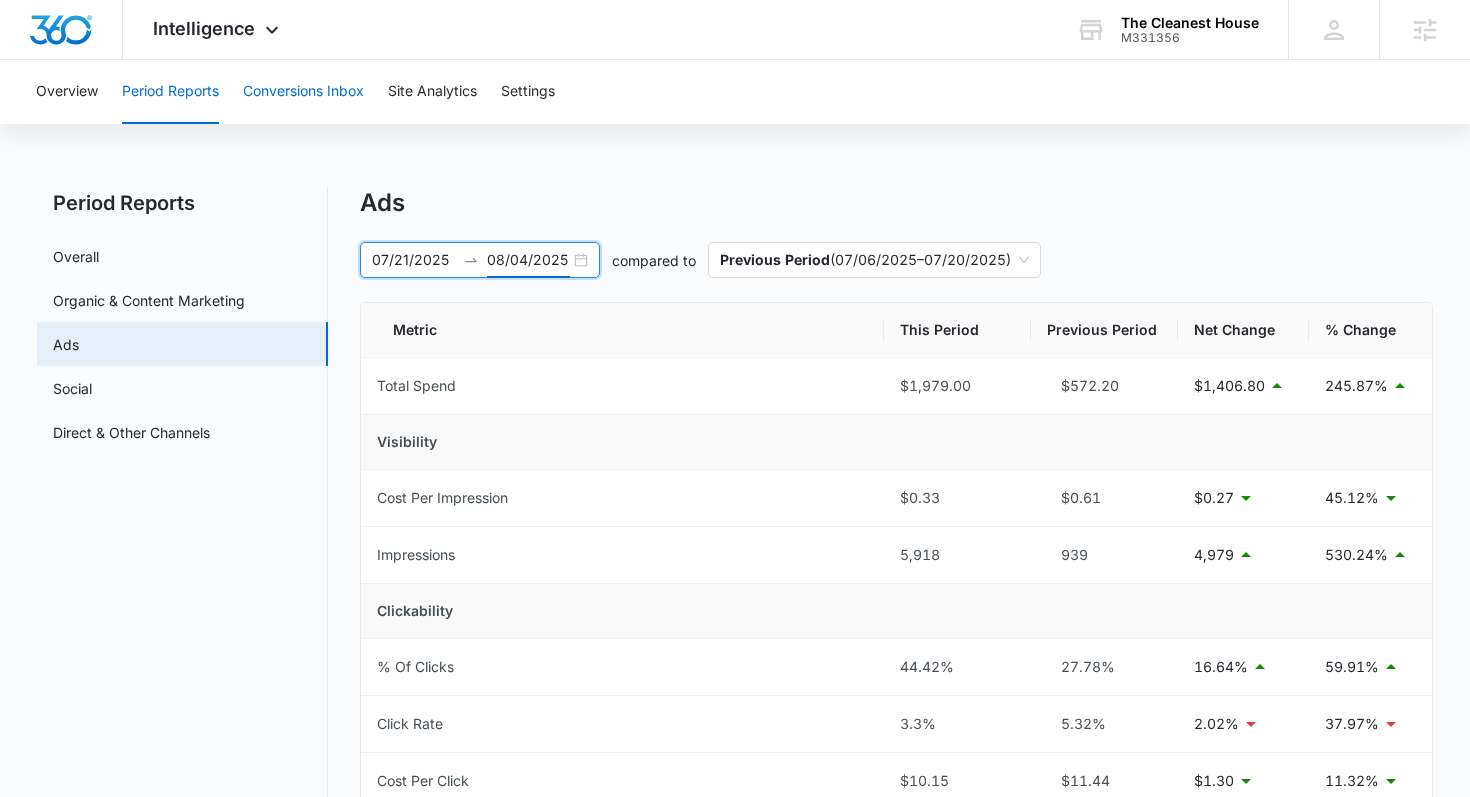click on "Conversions Inbox" at bounding box center (303, 92) 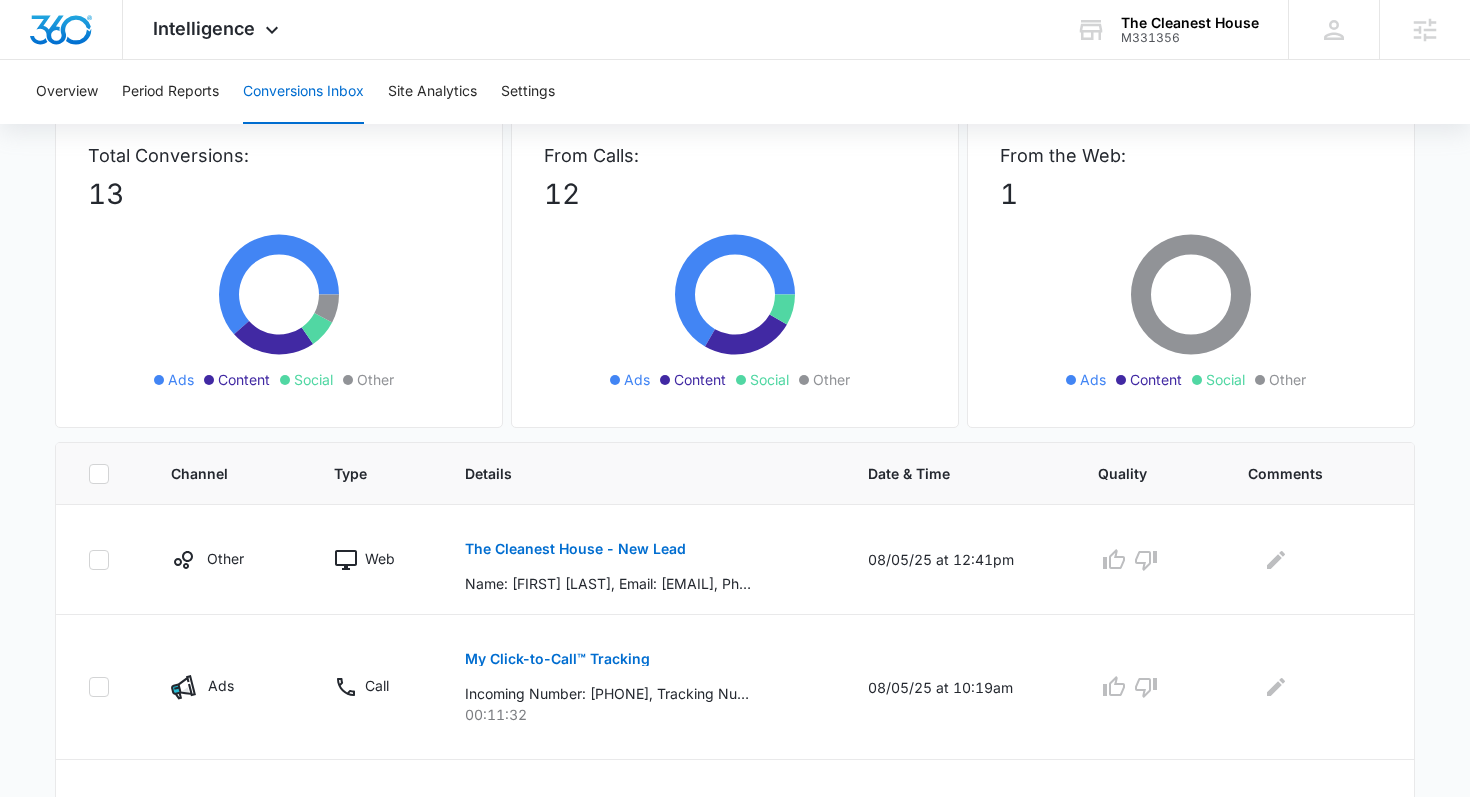 scroll, scrollTop: 0, scrollLeft: 0, axis: both 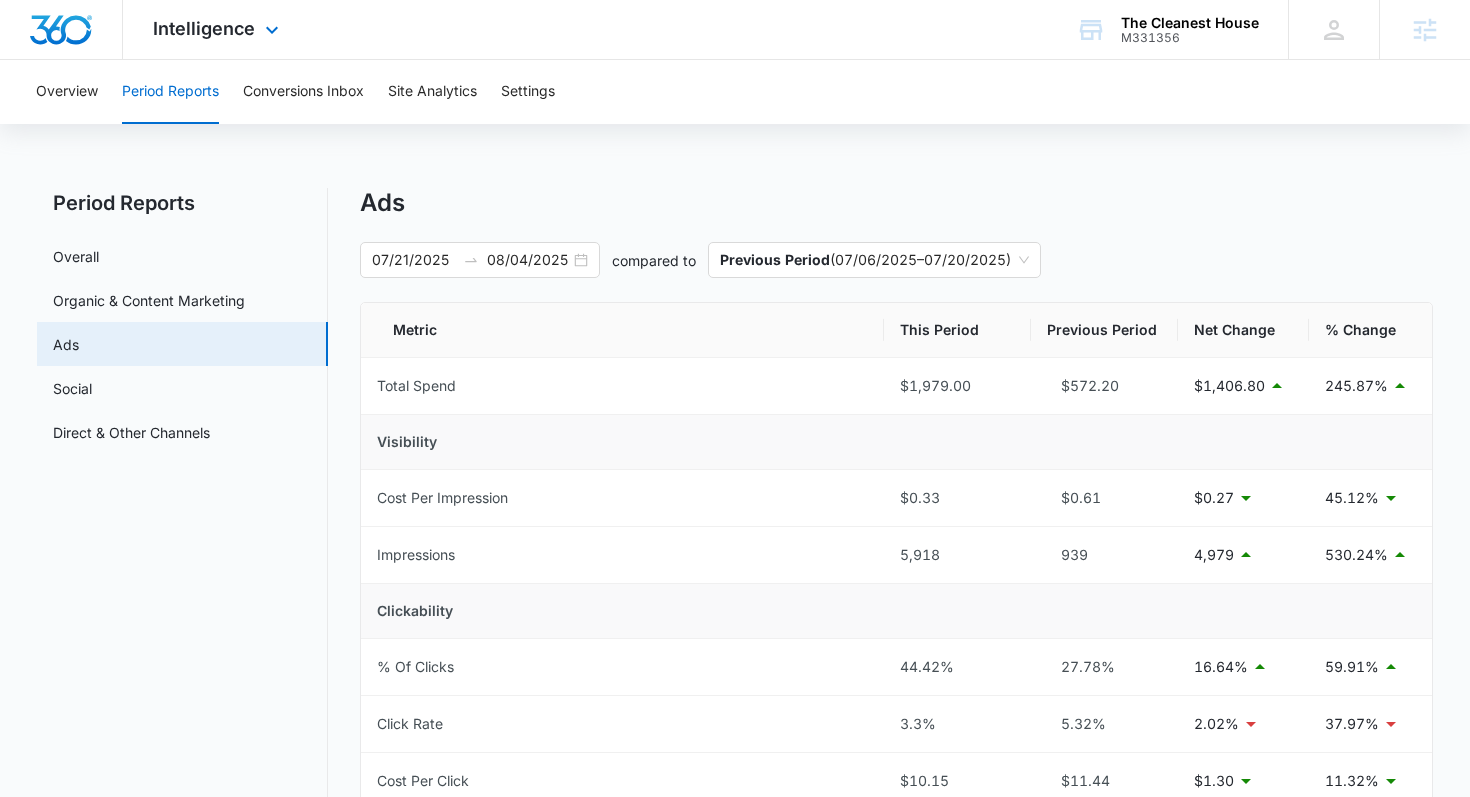click on "Intelligence Apps Reputation Forms CRM Email Social POS Content Ads Intelligence Files Brand Settings" at bounding box center (218, 29) 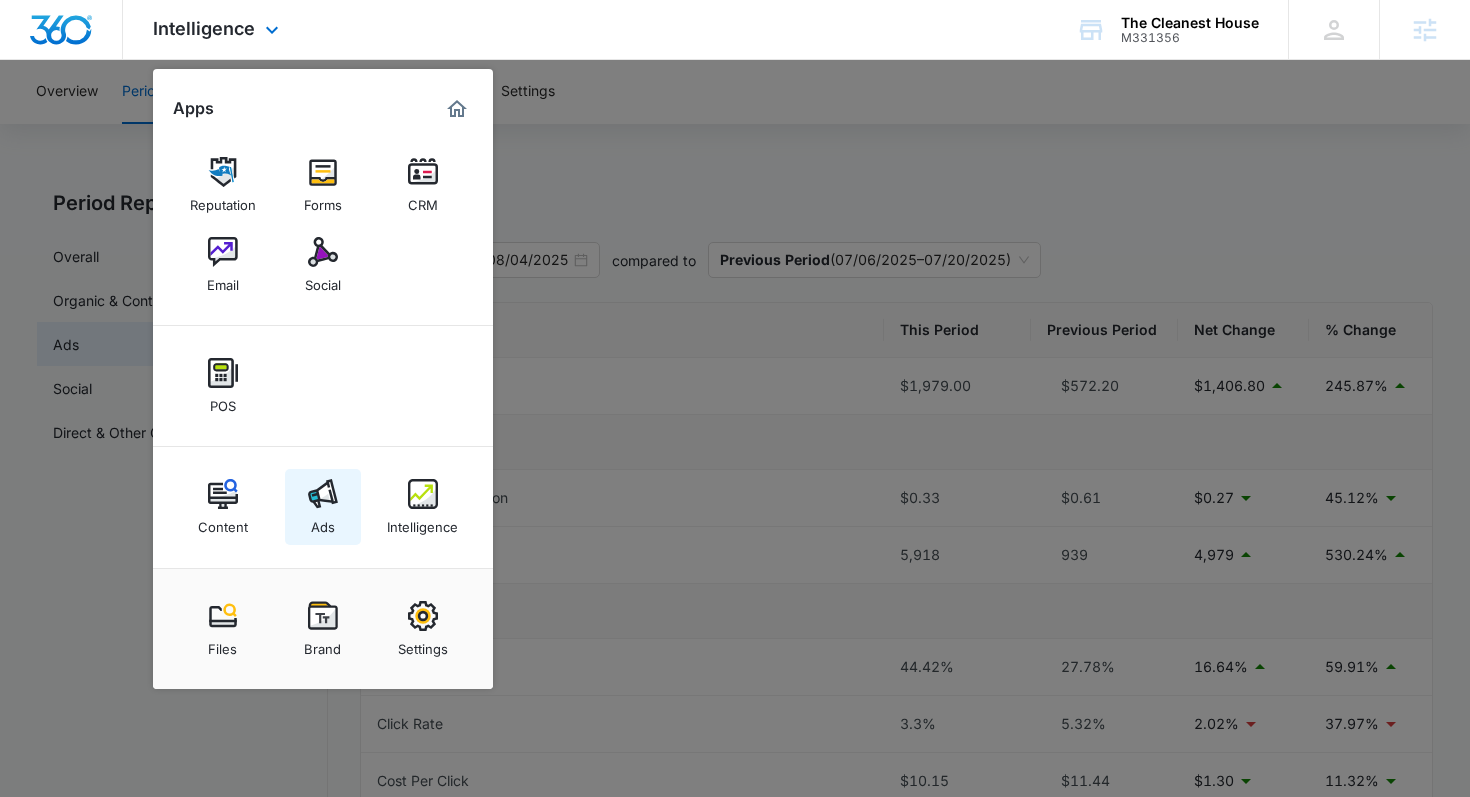 click at bounding box center [323, 494] 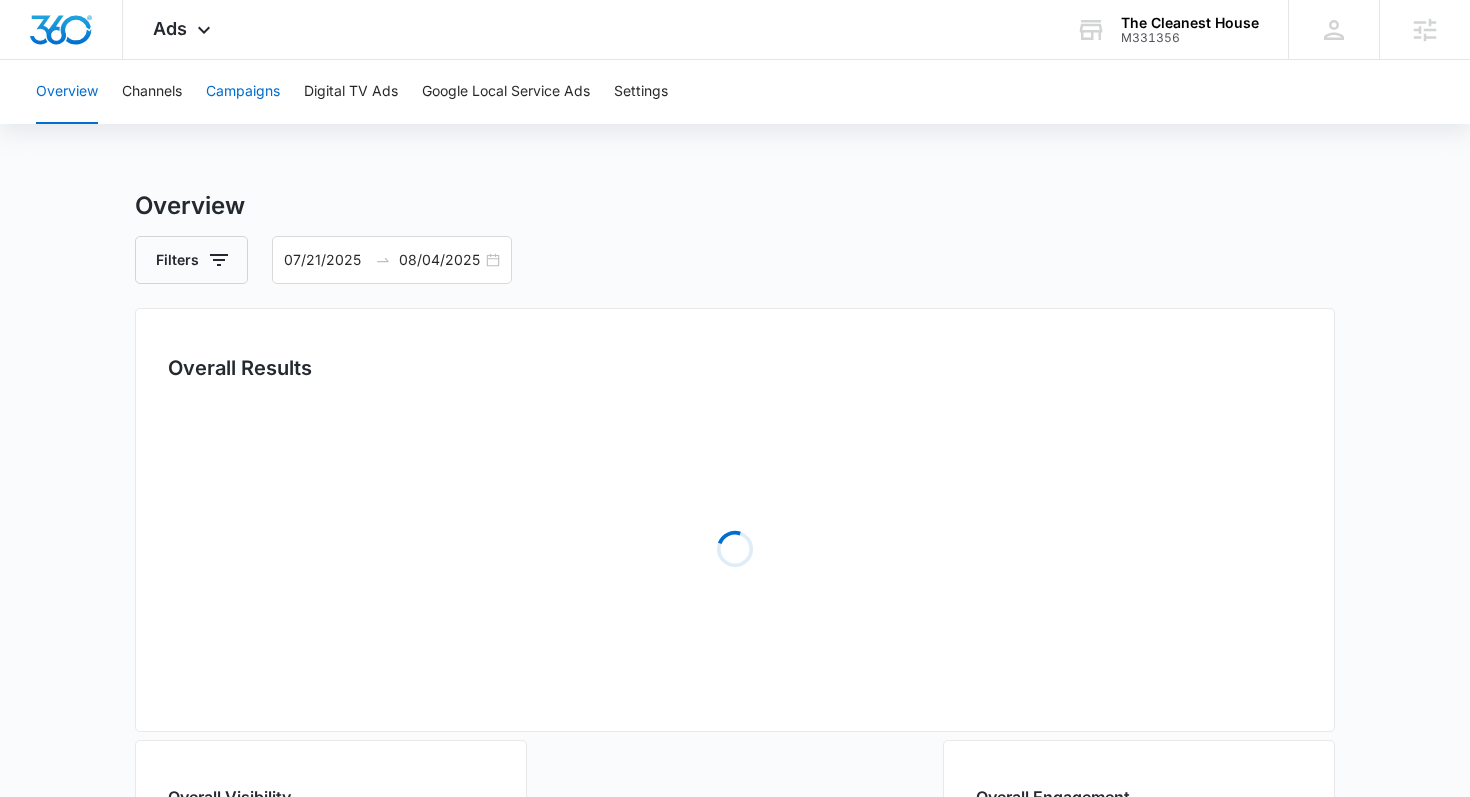 click on "Campaigns" at bounding box center [243, 92] 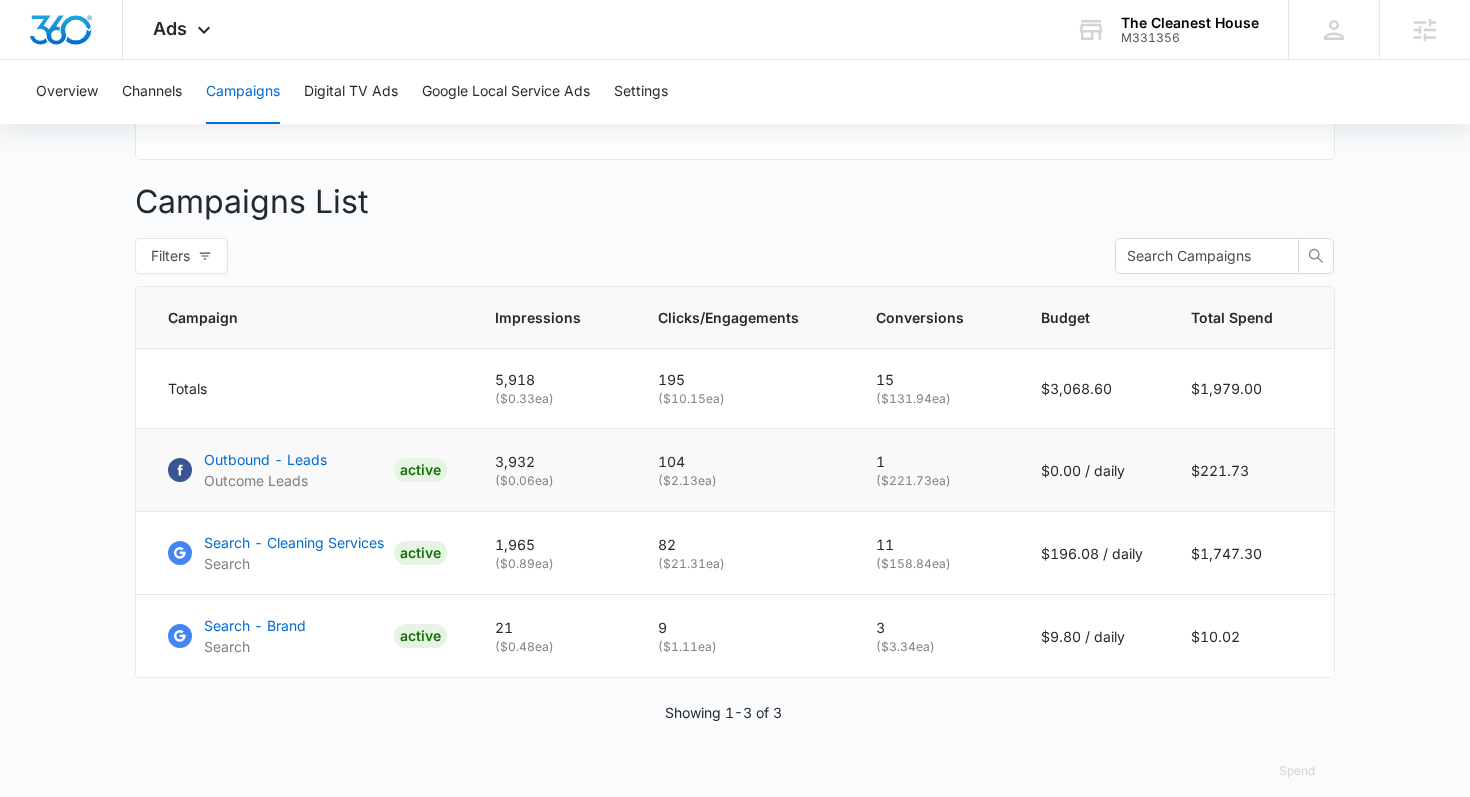scroll, scrollTop: 696, scrollLeft: 0, axis: vertical 